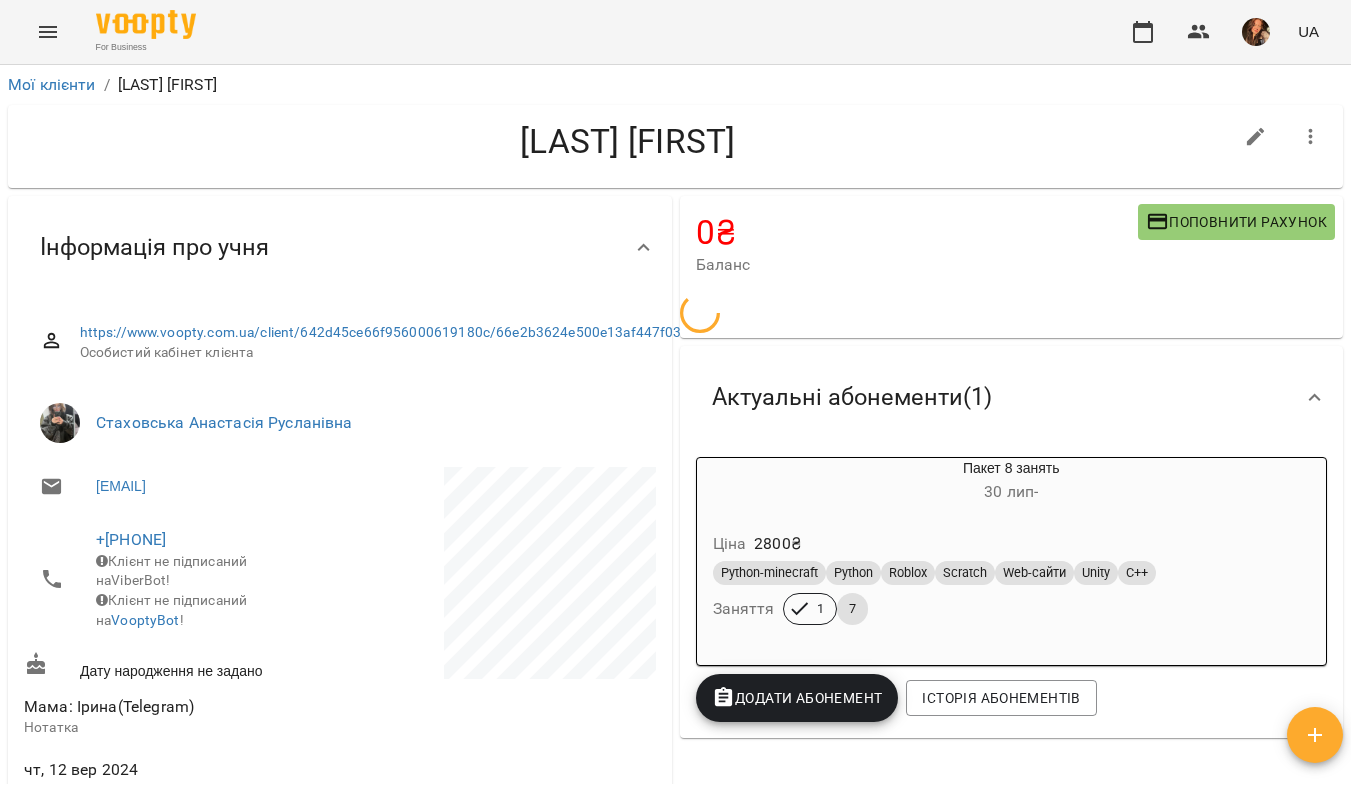 click 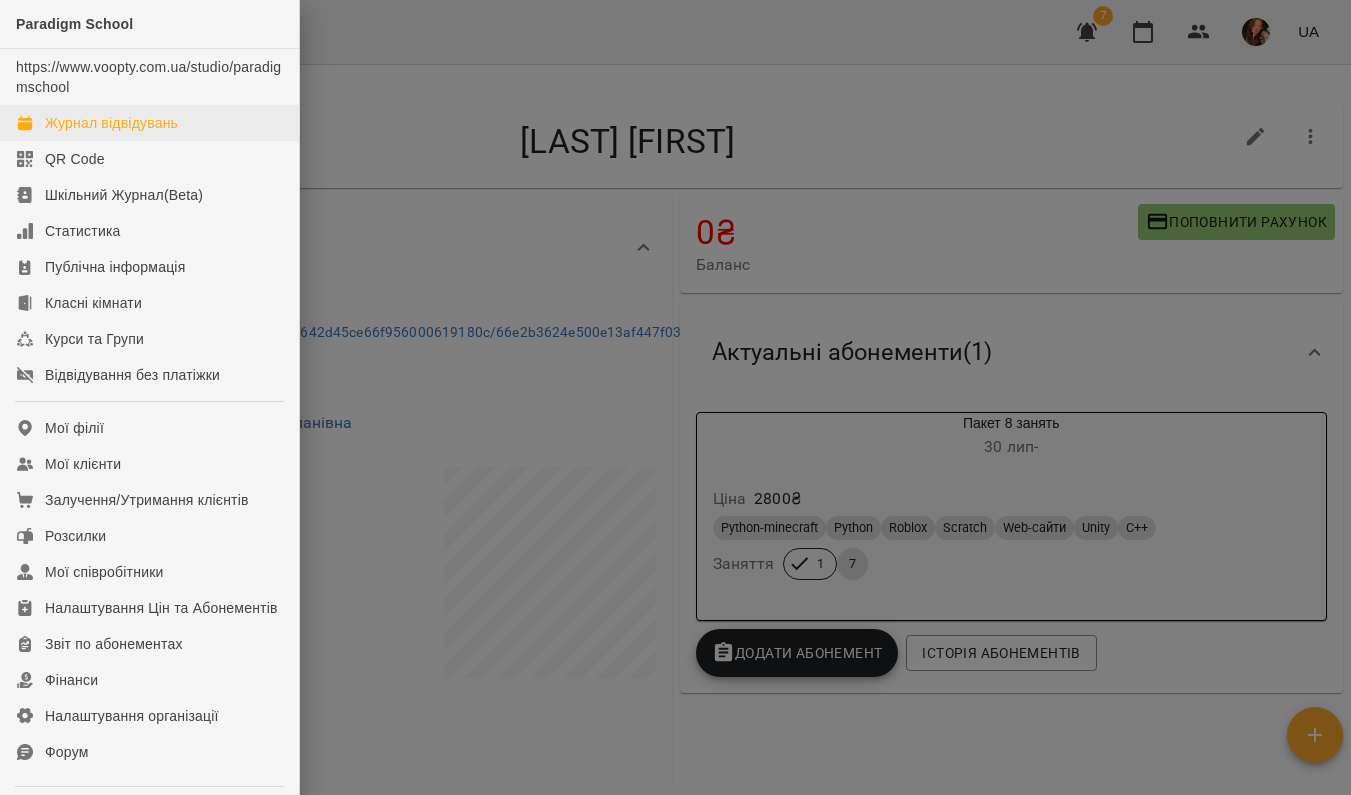 click on "Журнал відвідувань" at bounding box center [111, 123] 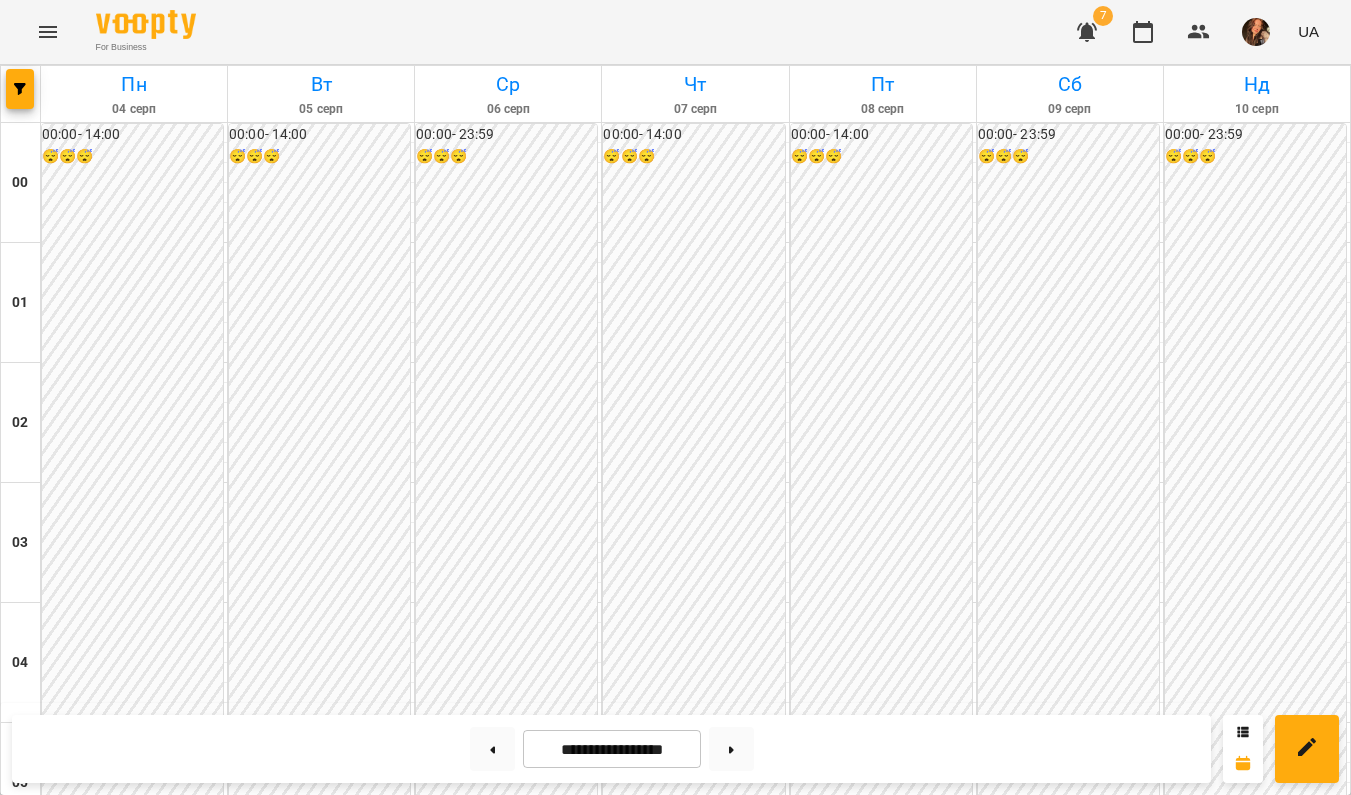 scroll, scrollTop: 1765, scrollLeft: 0, axis: vertical 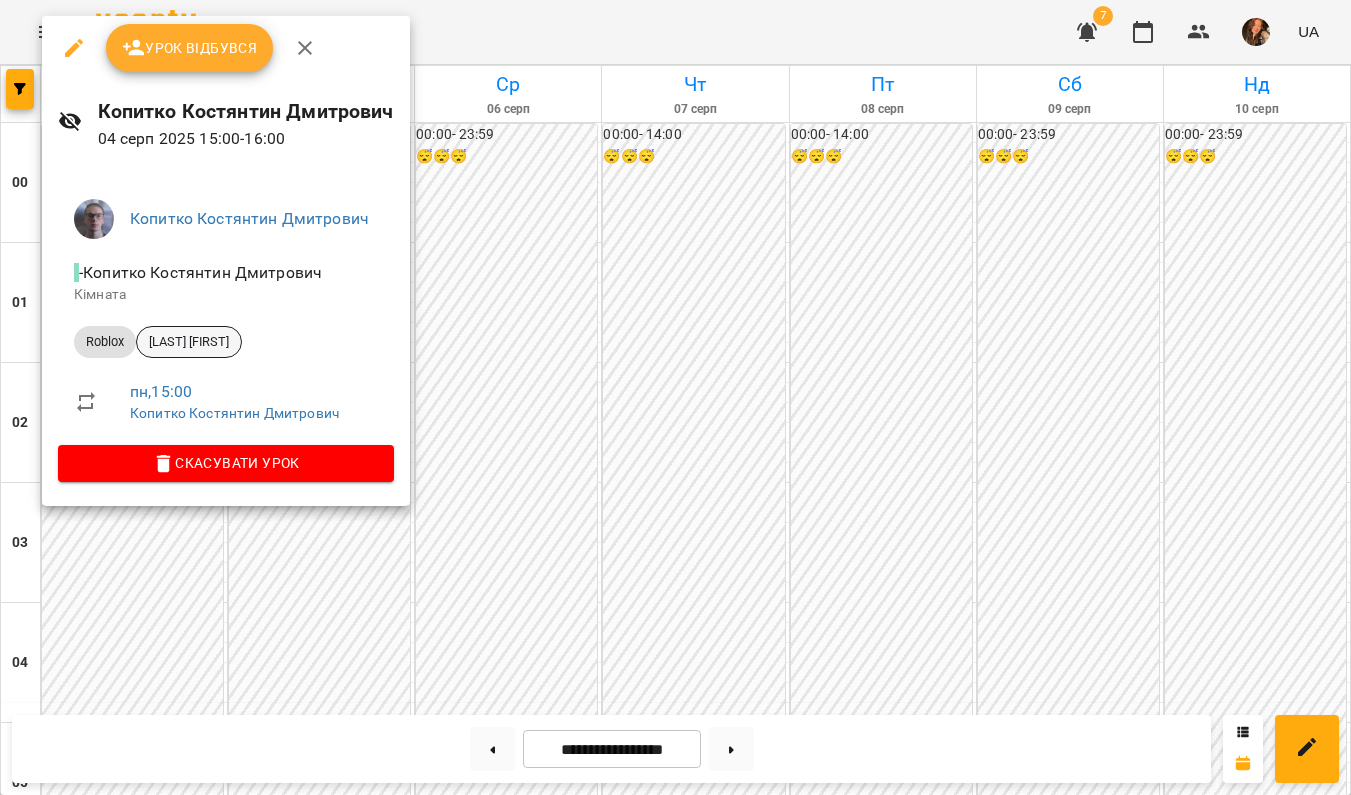 click on "[LAST] [FIRST]" at bounding box center (189, 342) 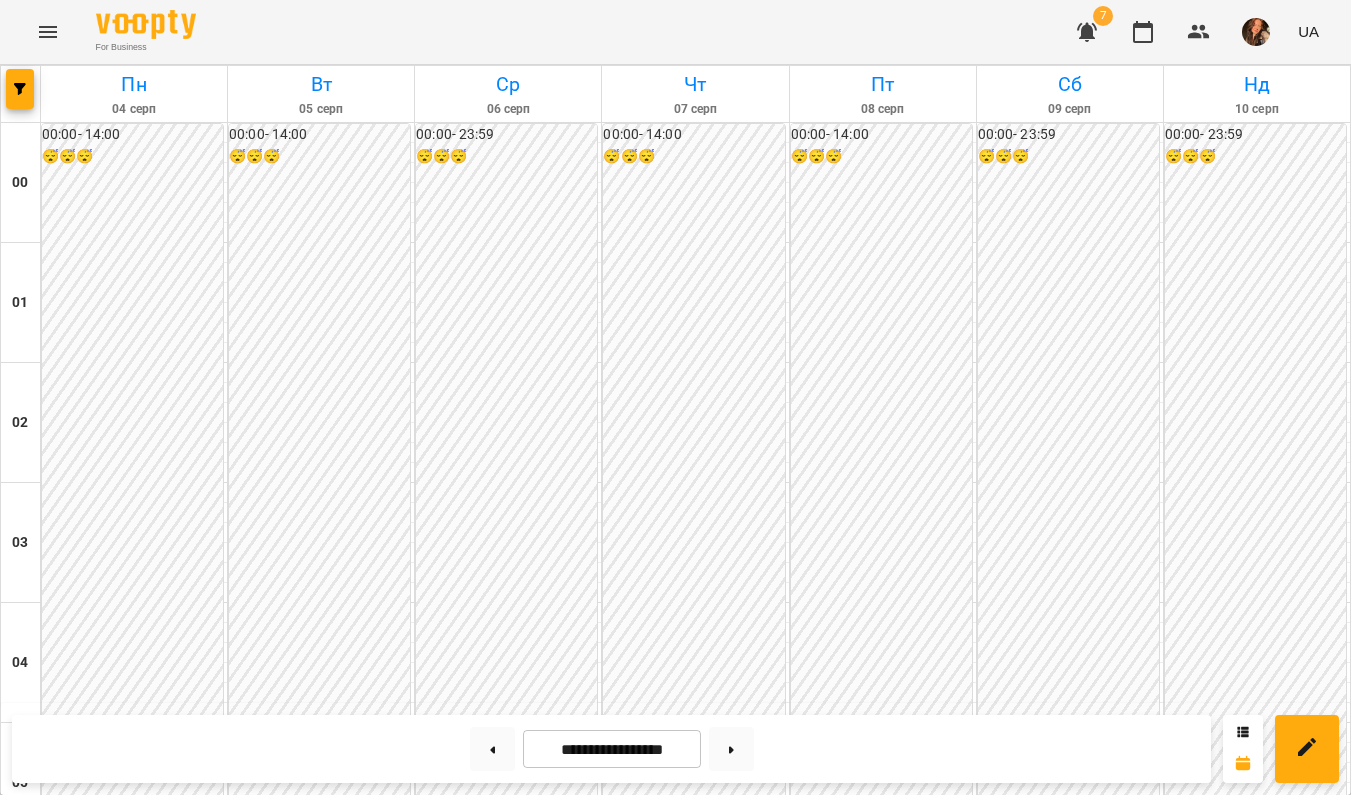 scroll, scrollTop: 1871, scrollLeft: 0, axis: vertical 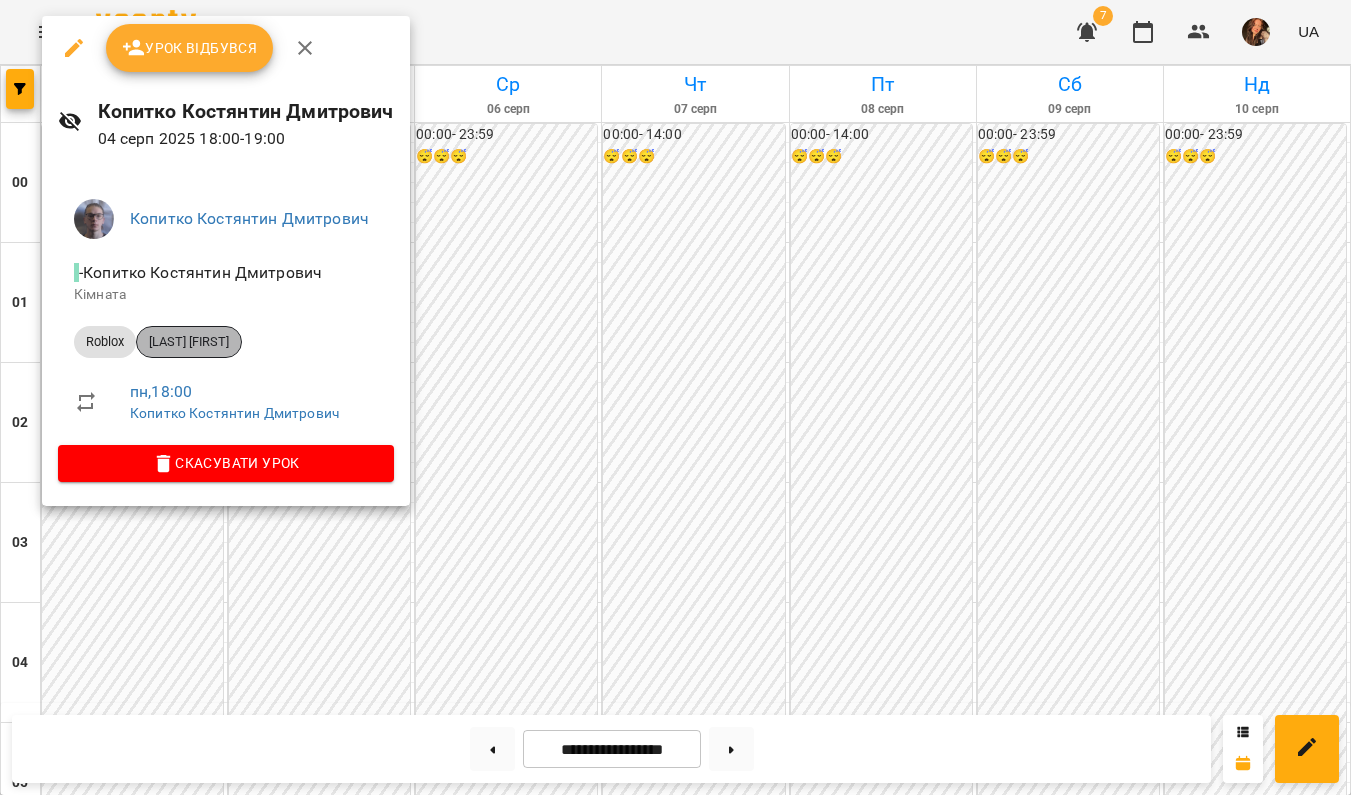click on "[LAST] [FIRST]" at bounding box center [189, 342] 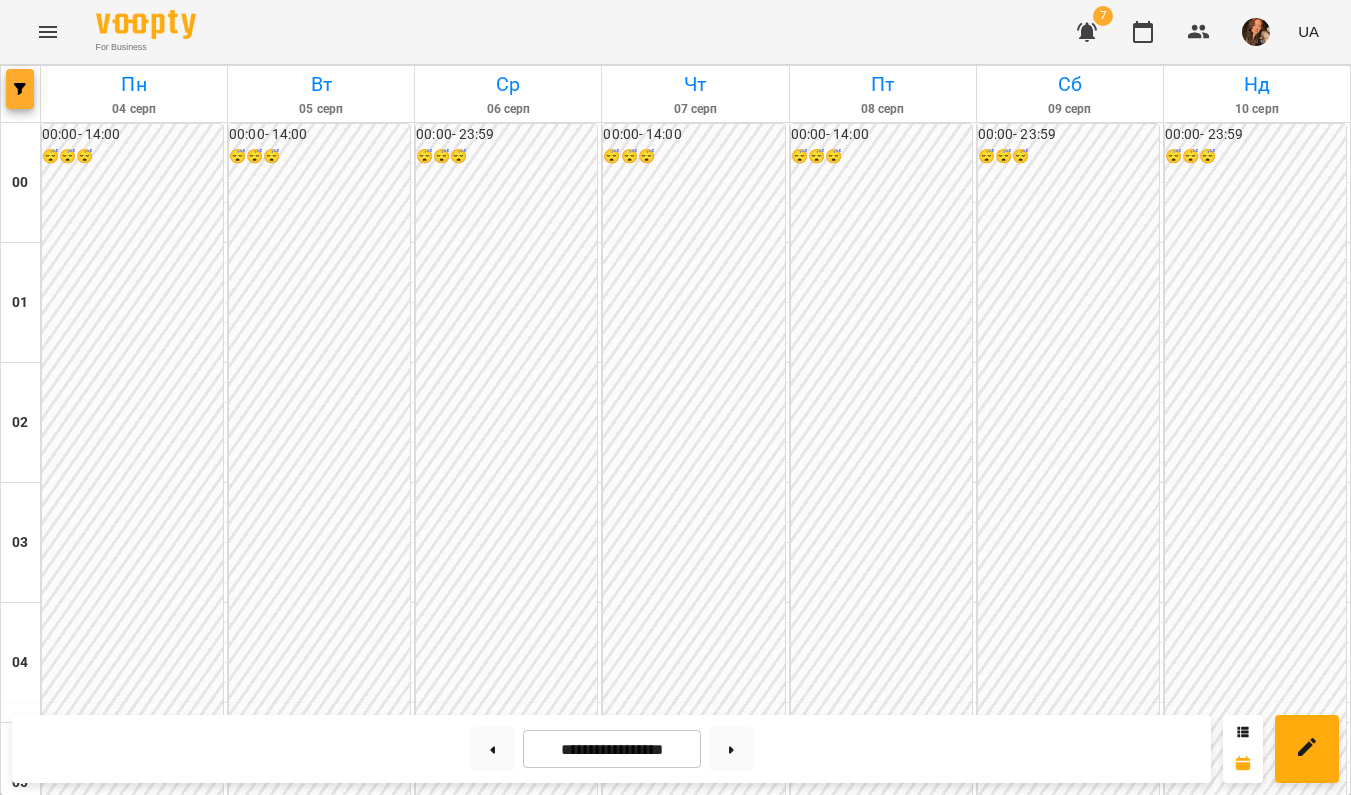 click at bounding box center (20, 89) 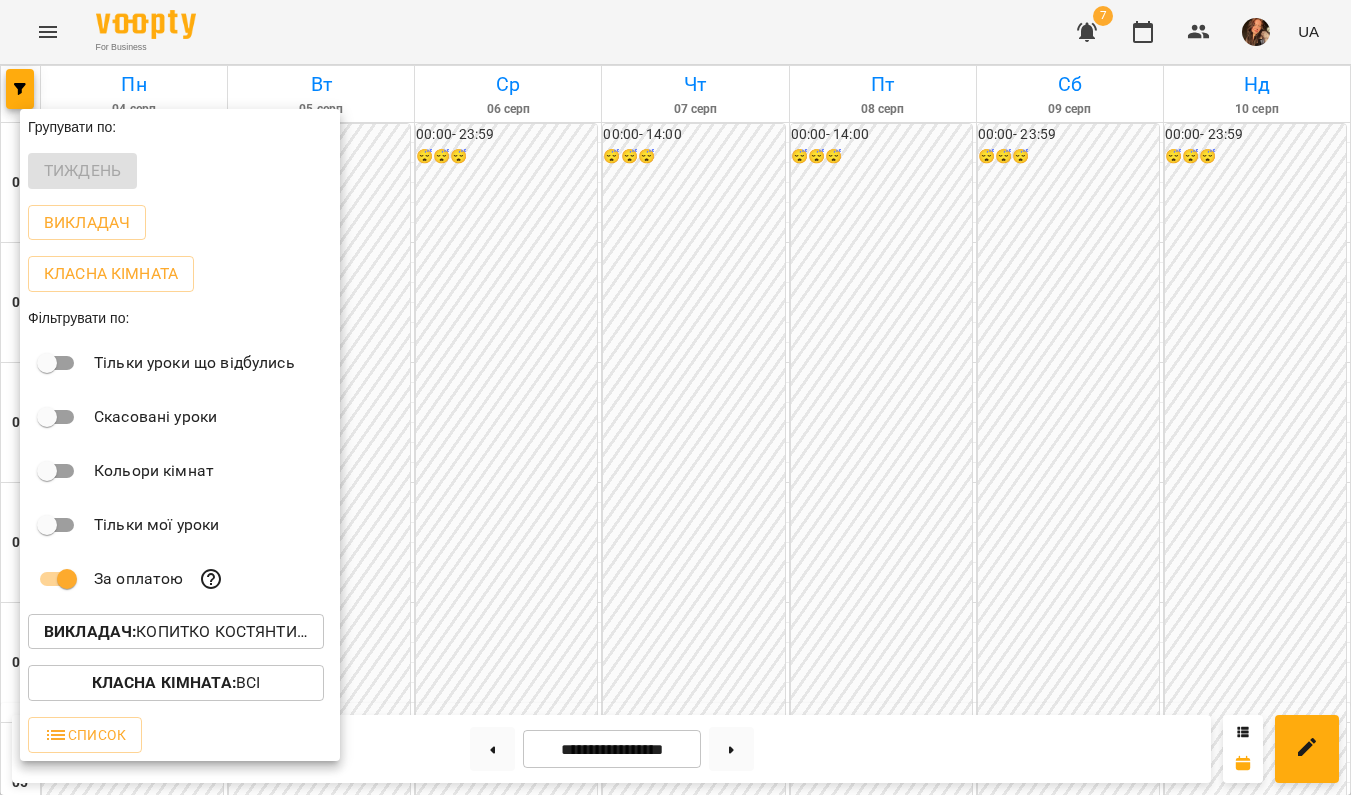 click on "Викладач : [LAST] [FIRST] [LAST]" at bounding box center (176, 632) 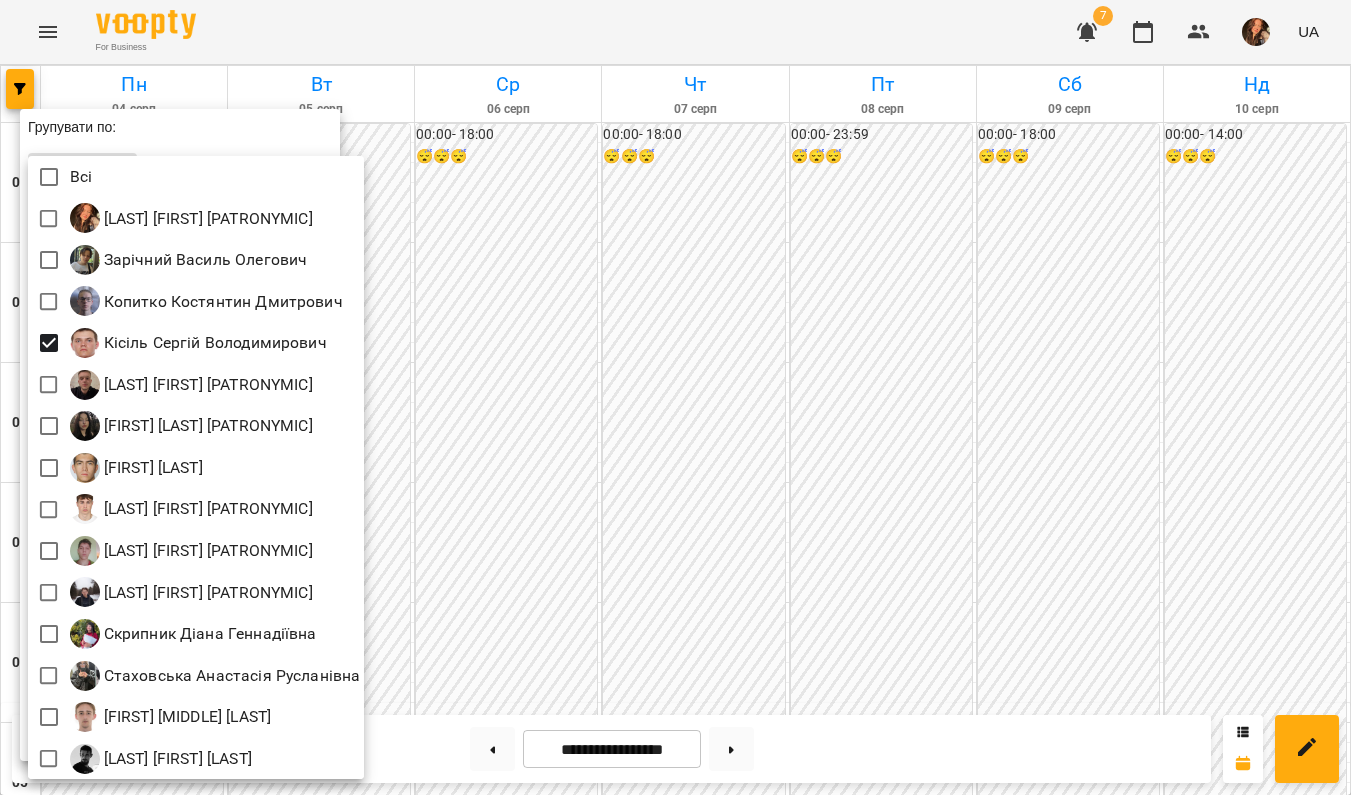 click at bounding box center [675, 397] 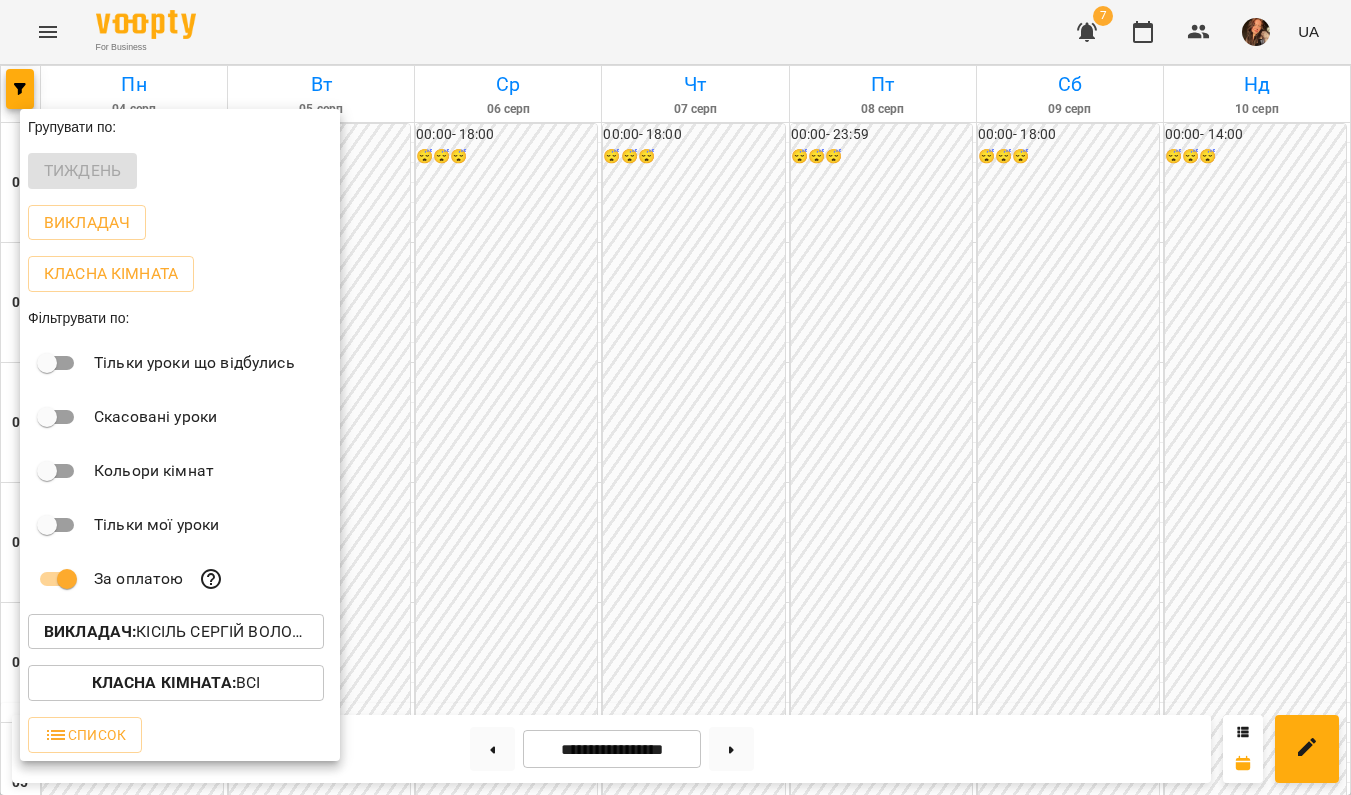 click at bounding box center (675, 397) 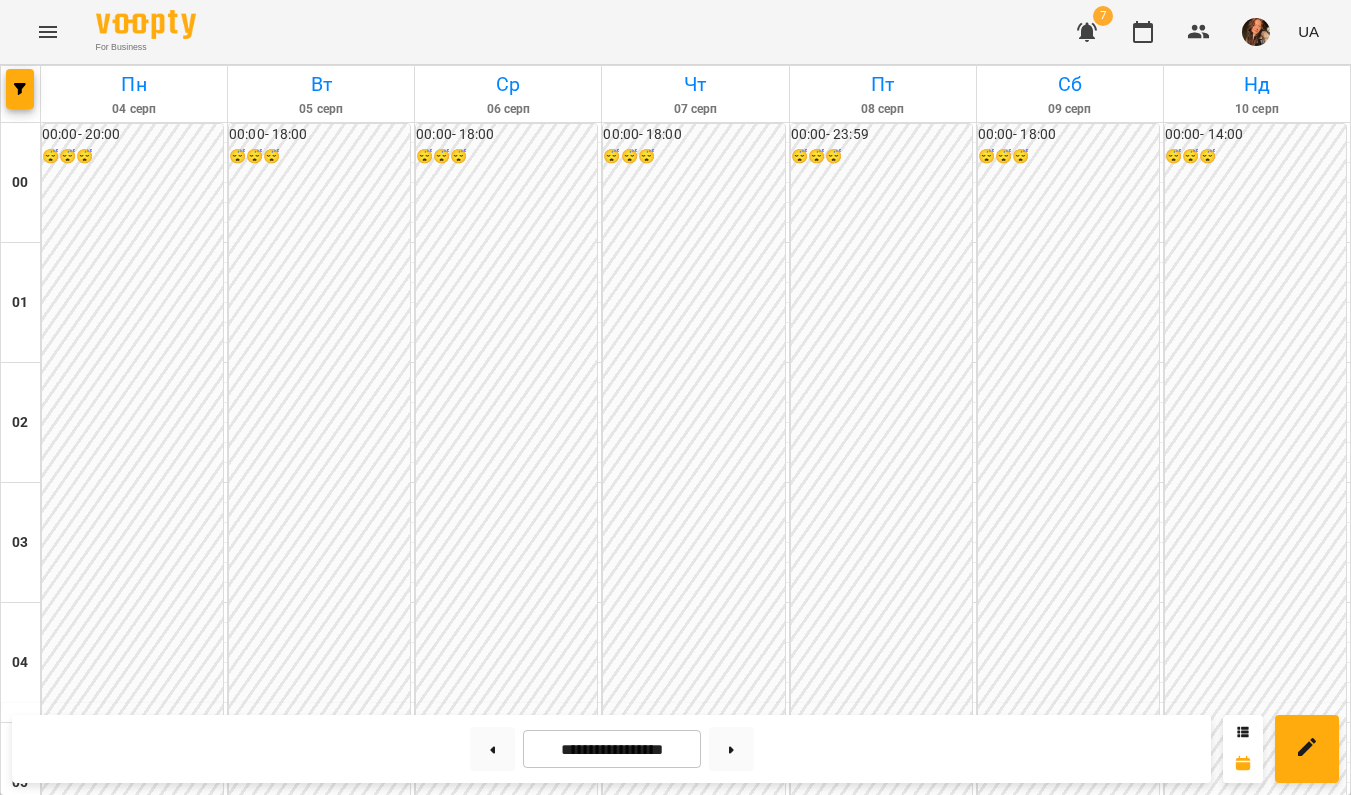scroll, scrollTop: 2077, scrollLeft: 0, axis: vertical 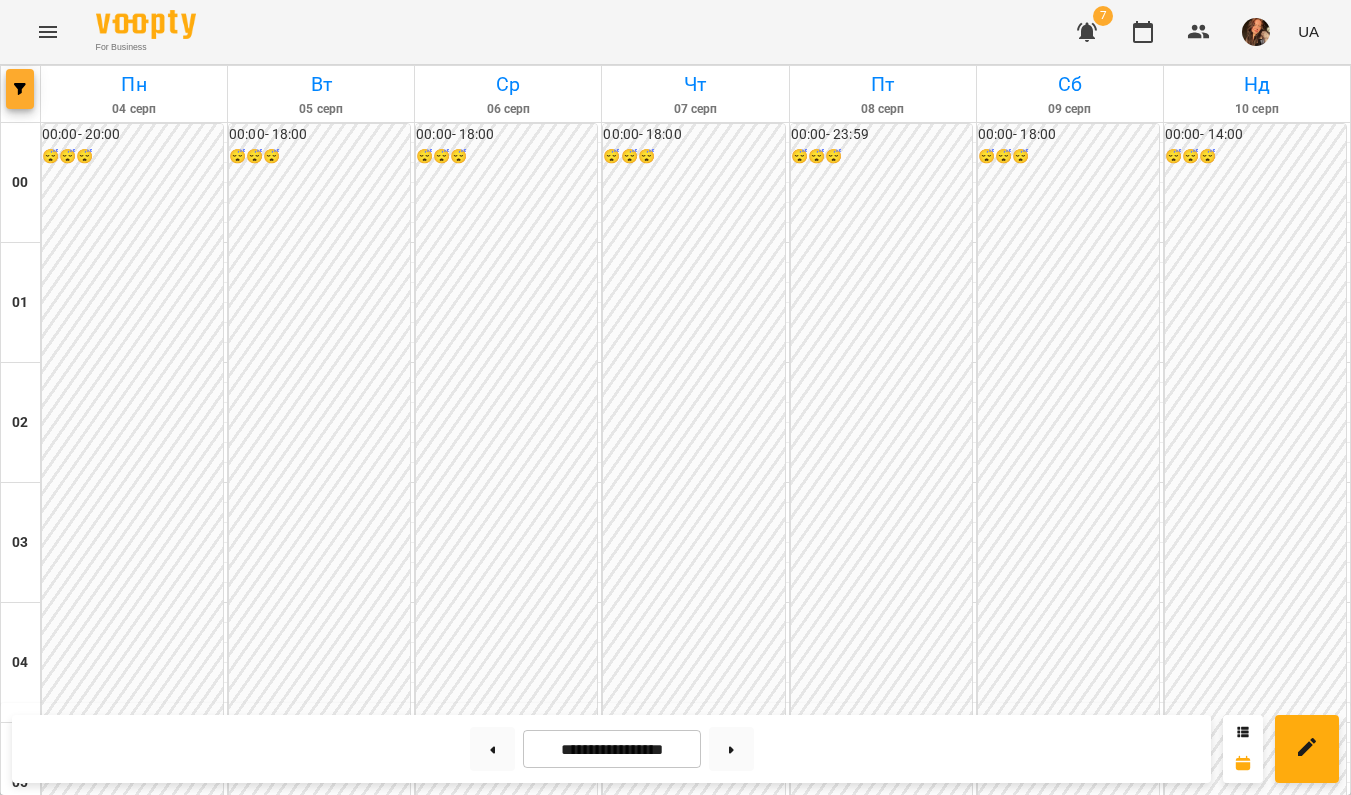 click 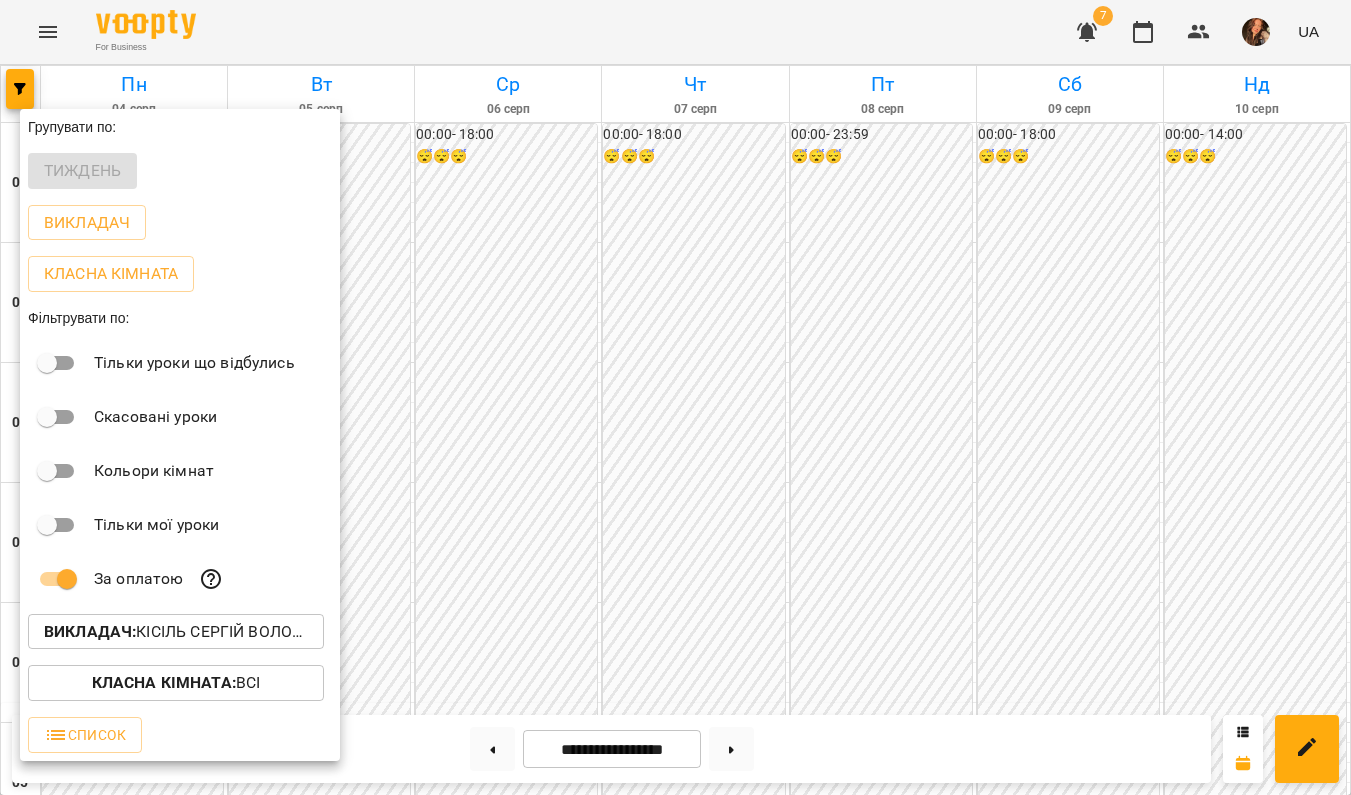 click on "Викладач :  [LAST] [FIRST] [PATRONYMIC]" at bounding box center [176, 632] 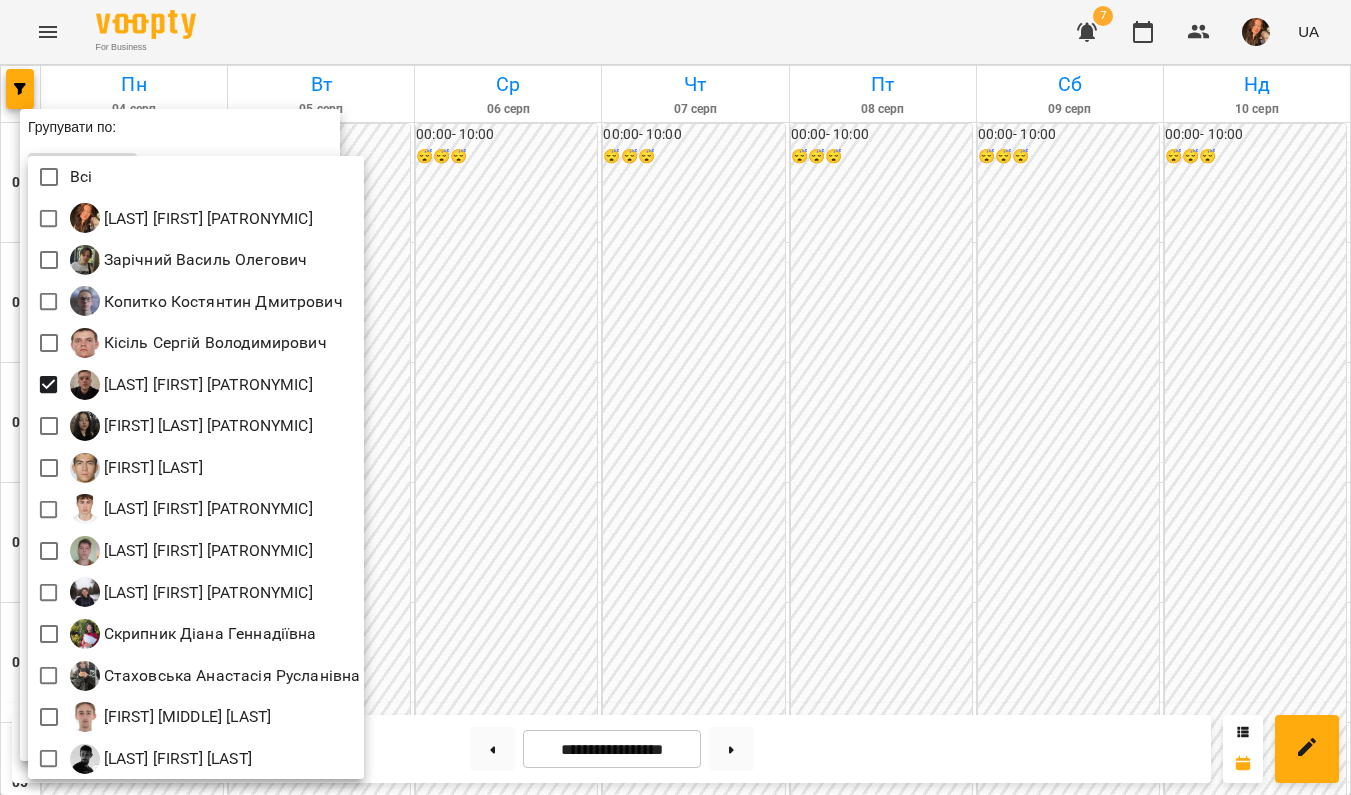 click at bounding box center [675, 397] 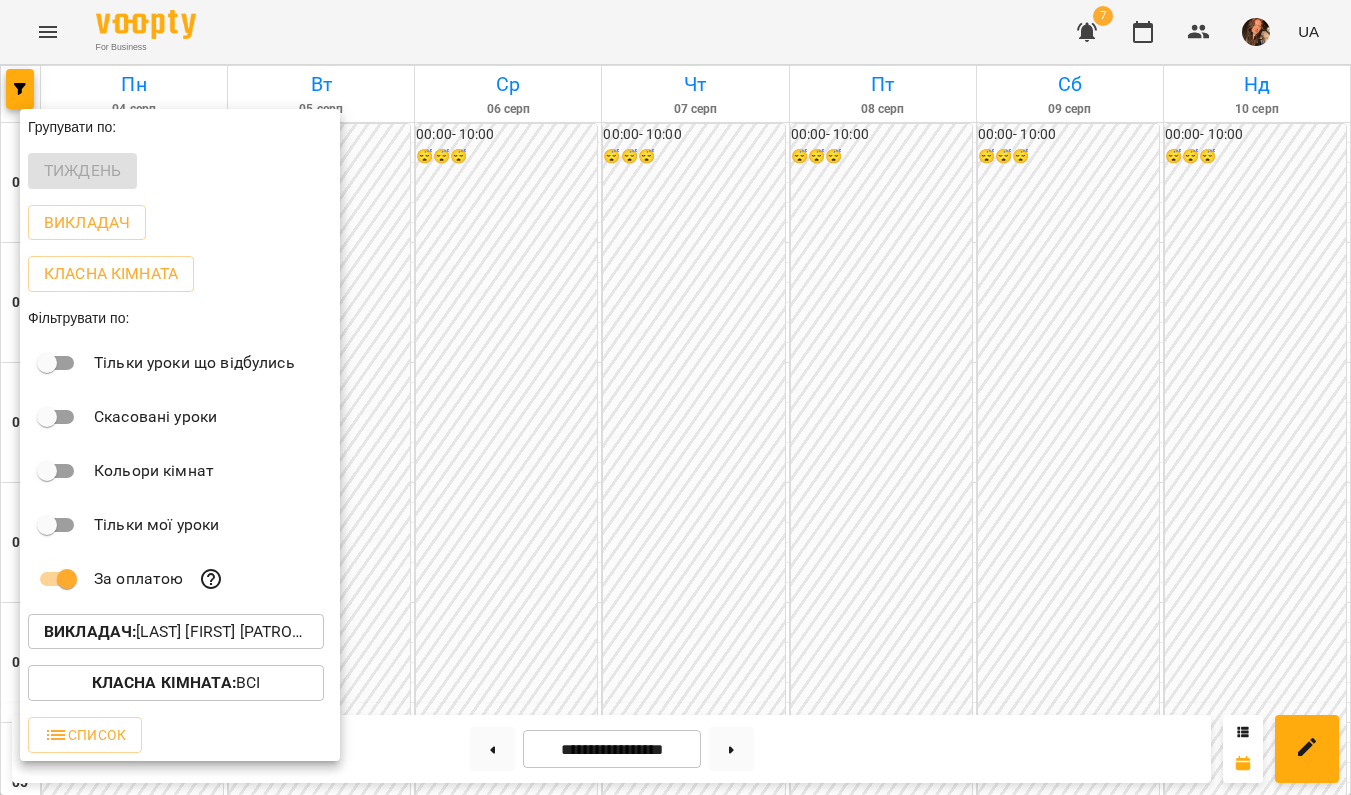 click at bounding box center [675, 397] 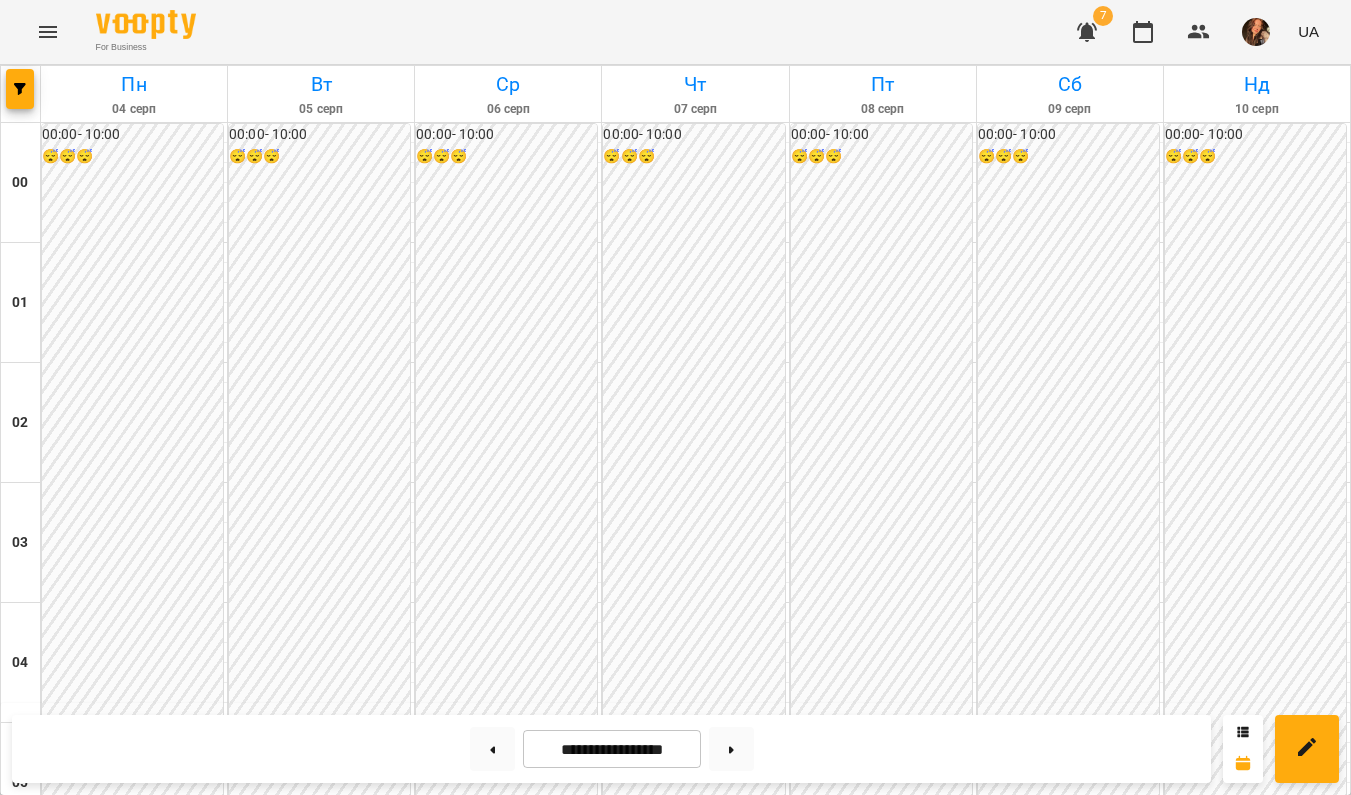 scroll, scrollTop: 1796, scrollLeft: 0, axis: vertical 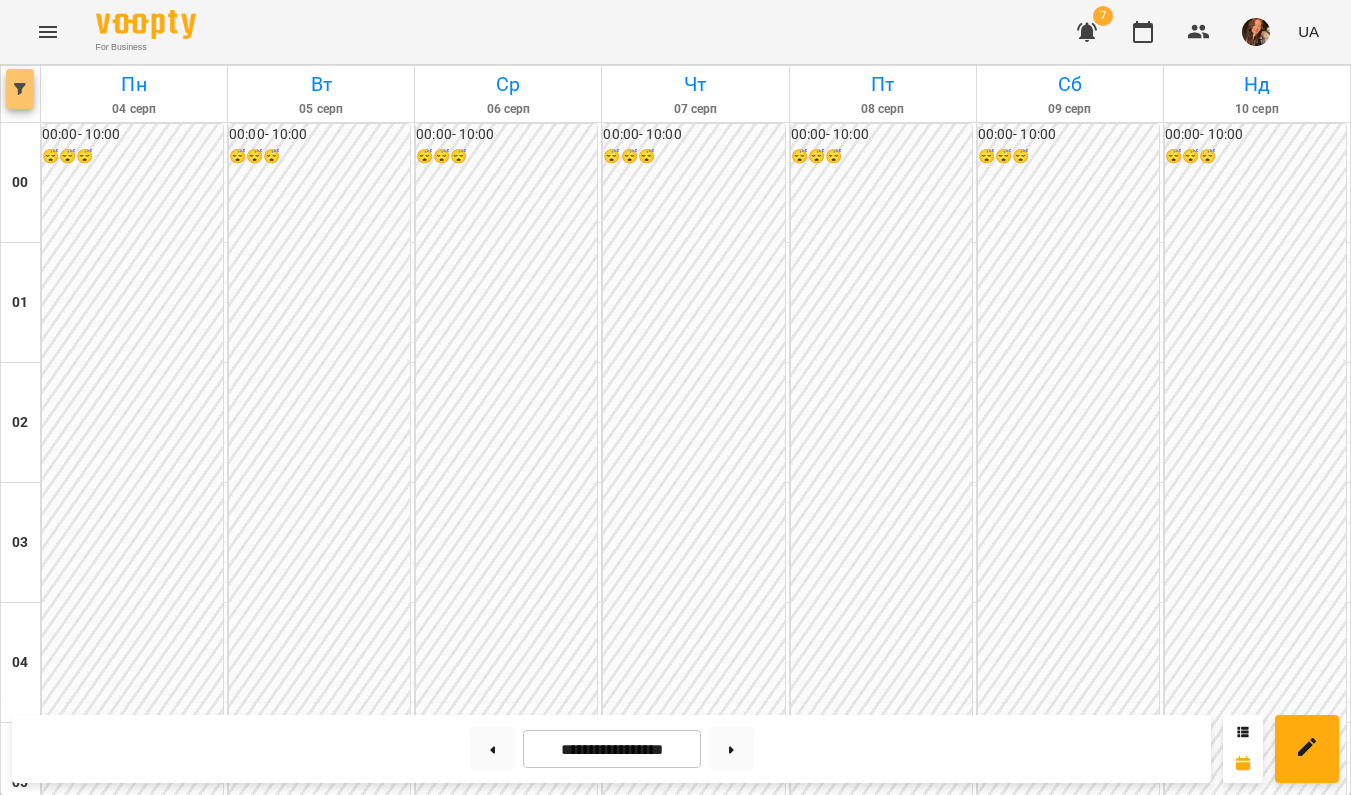 click 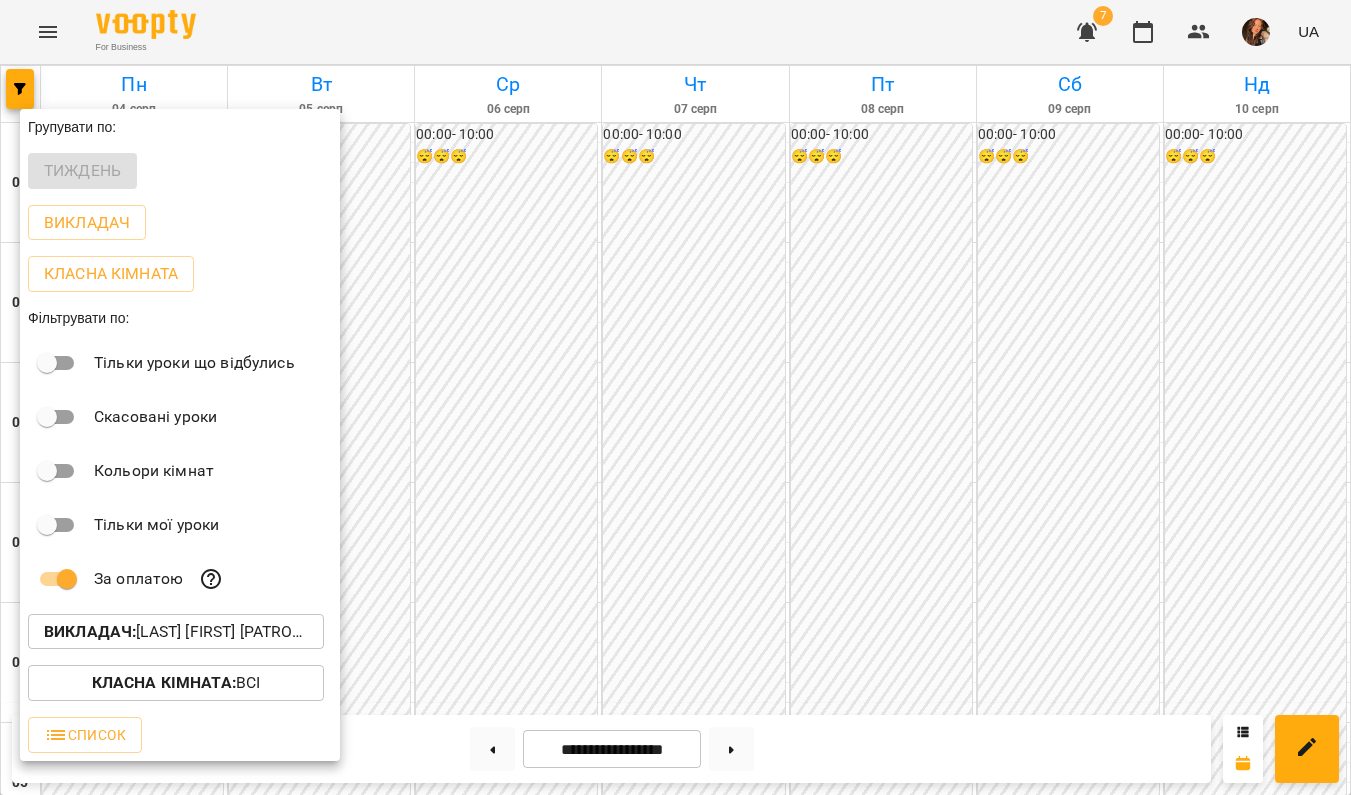 click on "Викладач : [LAST] [FIRST] [LAST]" at bounding box center [176, 632] 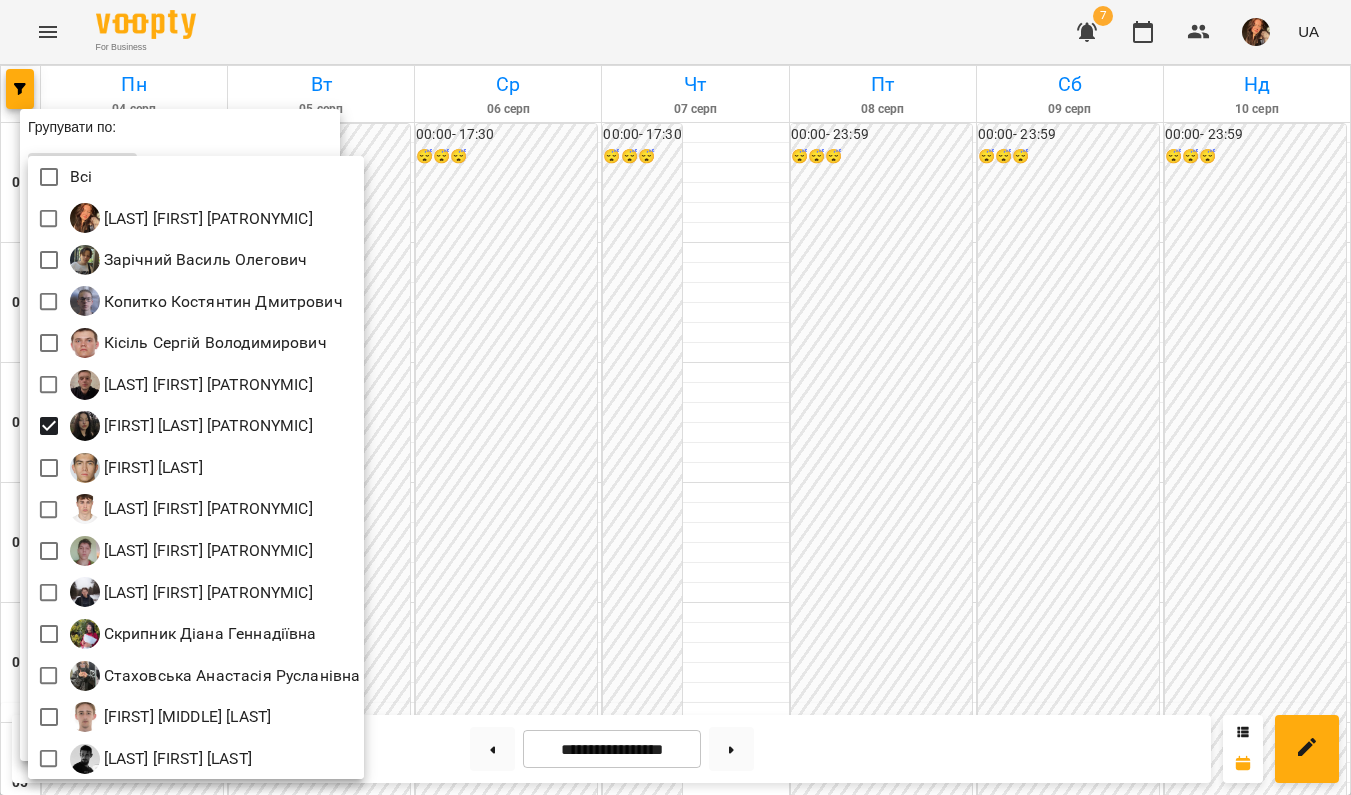 click at bounding box center (675, 397) 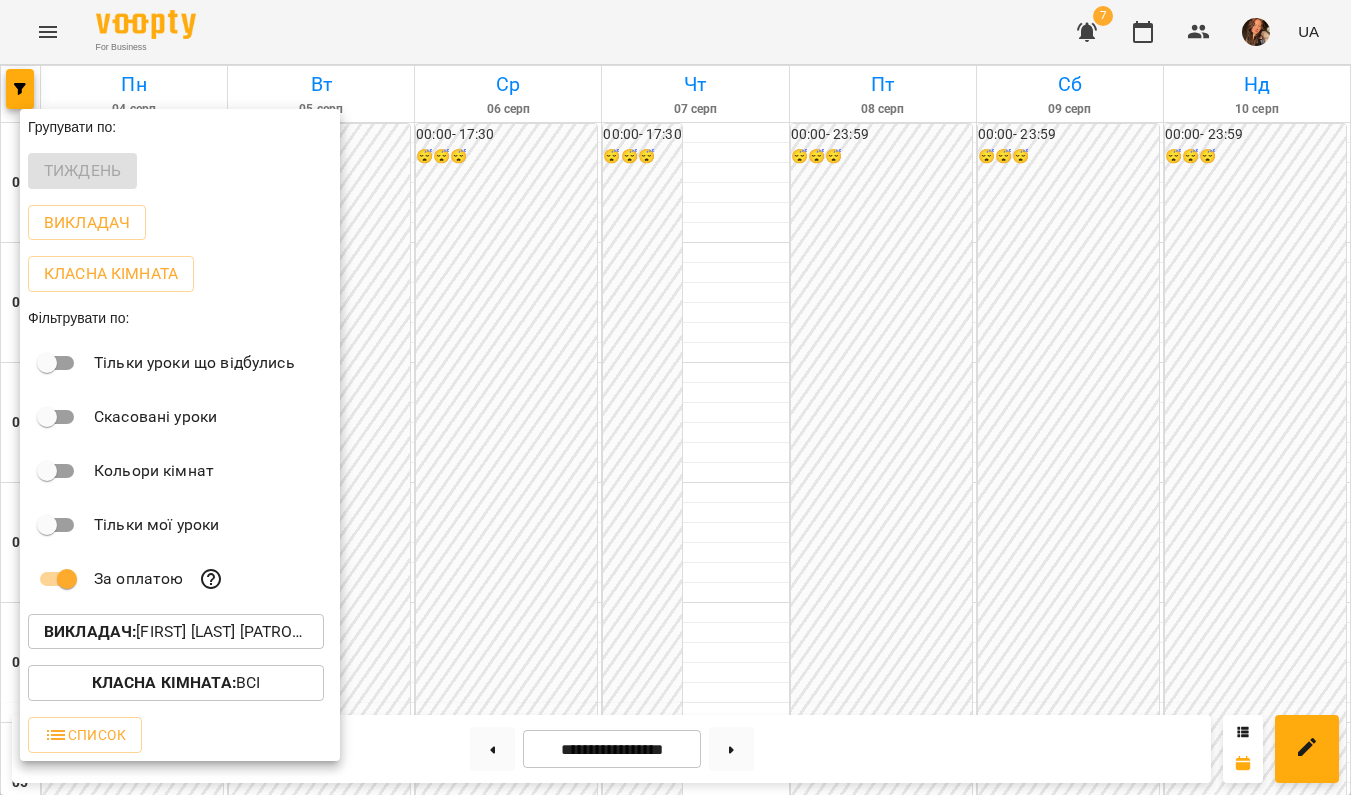 click at bounding box center (675, 397) 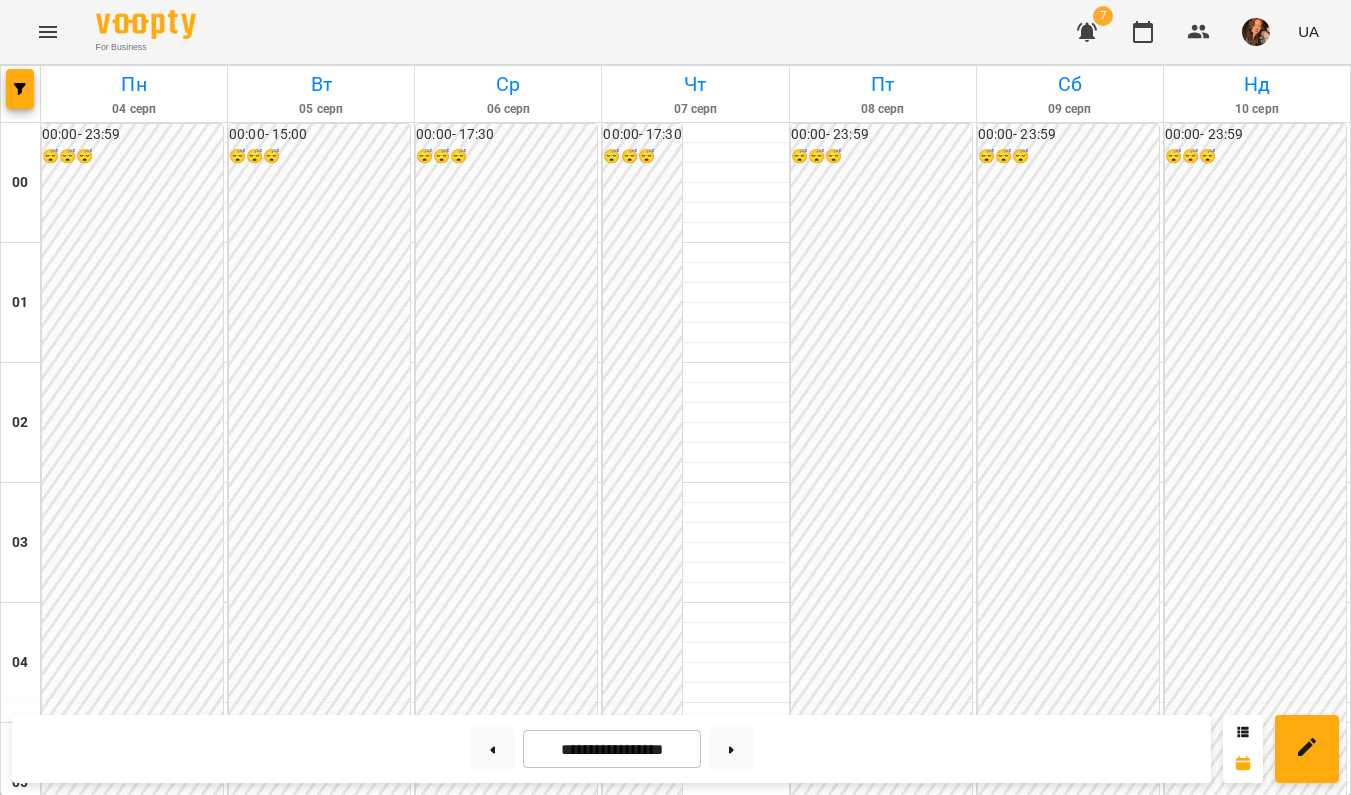 scroll, scrollTop: 1947, scrollLeft: 0, axis: vertical 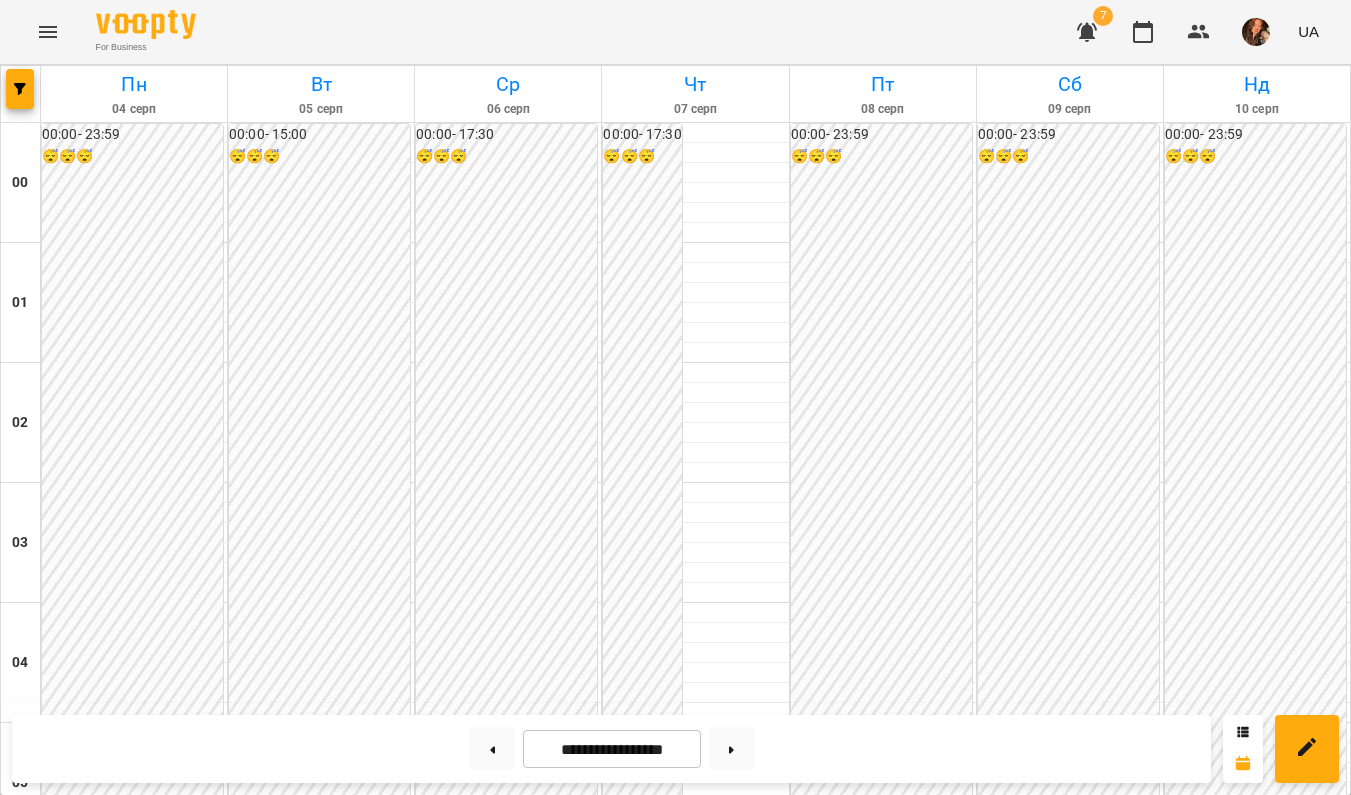 click at bounding box center [634, 2458] 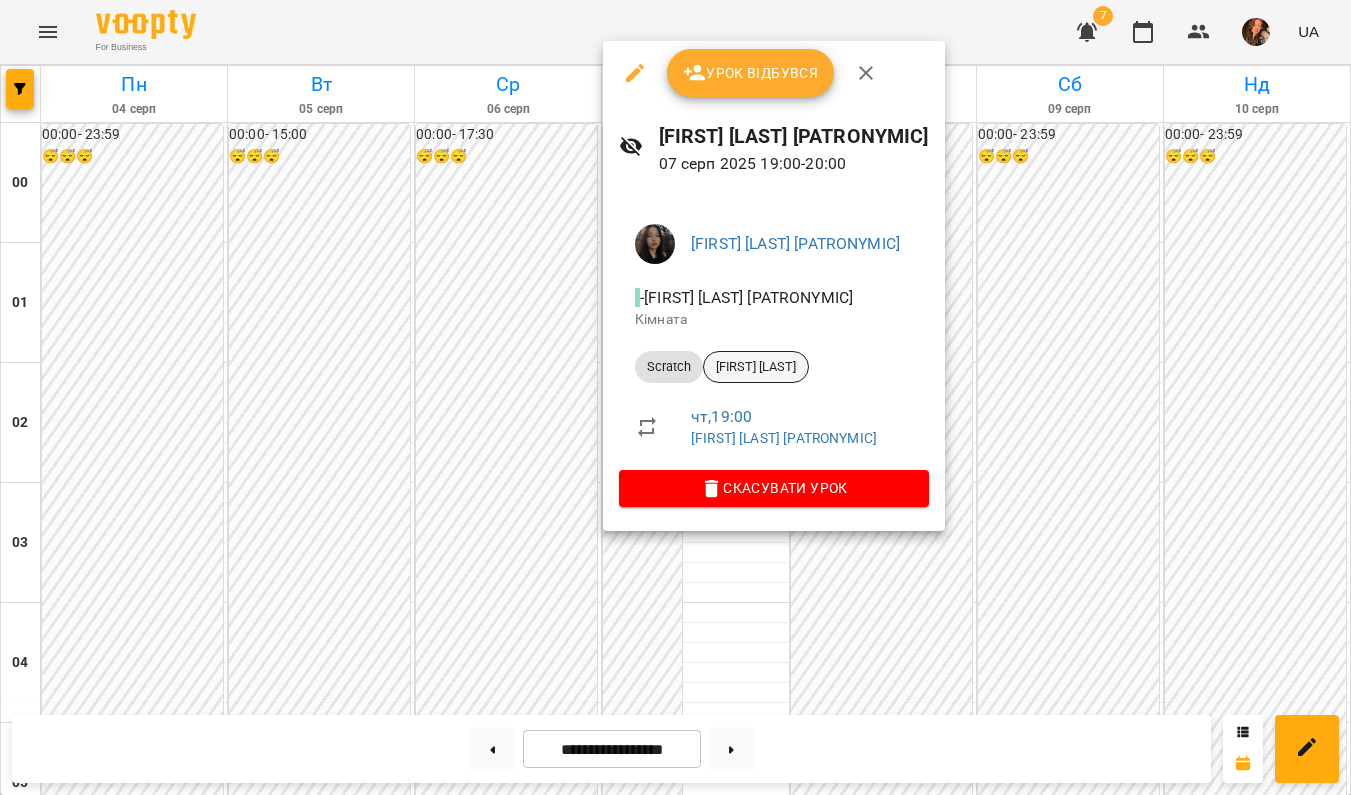 click on "[FIRST] [LAST]" at bounding box center [756, 367] 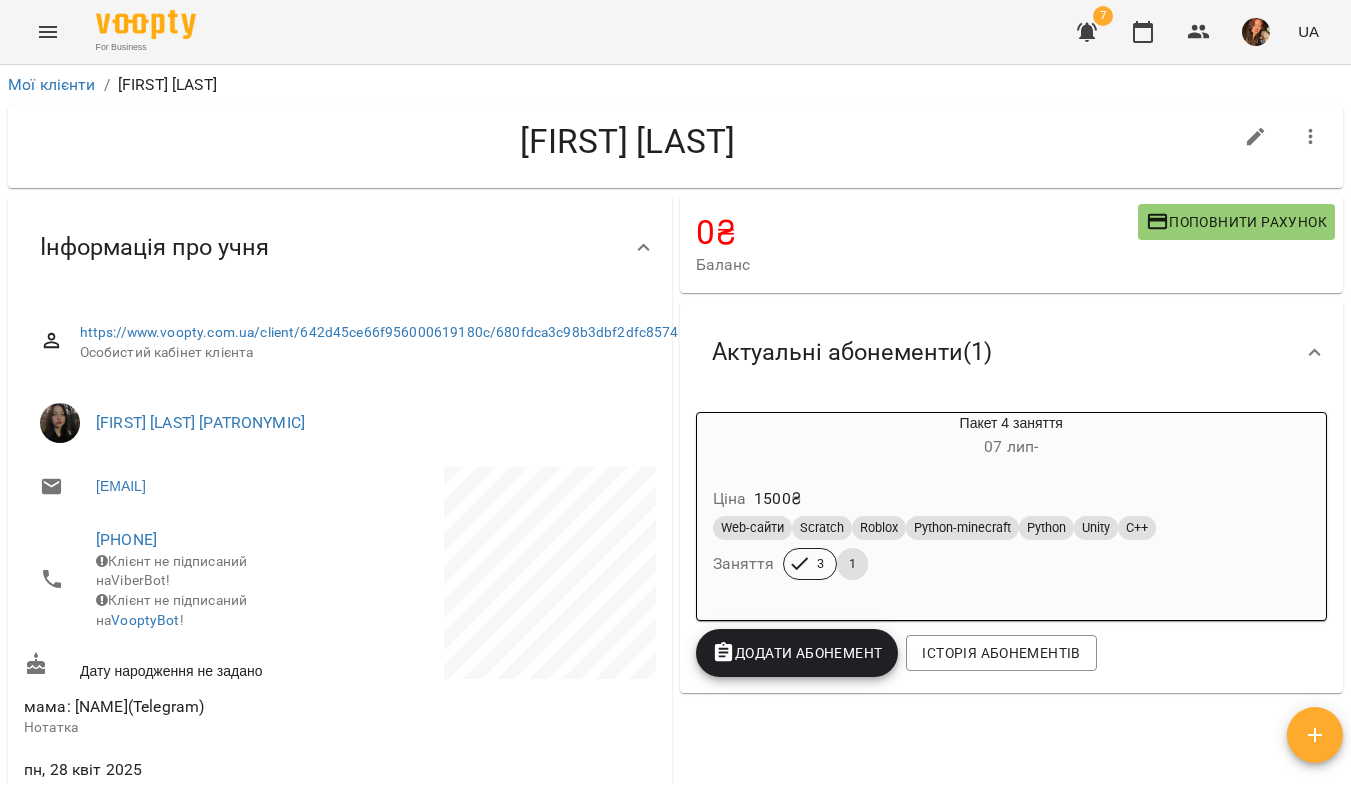 click 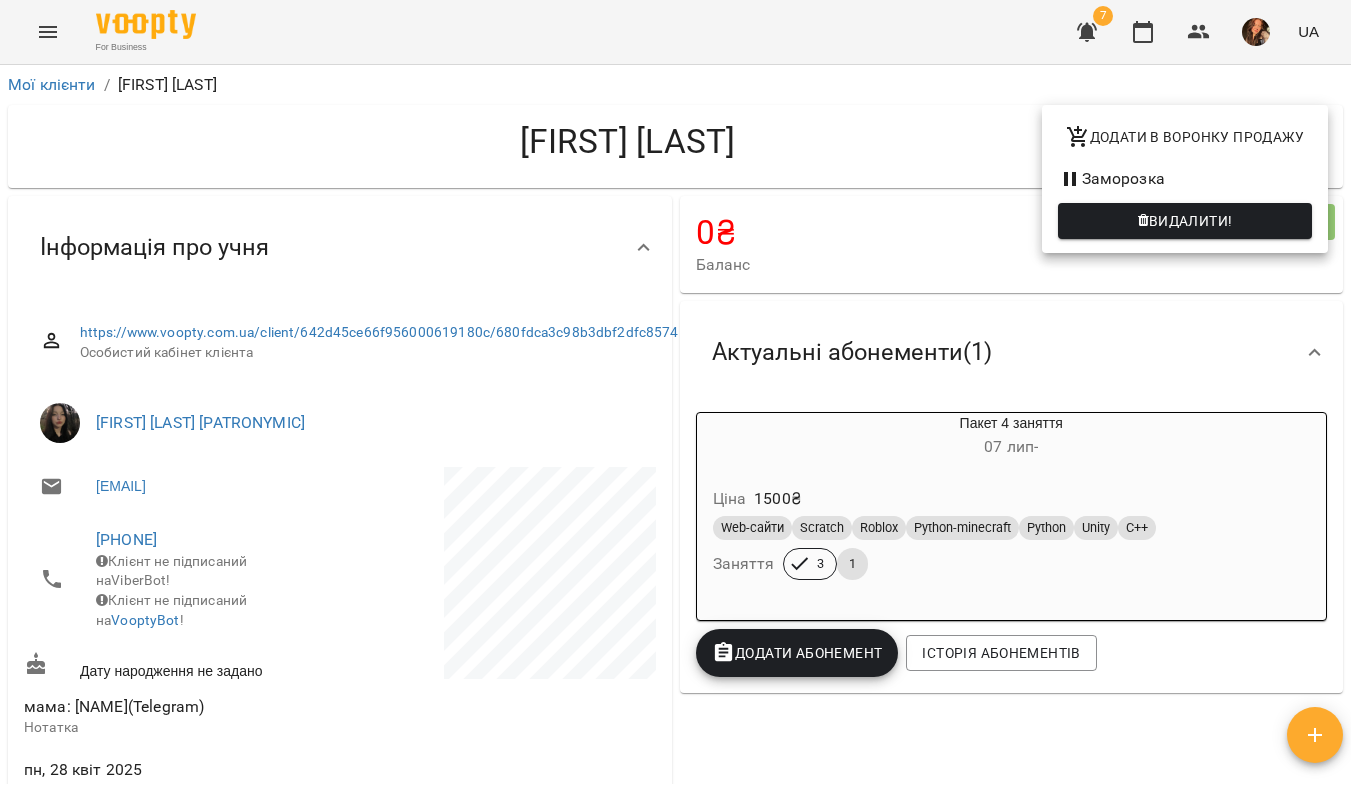click on "Заморозка" at bounding box center (1185, 179) 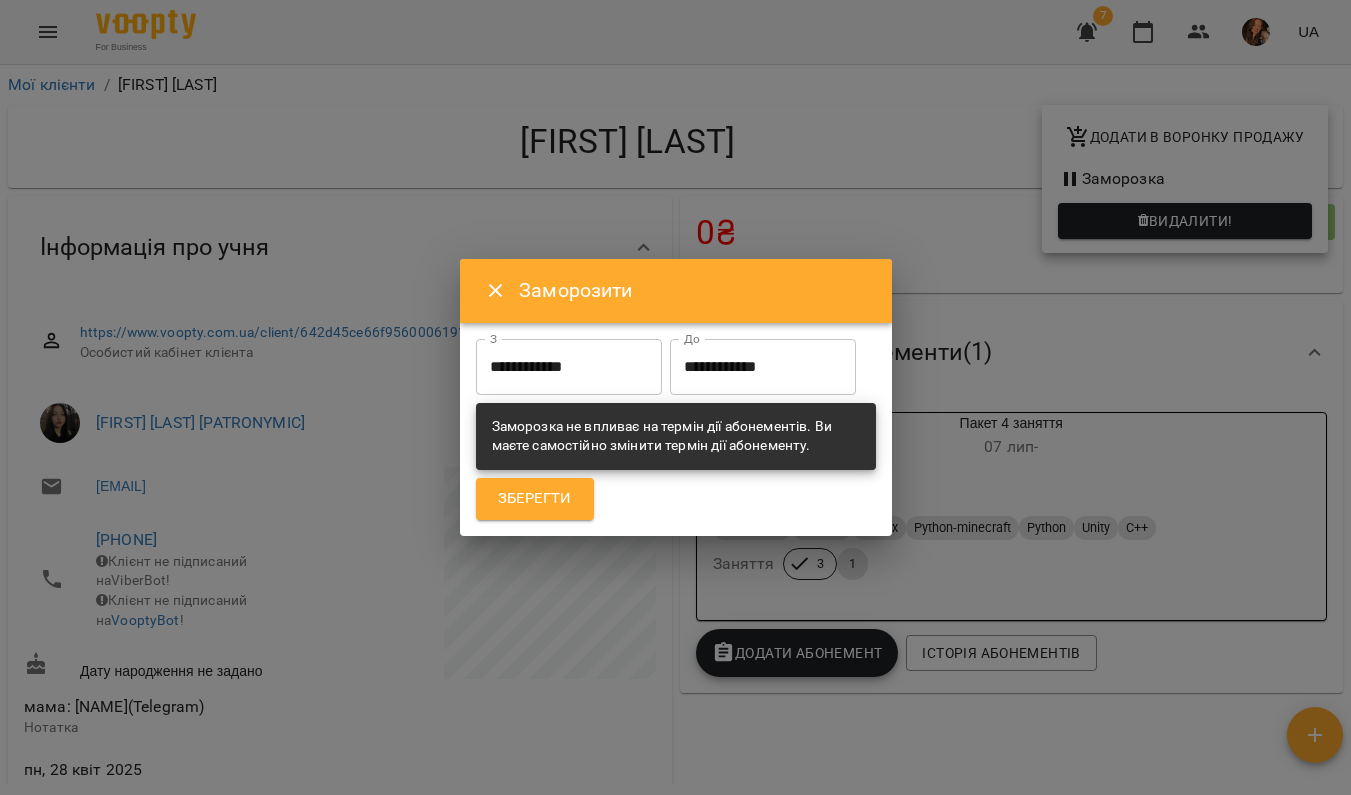 click on "**********" at bounding box center [763, 367] 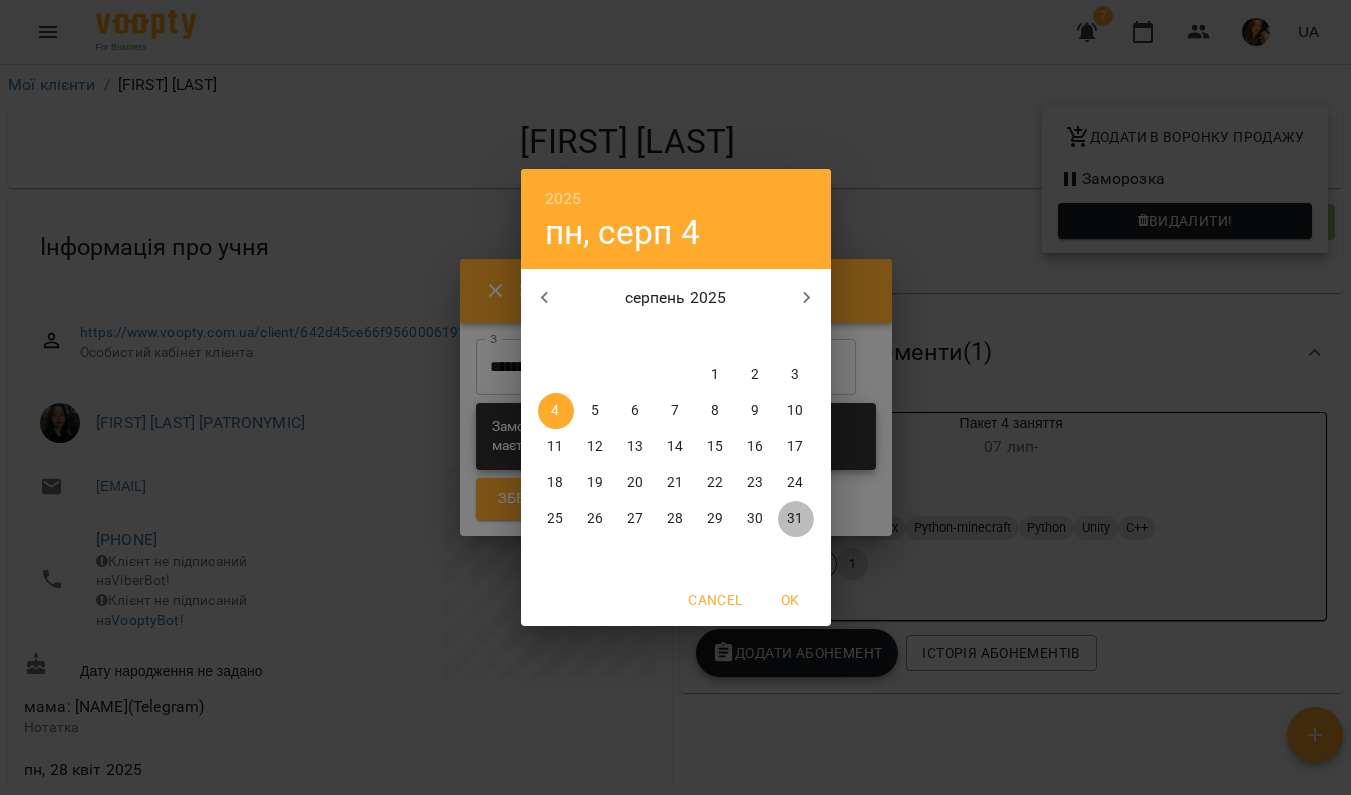 click on "31" at bounding box center [795, 519] 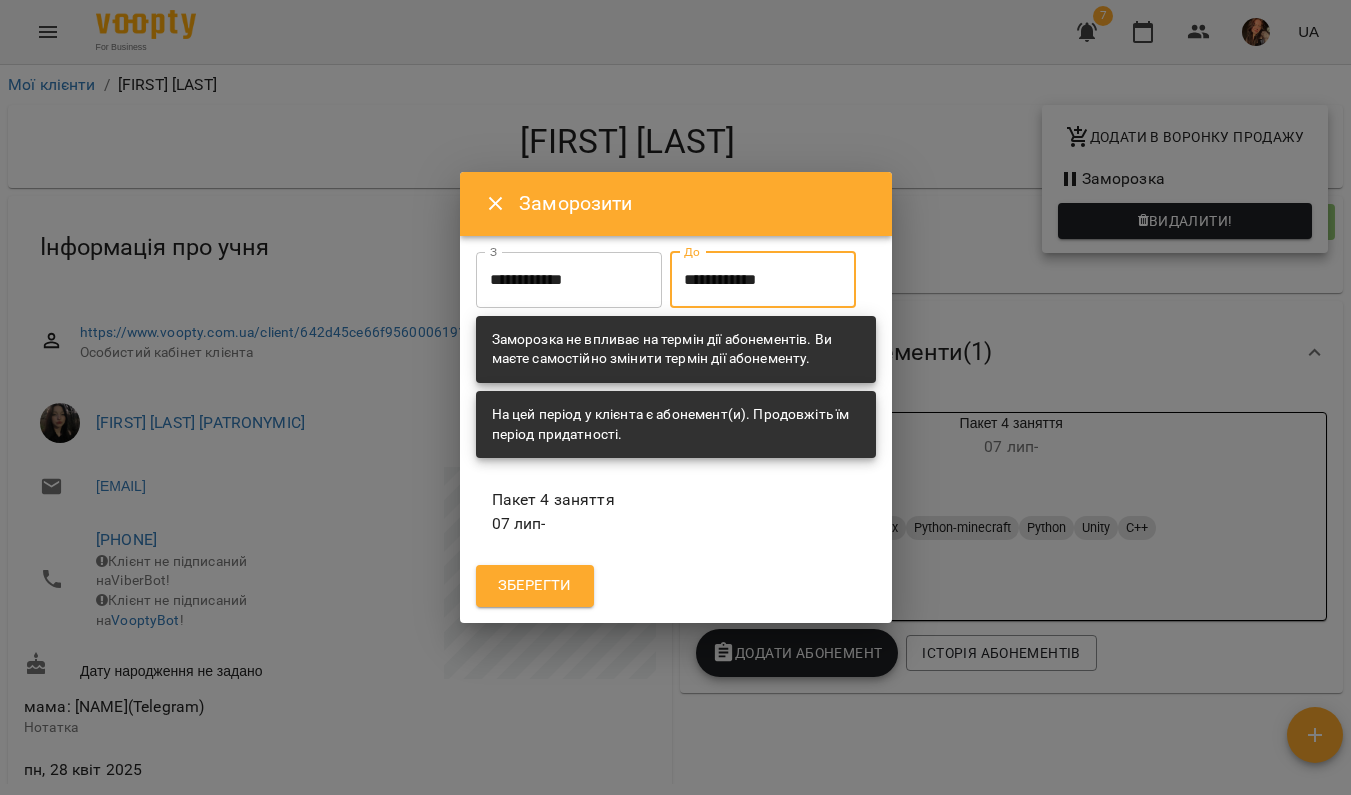 click on "Зберегти" at bounding box center (535, 586) 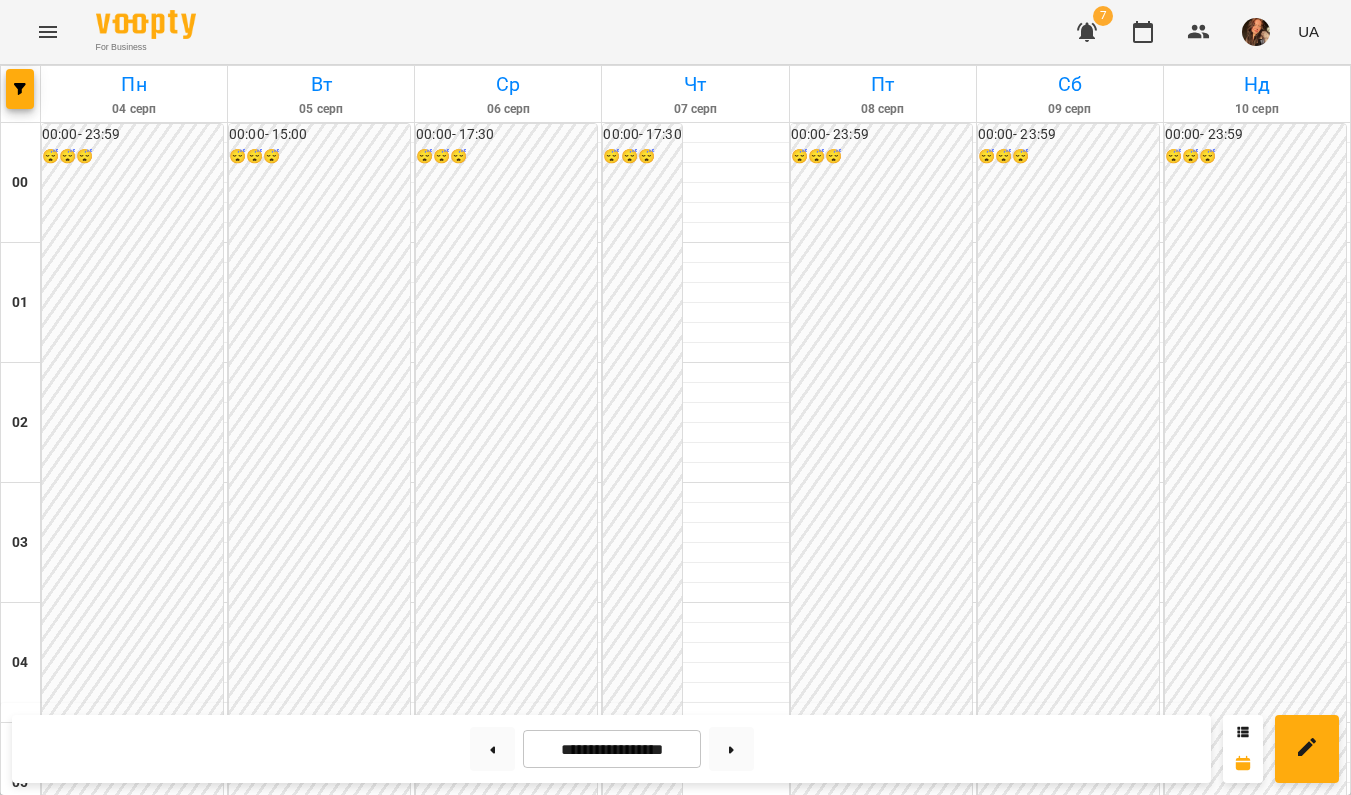 scroll, scrollTop: 1960, scrollLeft: 0, axis: vertical 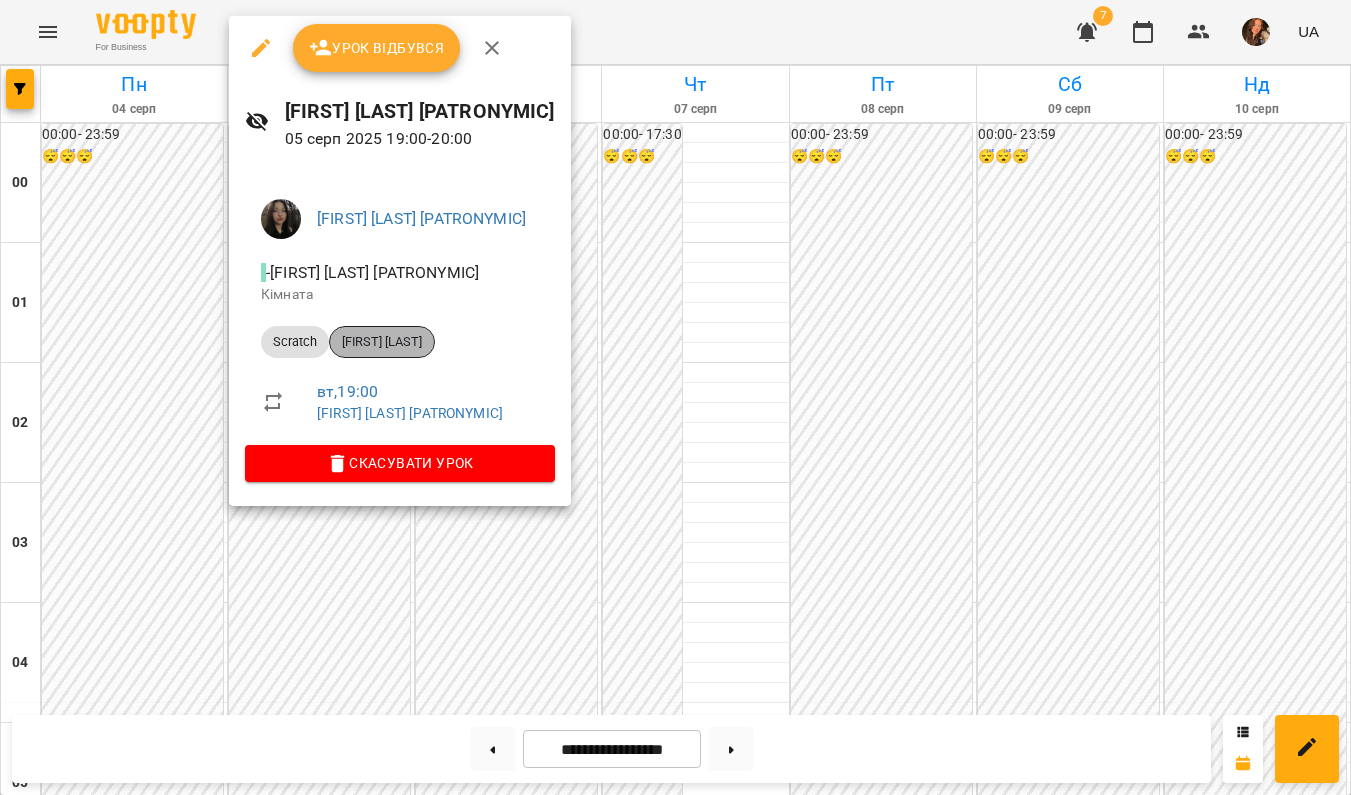 click on "[FIRST] [LAST]" at bounding box center (382, 342) 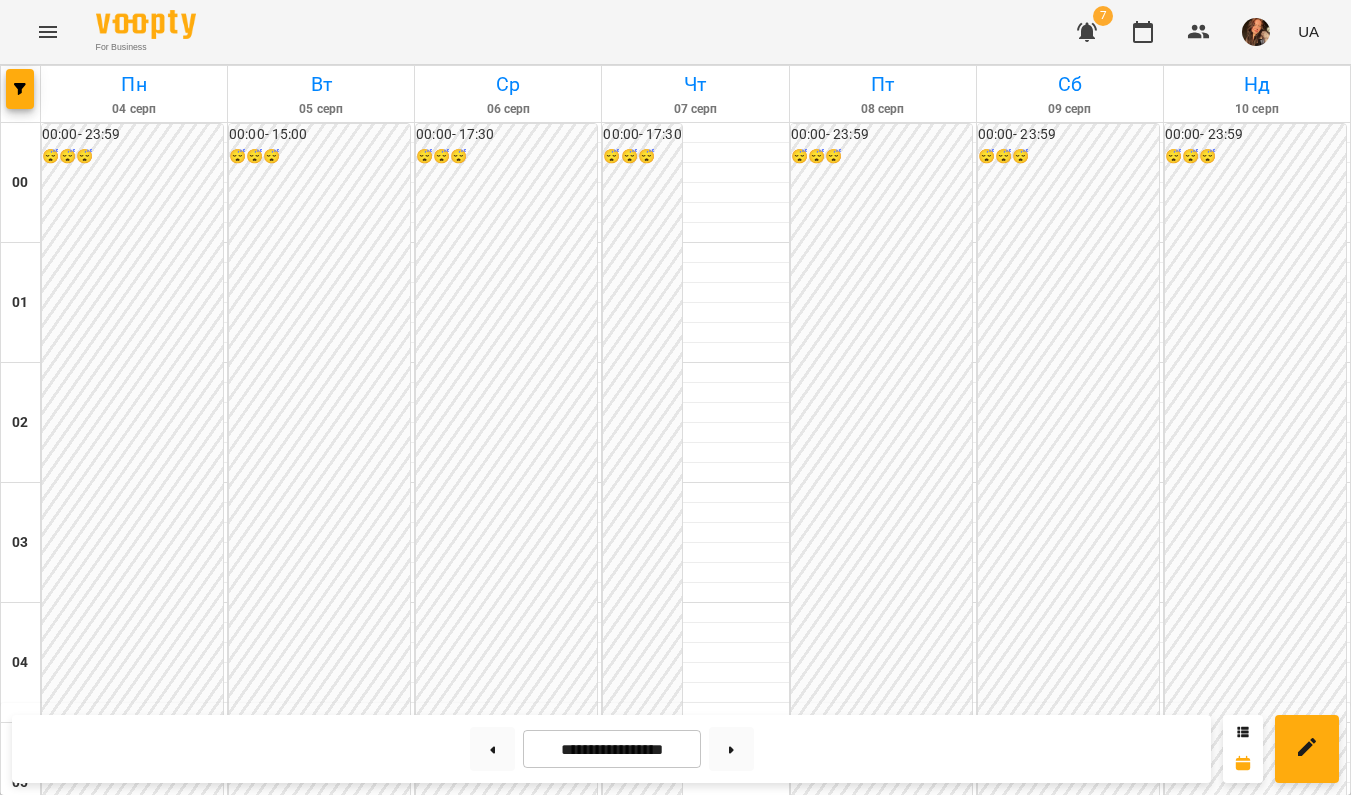 scroll, scrollTop: 1938, scrollLeft: 0, axis: vertical 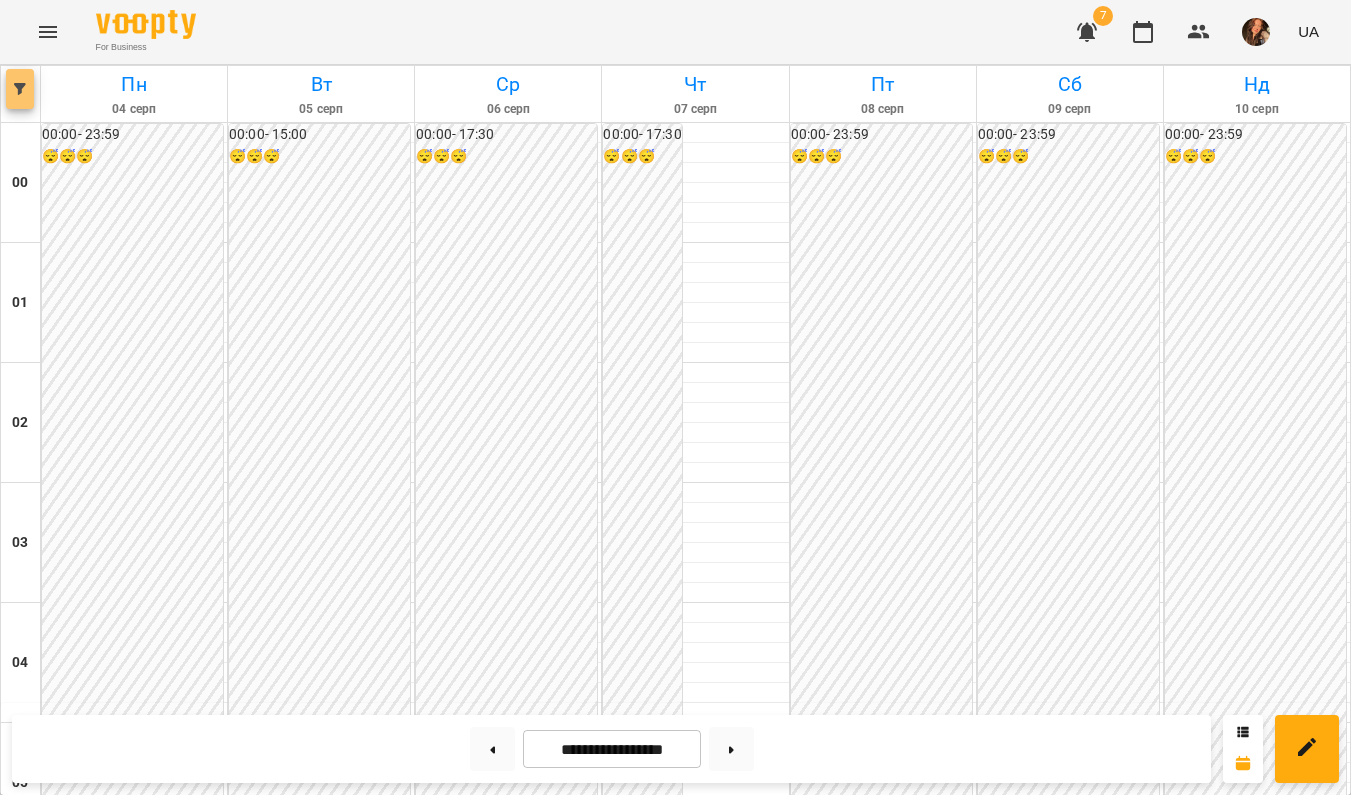 click at bounding box center (20, 89) 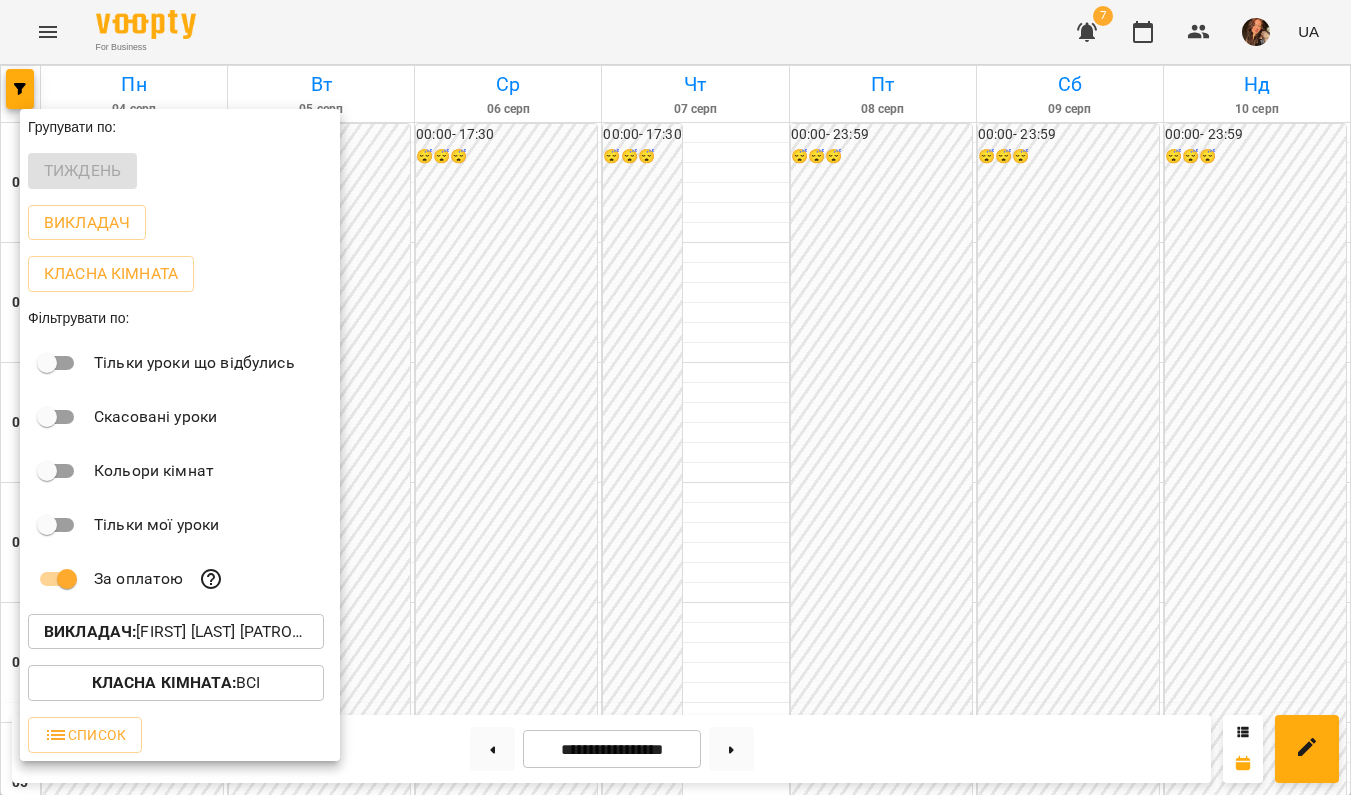 click on "Викладач :  [LAST] [FIRST] [LAST]" at bounding box center [176, 632] 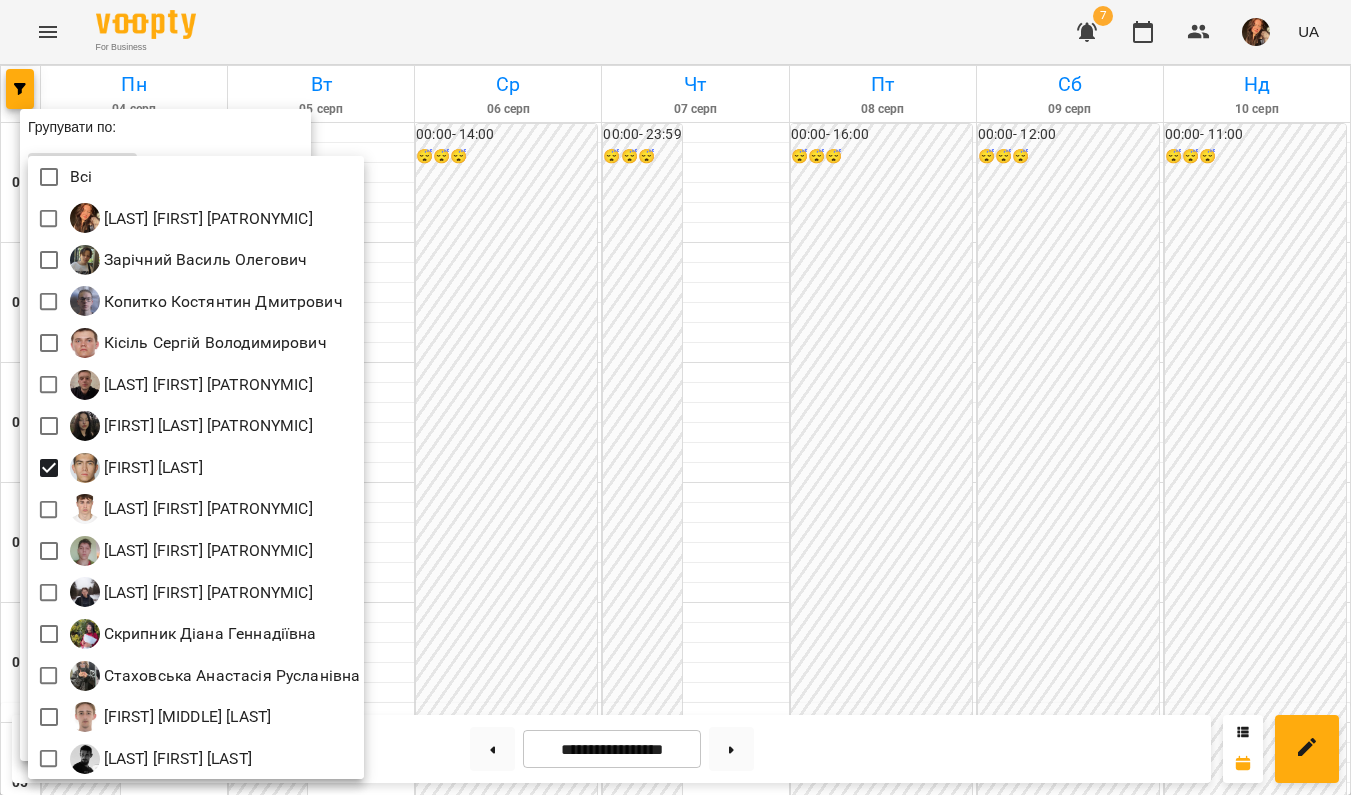 click at bounding box center (675, 397) 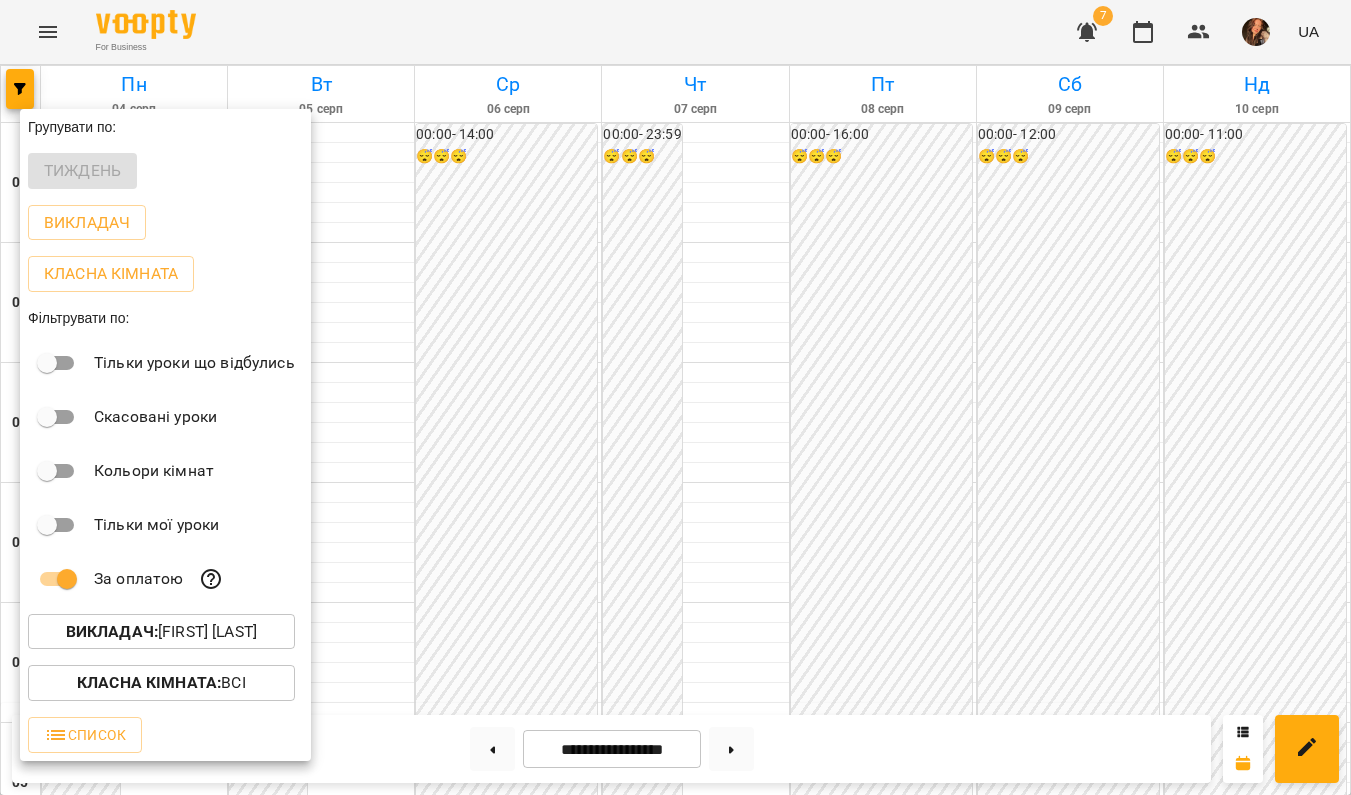 click at bounding box center (675, 397) 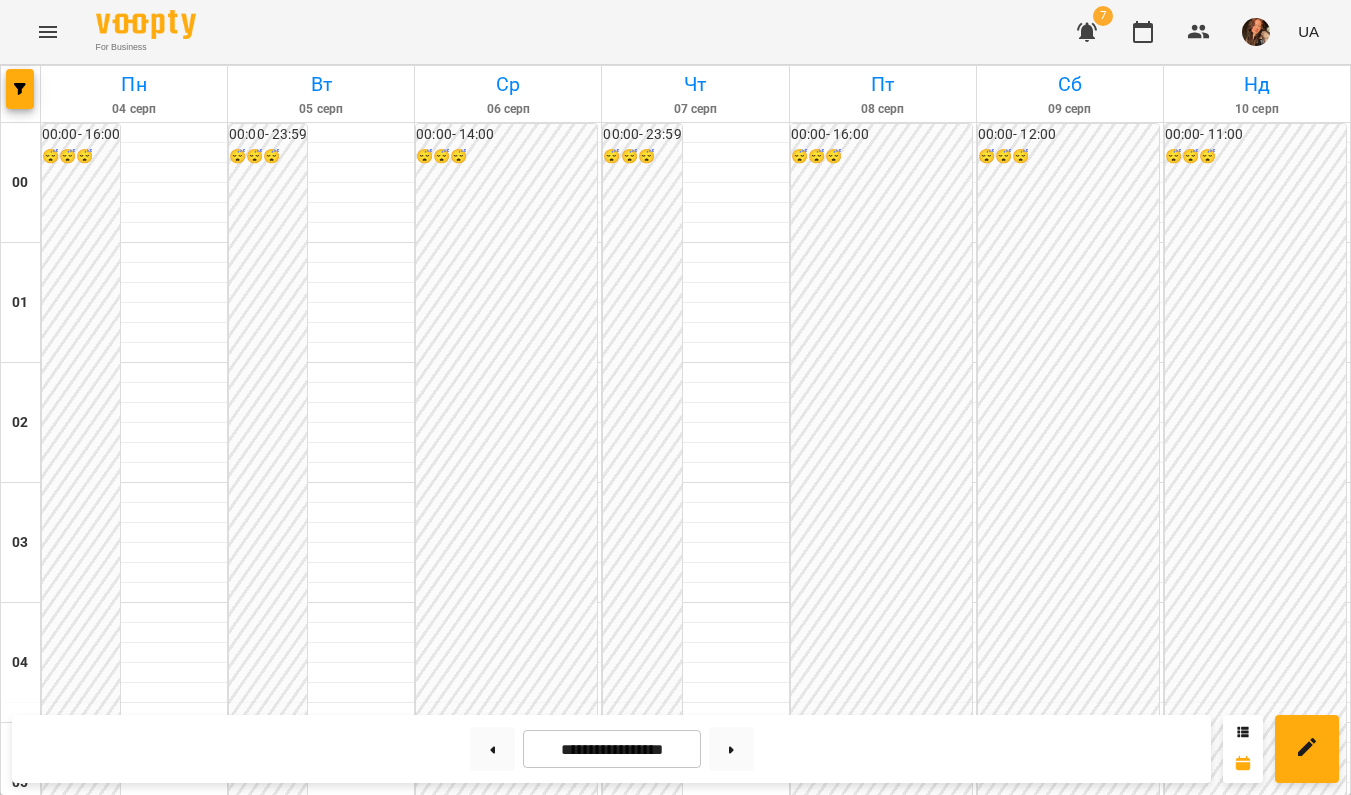 scroll, scrollTop: 1743, scrollLeft: 0, axis: vertical 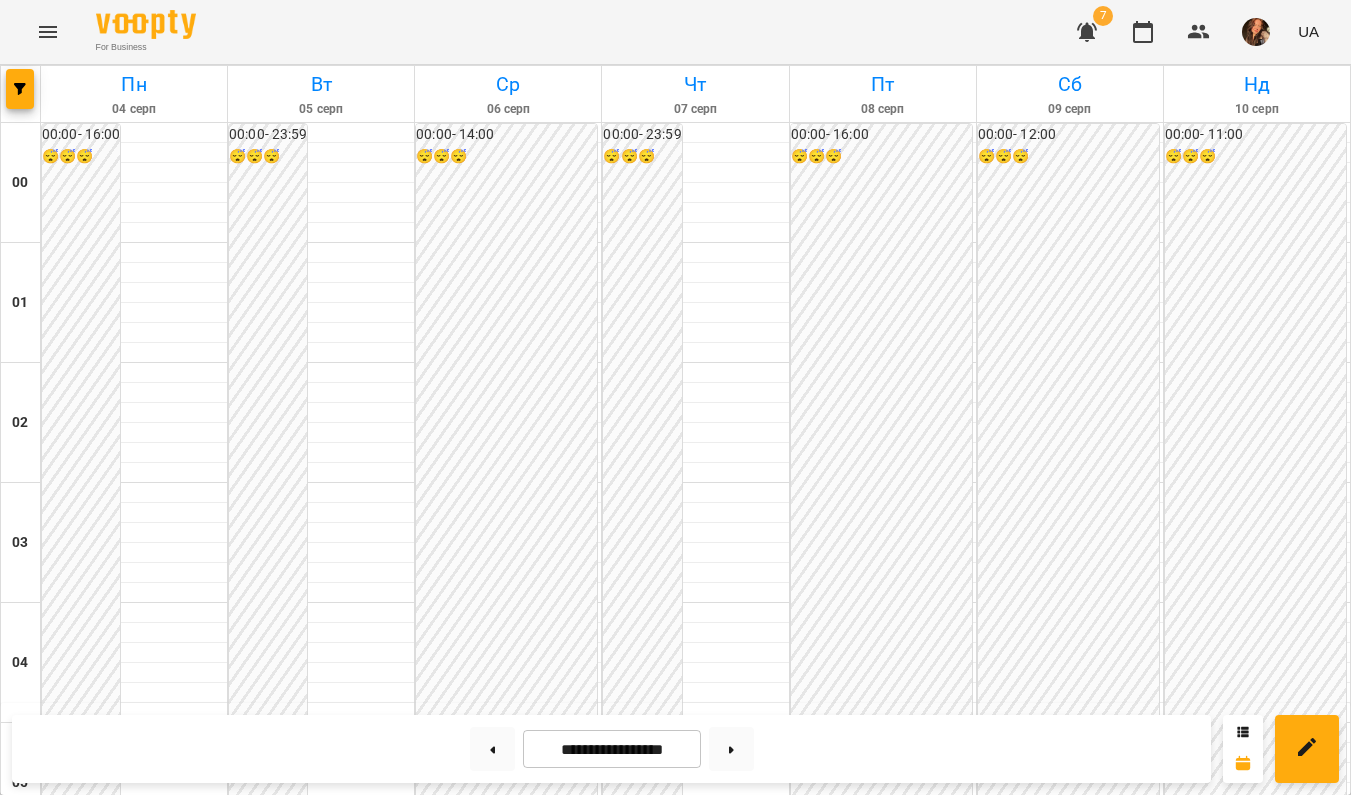 click on "[LAST] [FIRST]" at bounding box center (174, 1997) 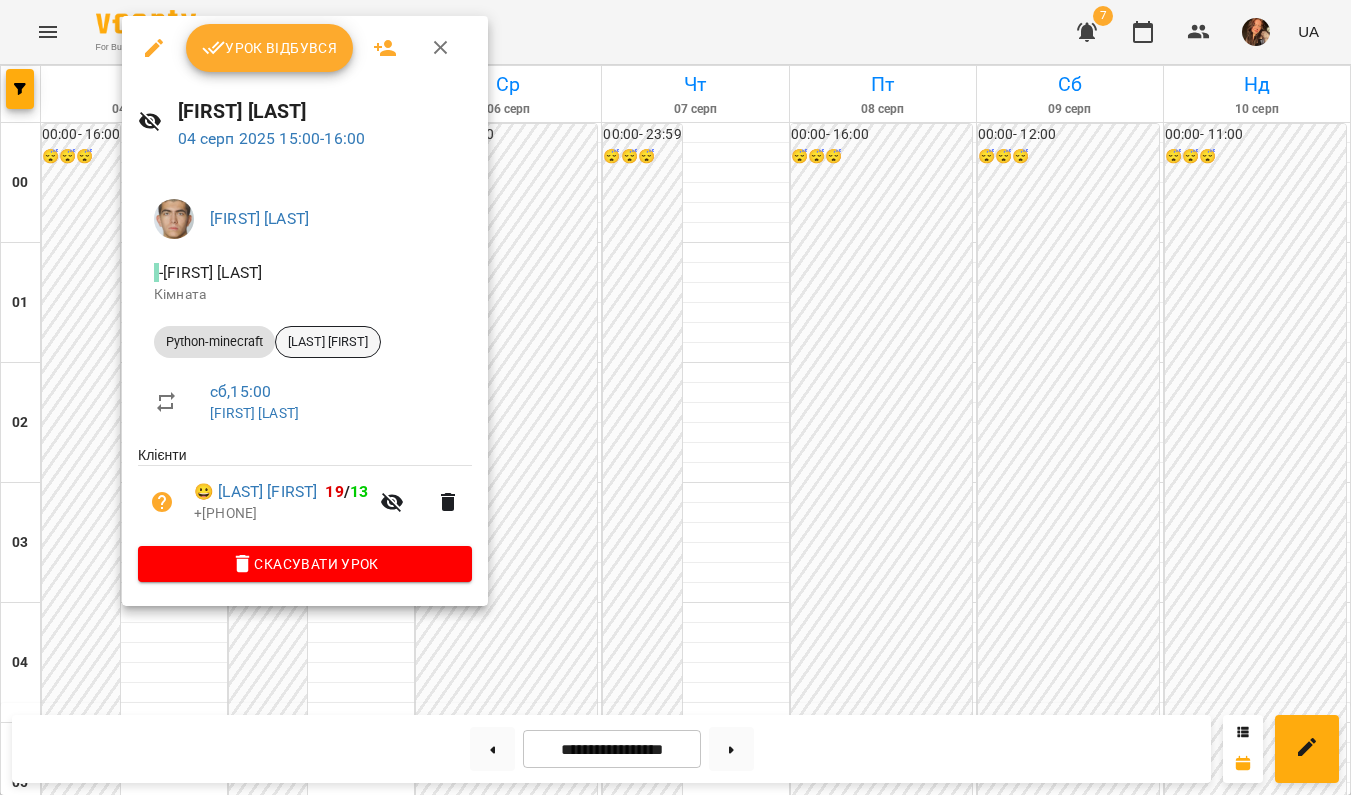 click on "[LAST] [FIRST]" at bounding box center (328, 342) 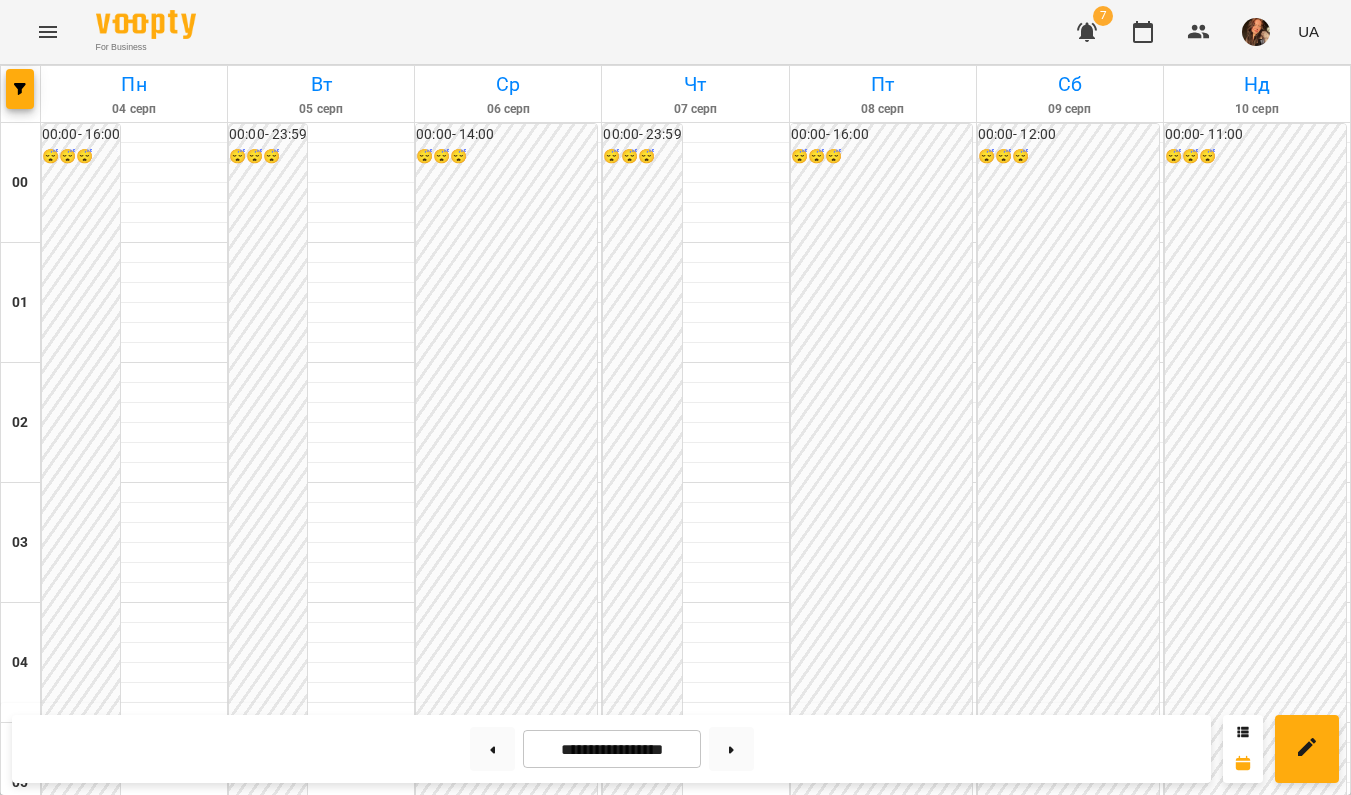 scroll, scrollTop: 1659, scrollLeft: 0, axis: vertical 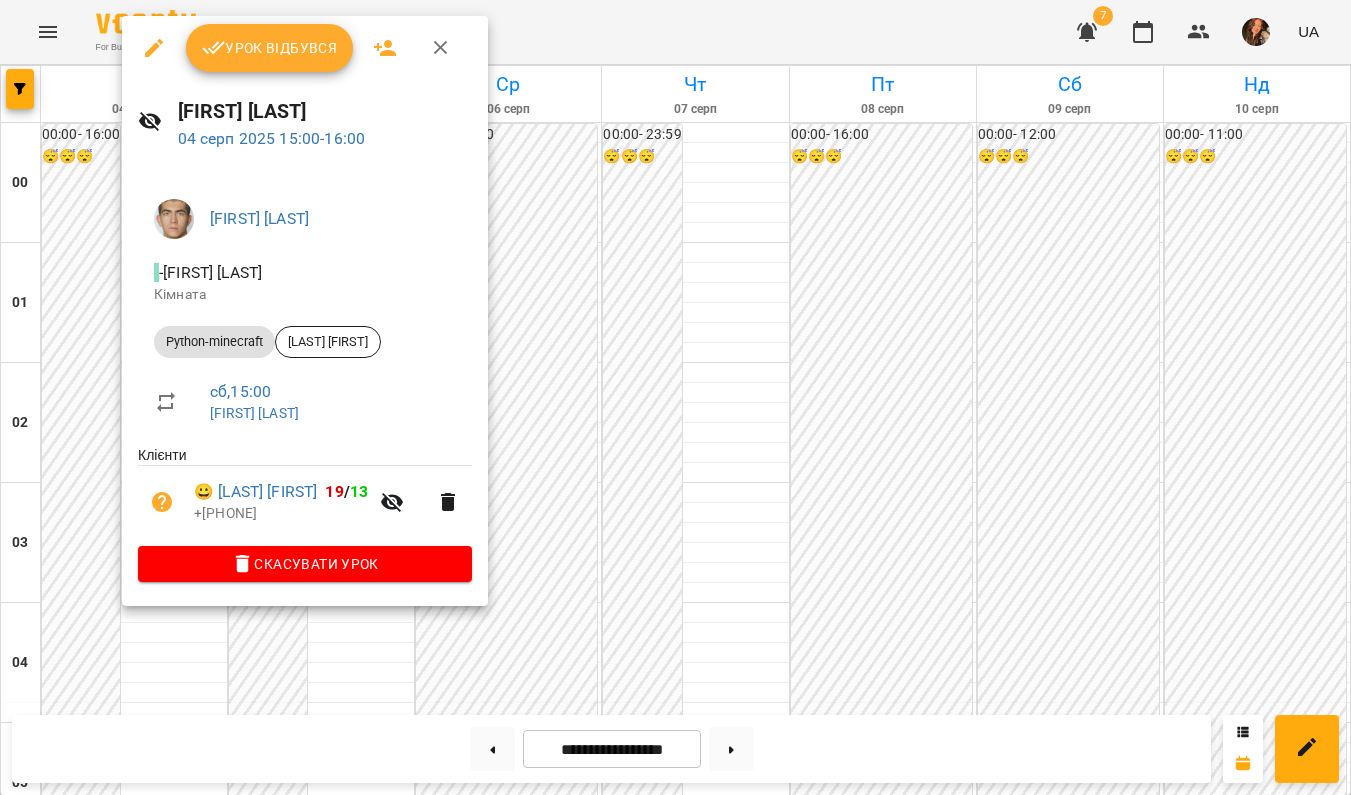 click 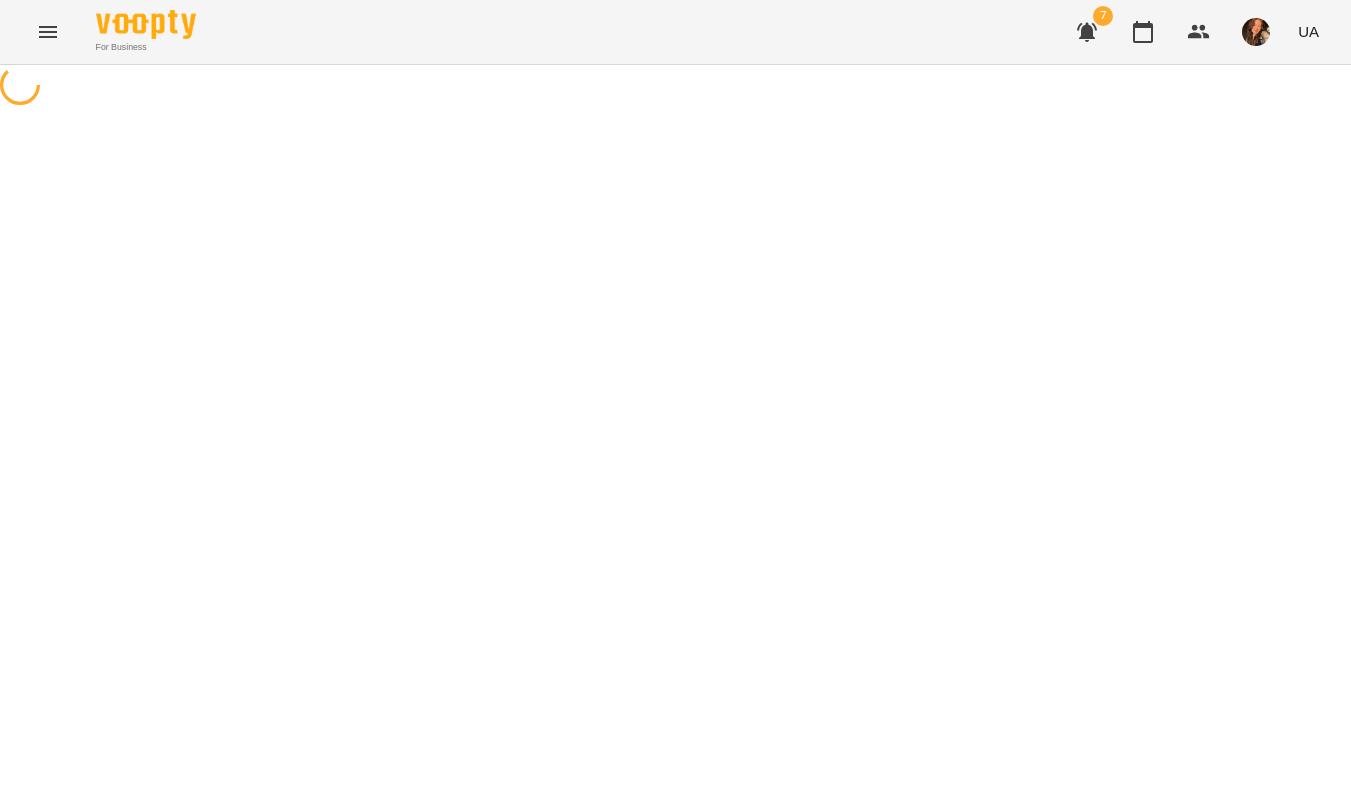 select on "**********" 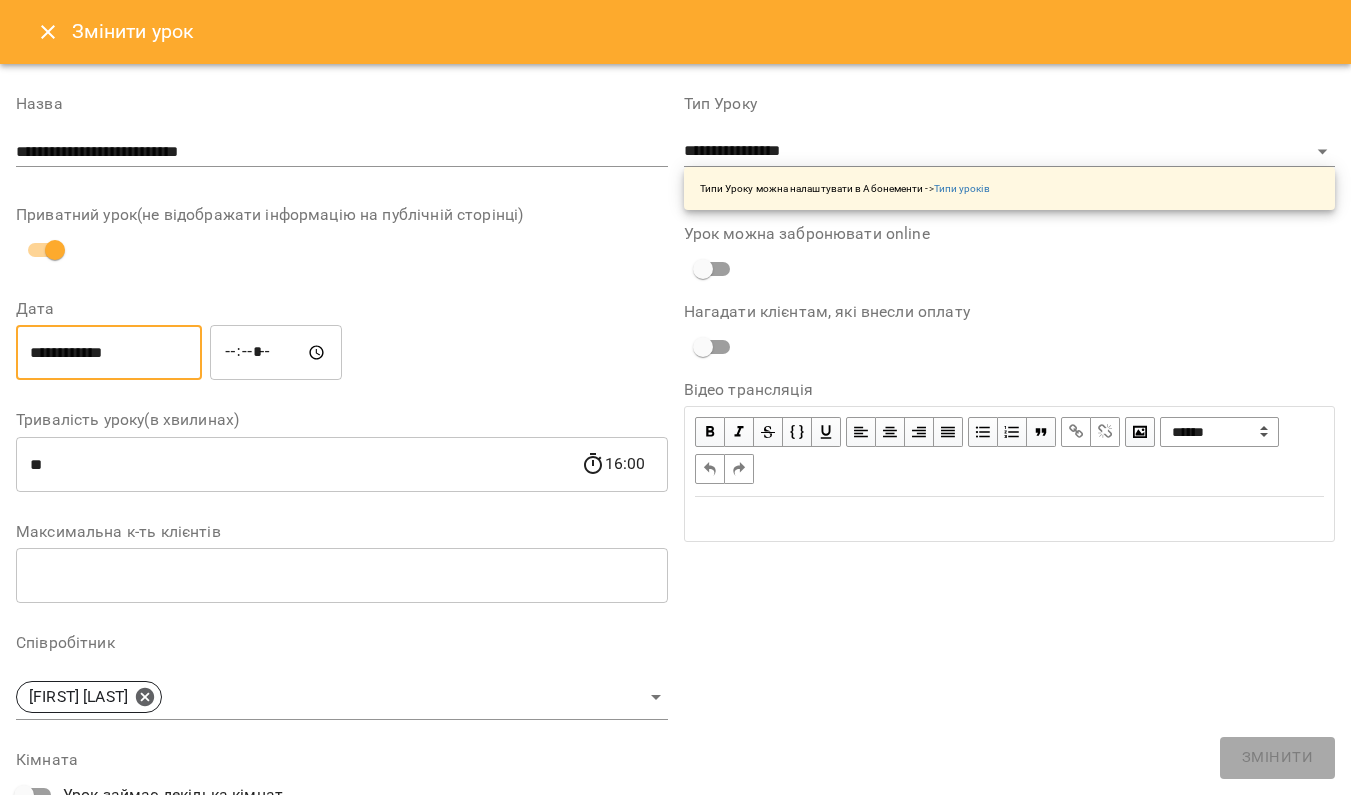 click on "**********" at bounding box center [109, 353] 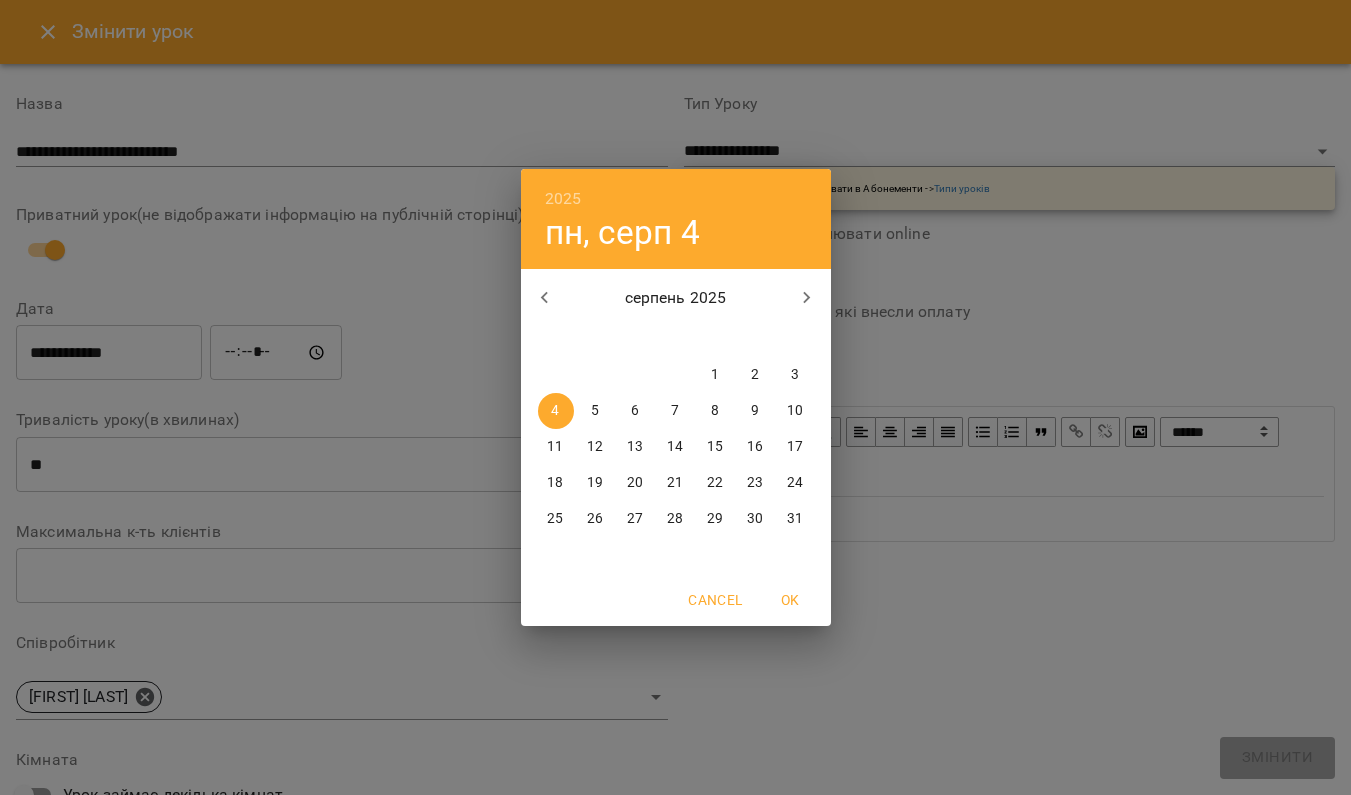 click on "5" at bounding box center (595, 411) 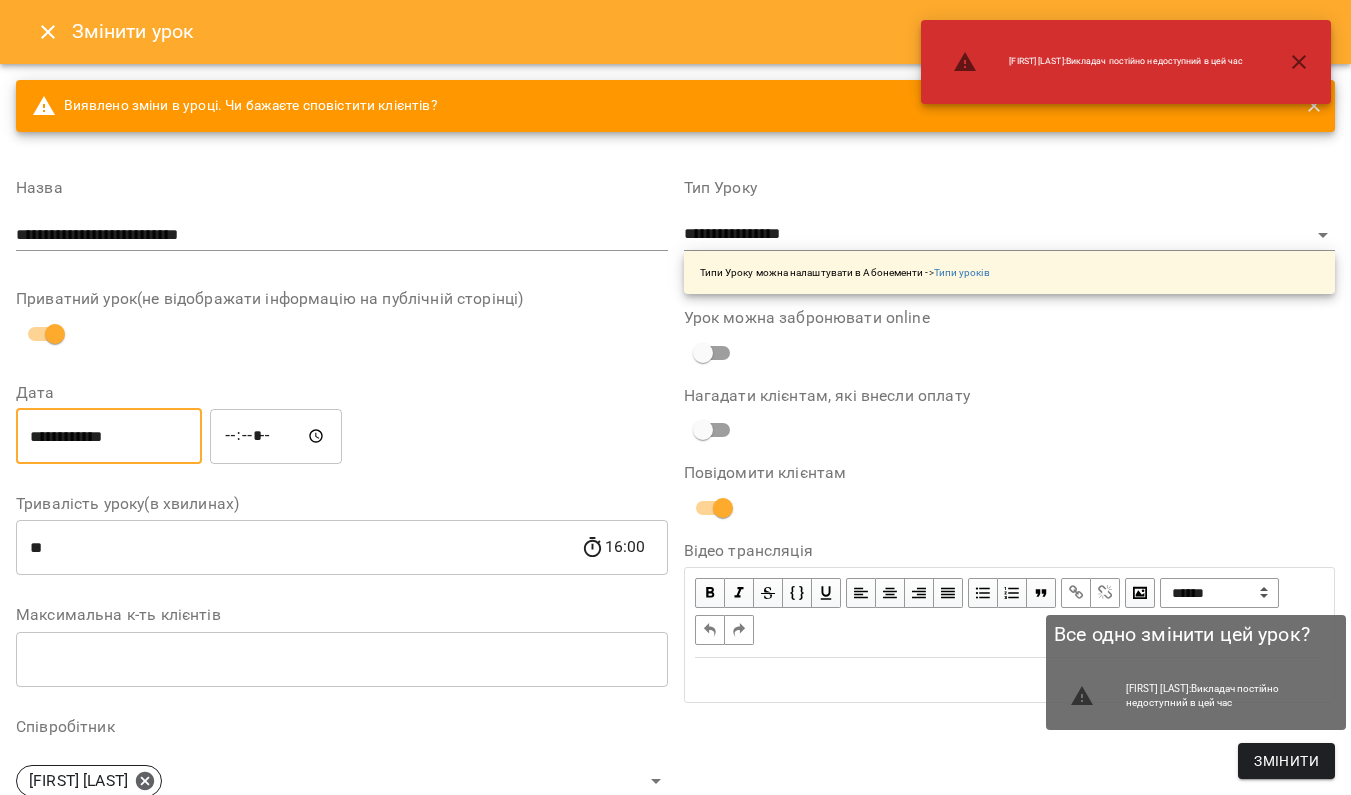 click on "Змінити" at bounding box center (1286, 761) 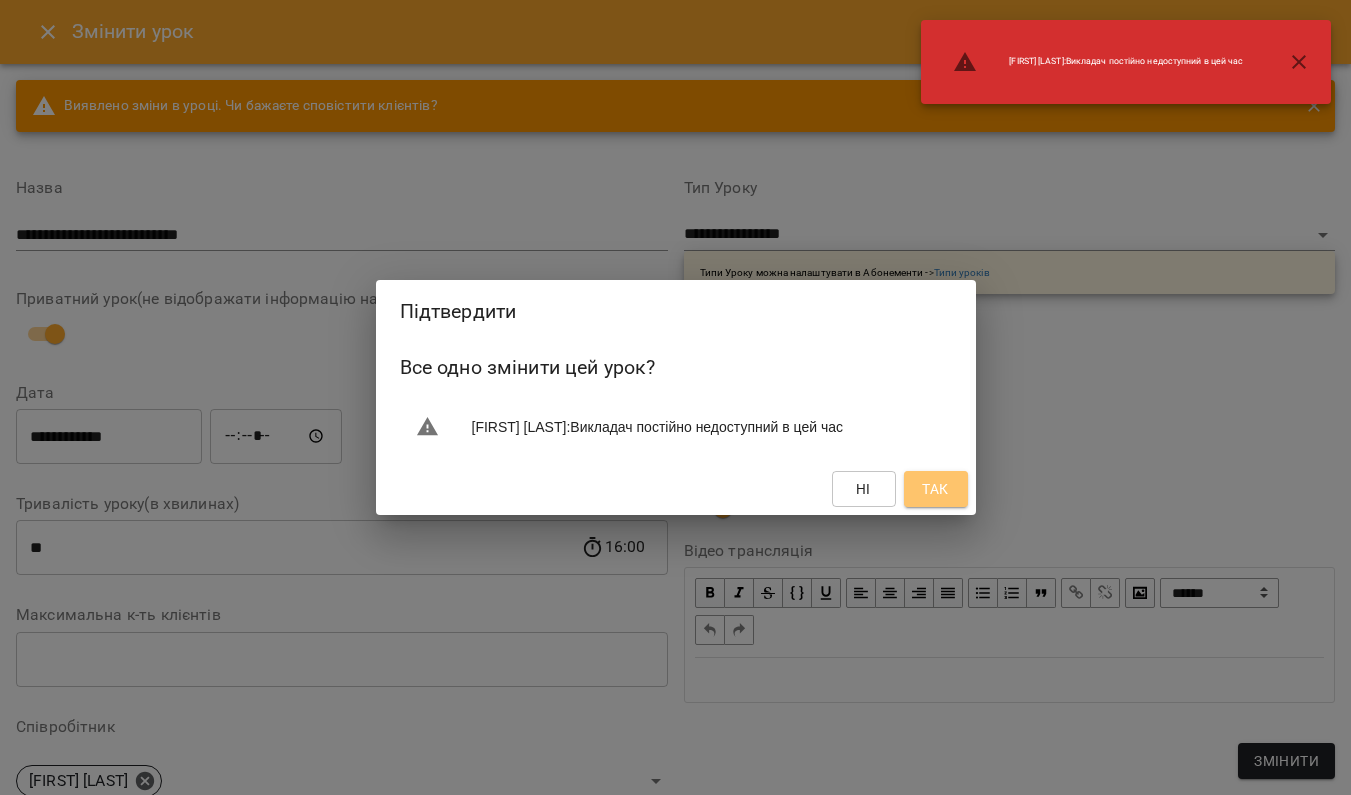 click on "Так" at bounding box center (935, 489) 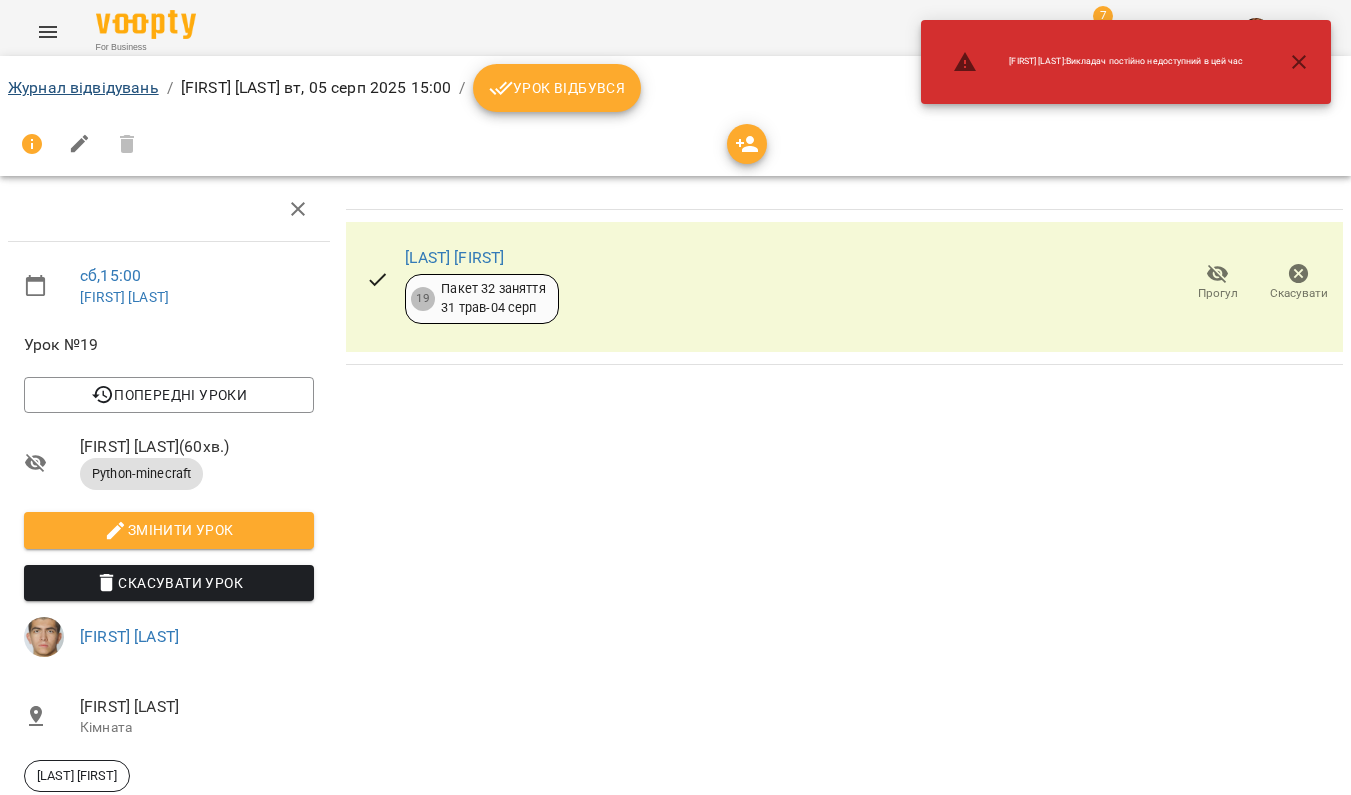 click on "Журнал відвідувань" at bounding box center (83, 87) 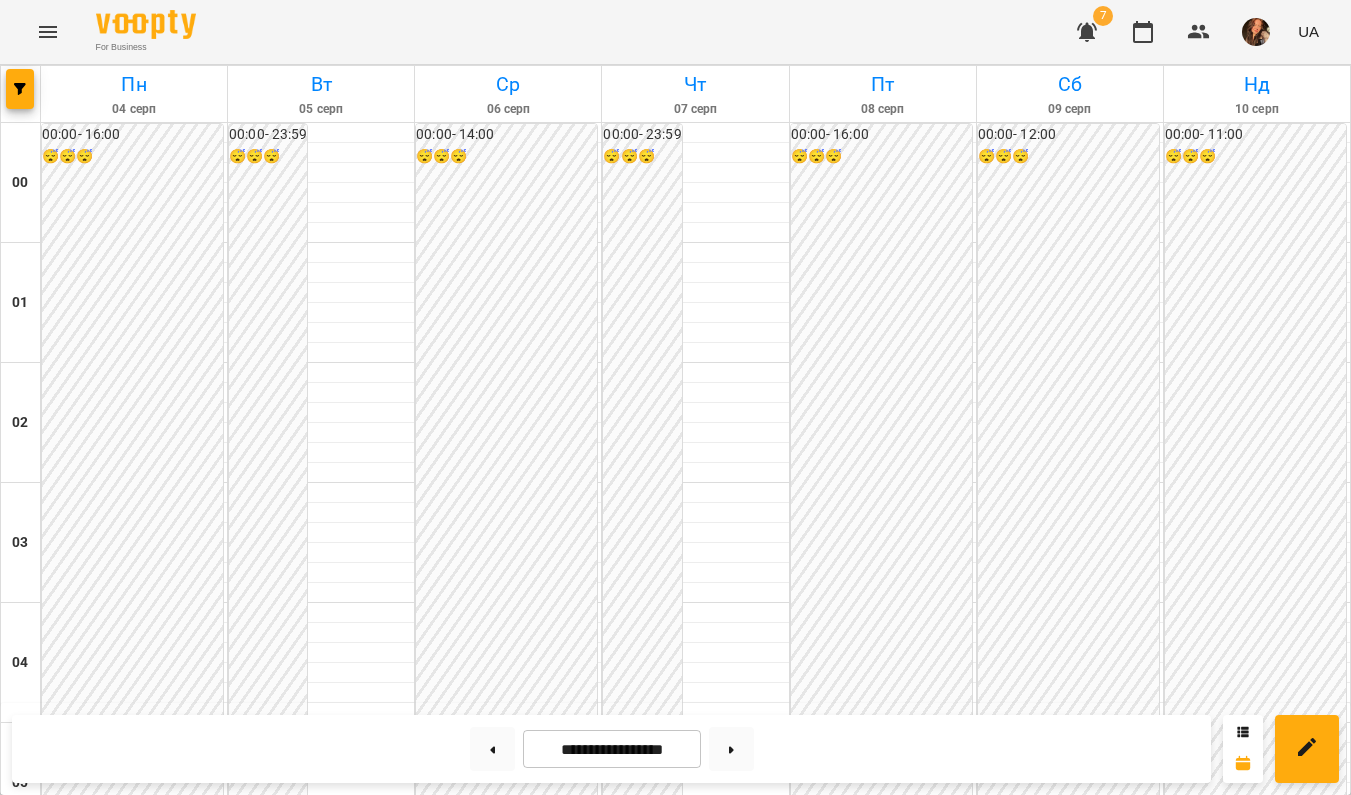scroll, scrollTop: 1610, scrollLeft: 0, axis: vertical 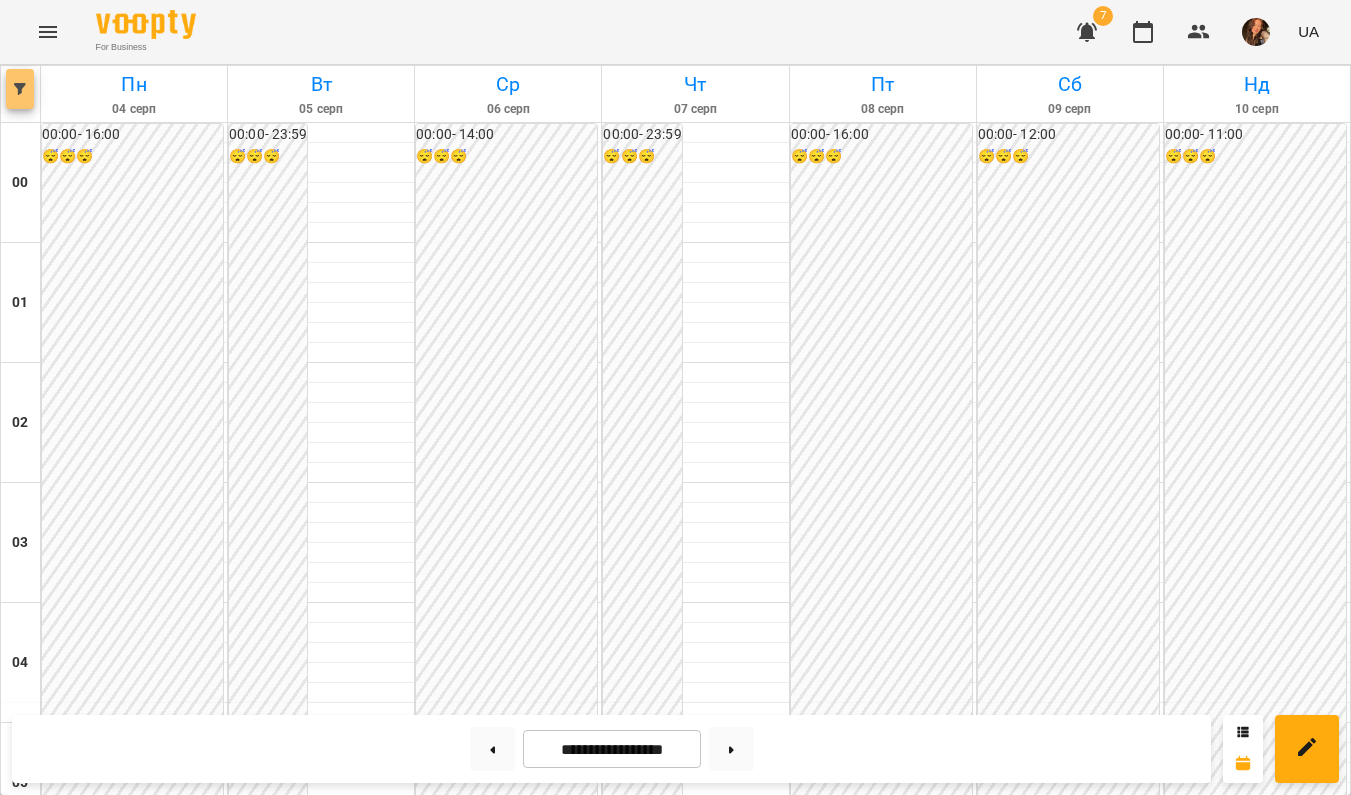 click 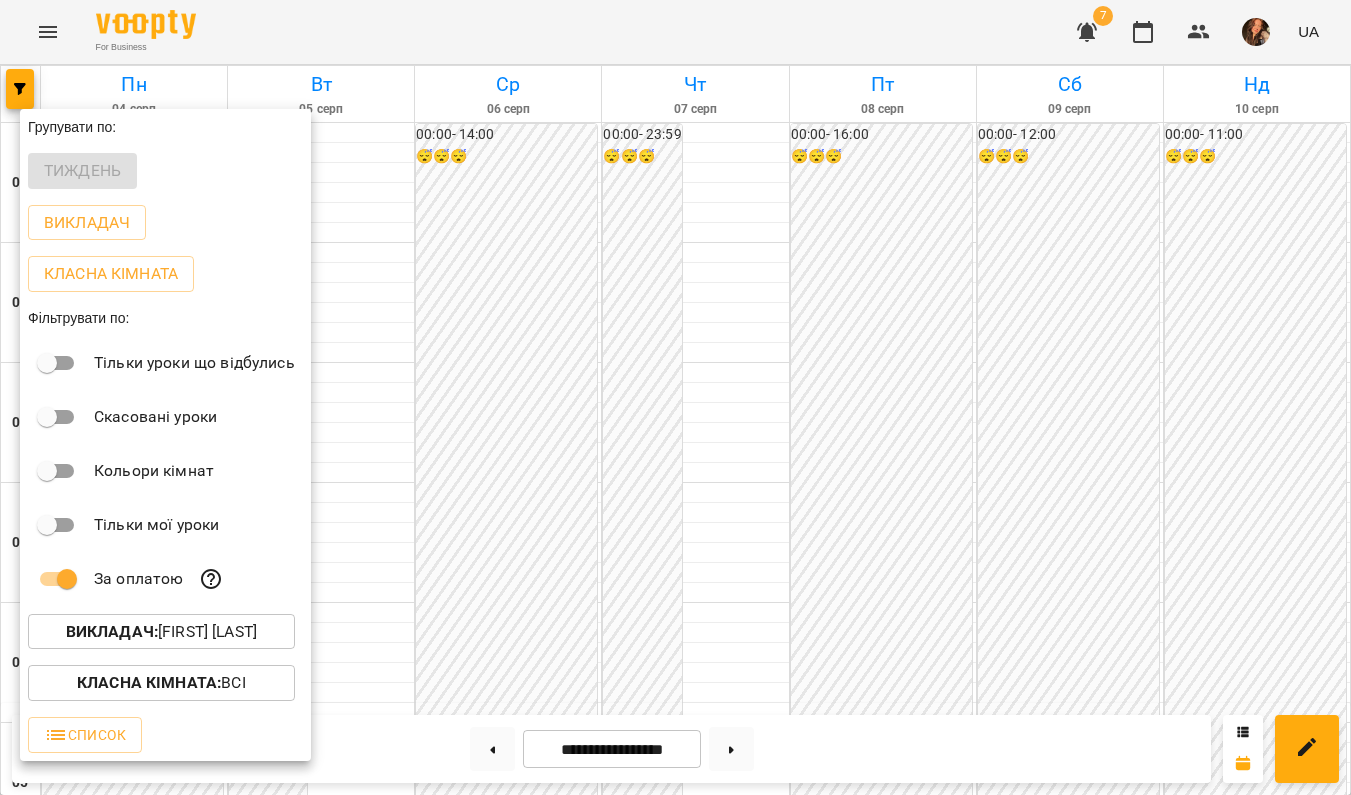 click on "Викладач : [LAST] [FIRST] [LAST]" at bounding box center [161, 632] 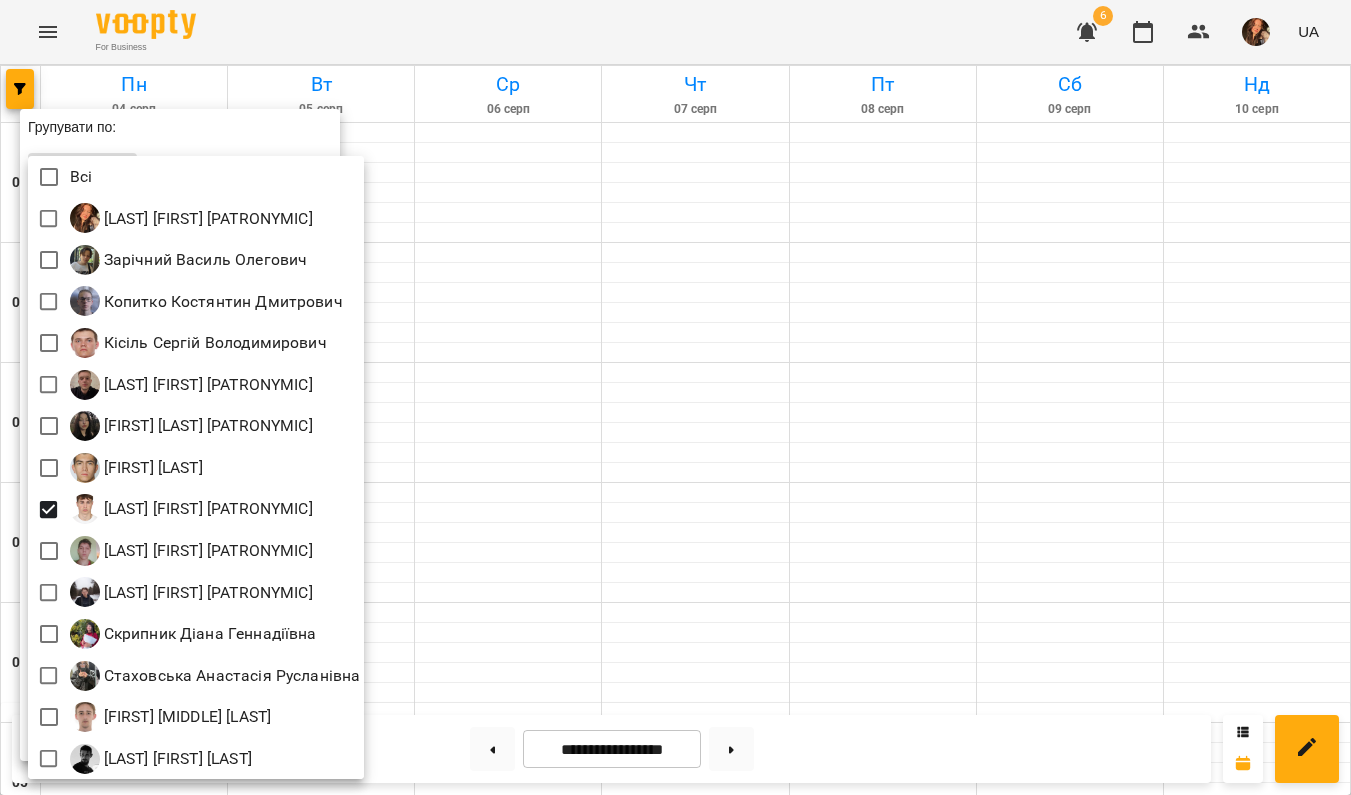 click at bounding box center (675, 397) 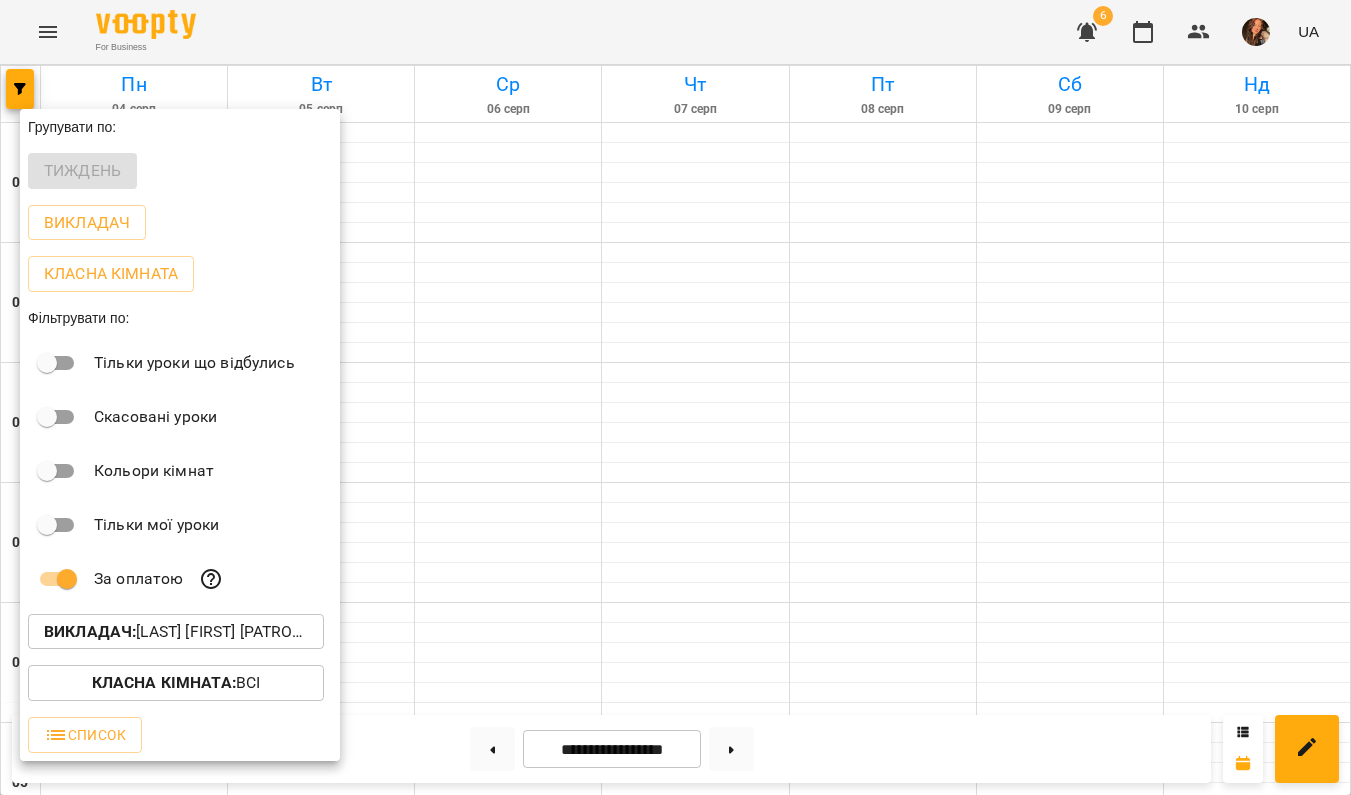 click at bounding box center [675, 397] 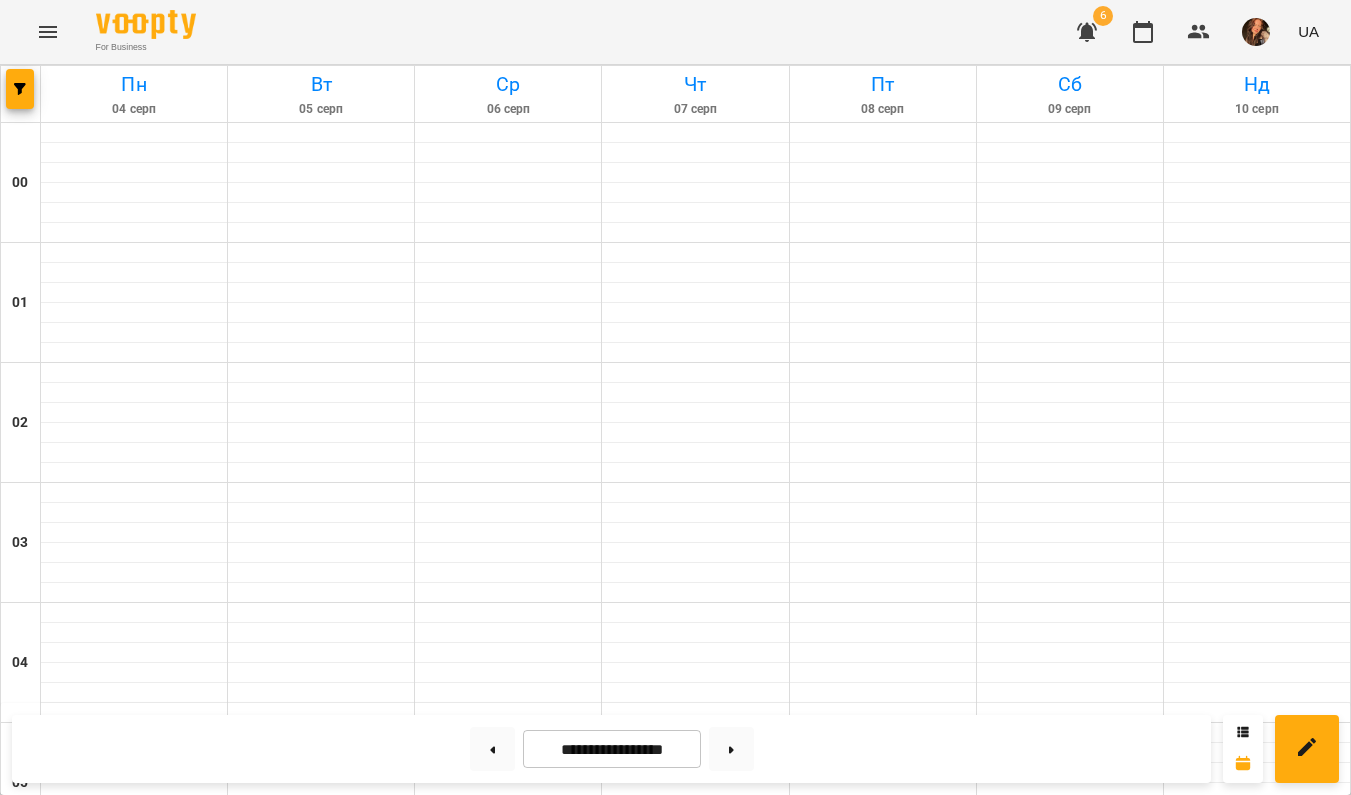 click on "Python - [FIRST] [LAST]" at bounding box center (134, 1866) 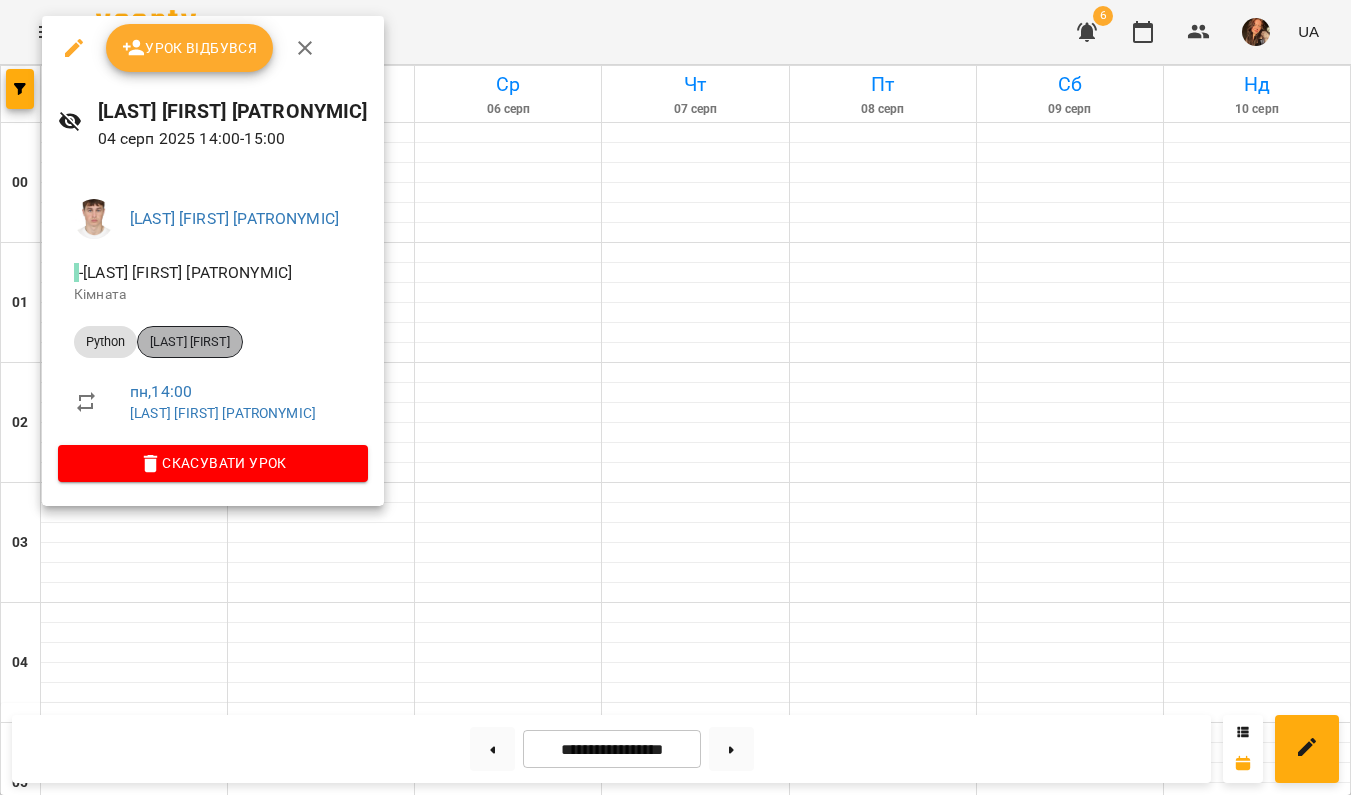 click on "[LAST] [FIRST]" at bounding box center [190, 342] 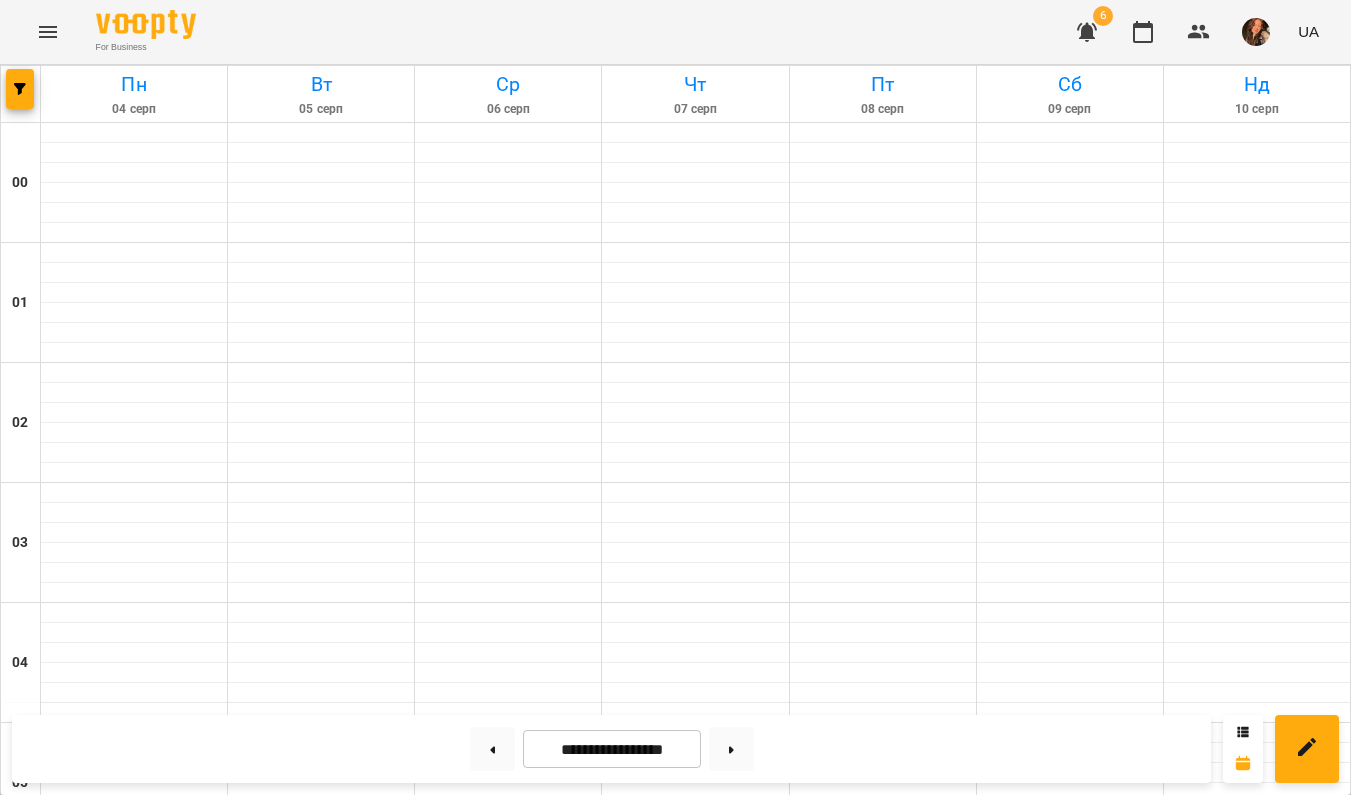 scroll, scrollTop: 1673, scrollLeft: 0, axis: vertical 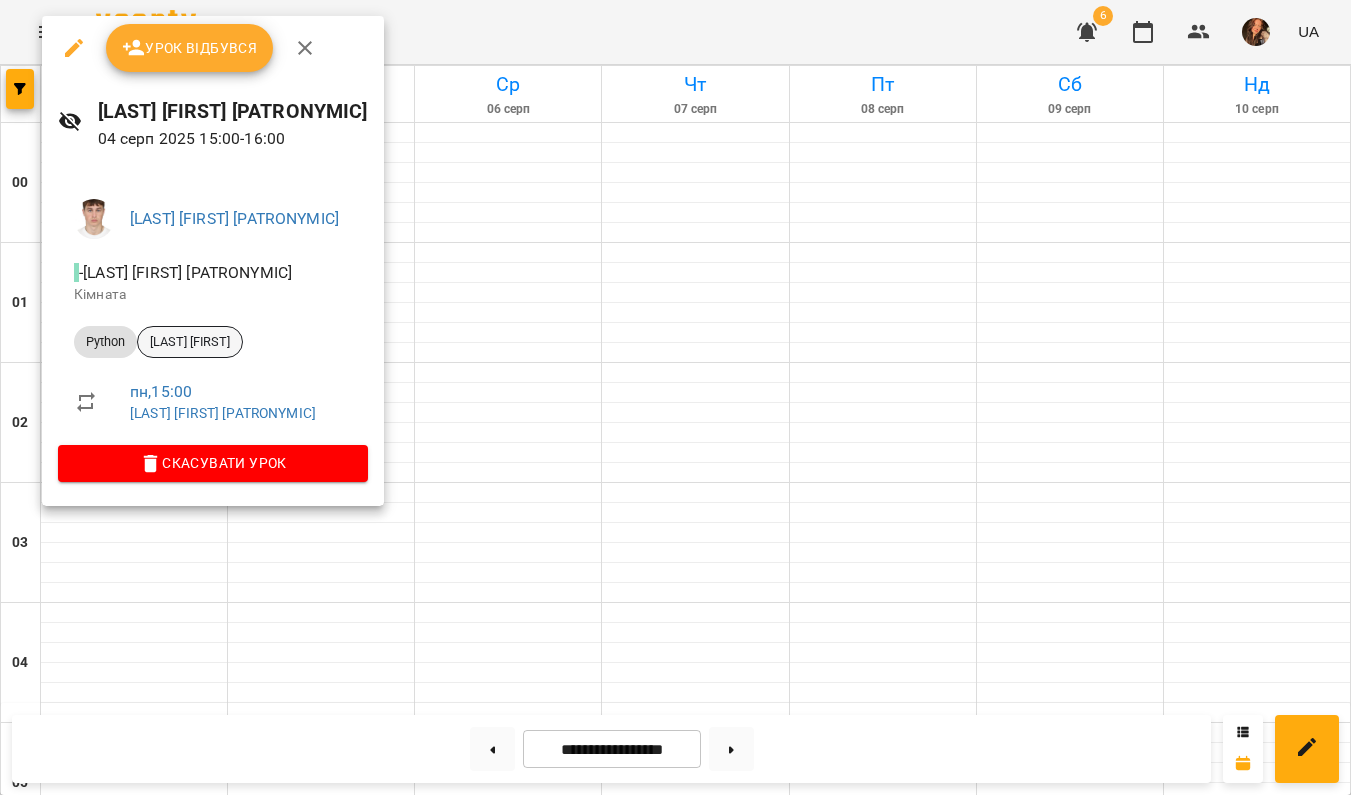 click on "[LAST] [FIRST]" at bounding box center [190, 342] 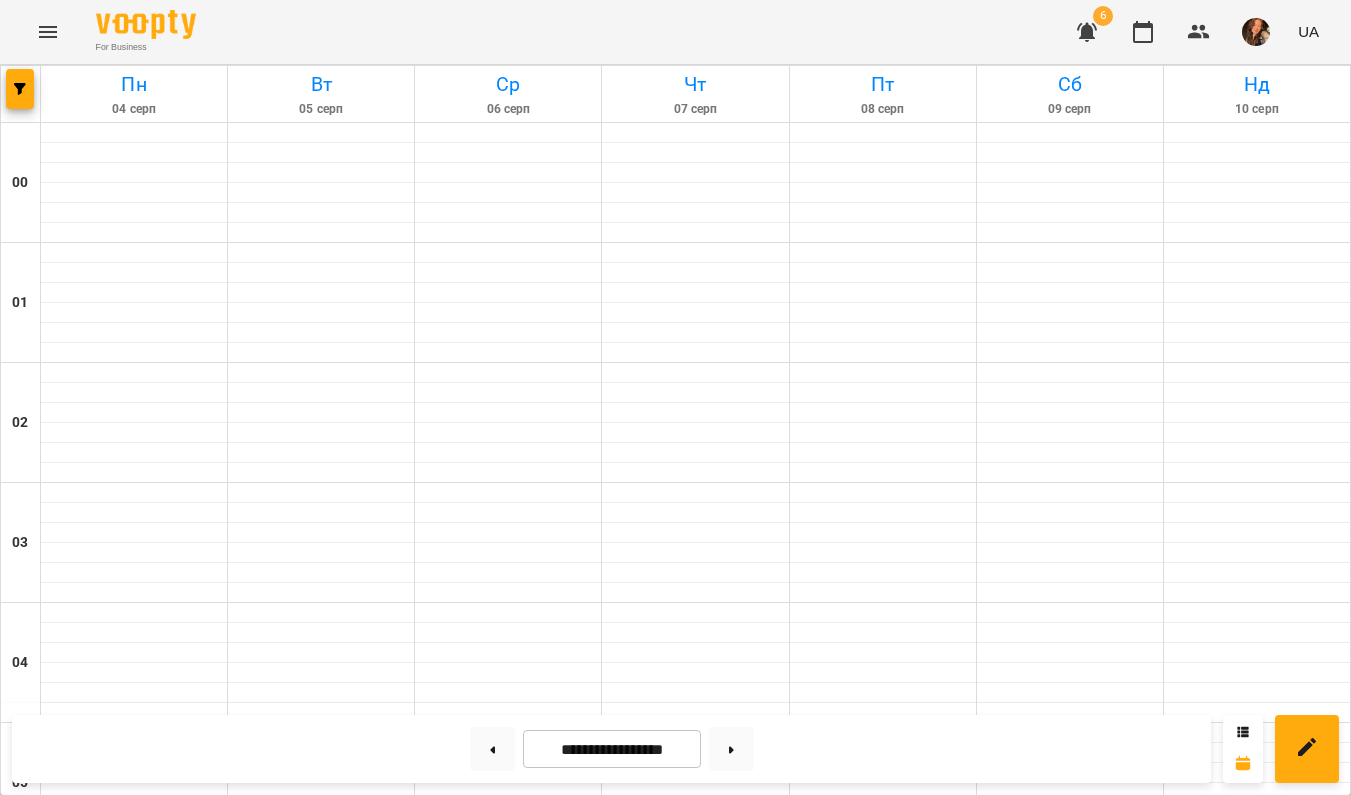 scroll, scrollTop: 1635, scrollLeft: 0, axis: vertical 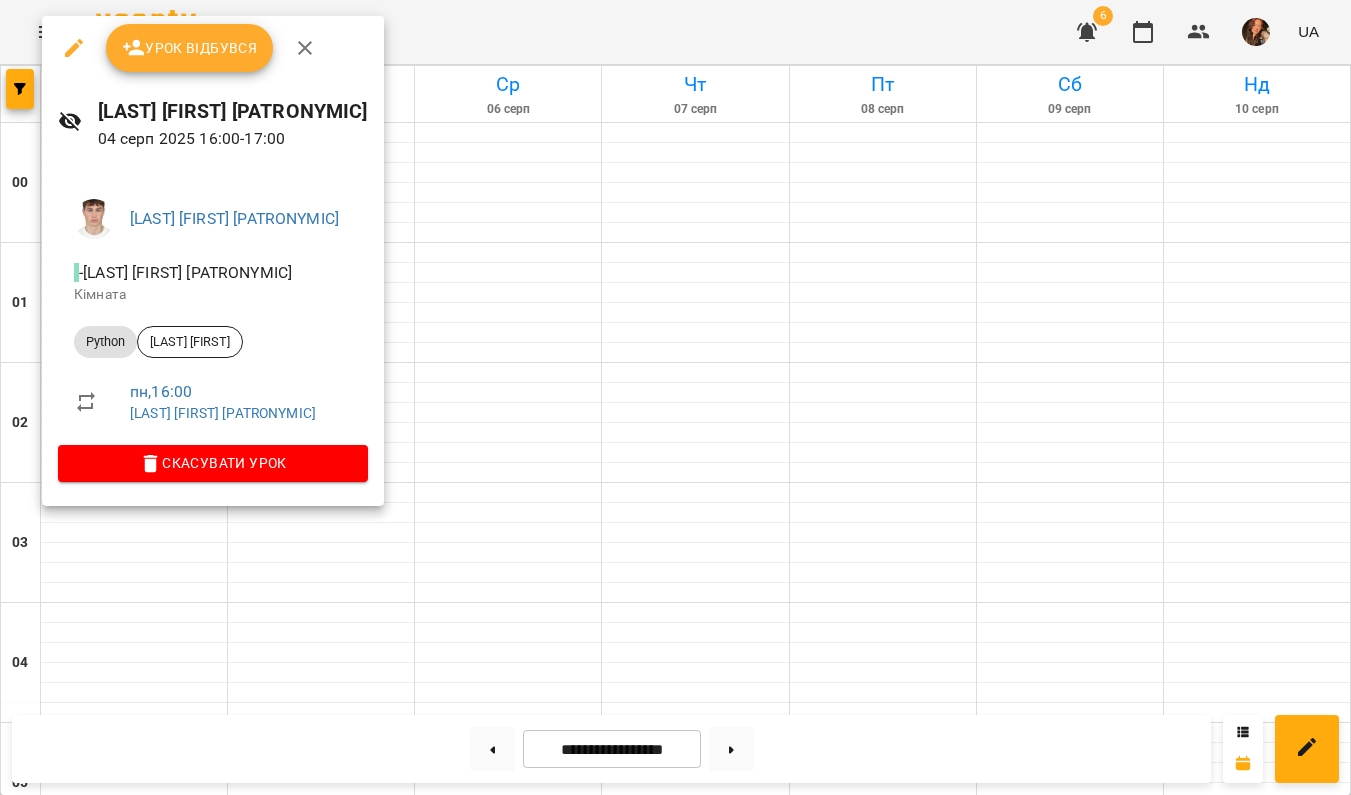 click on "Python [FIRST] [LAST]" at bounding box center (213, 342) 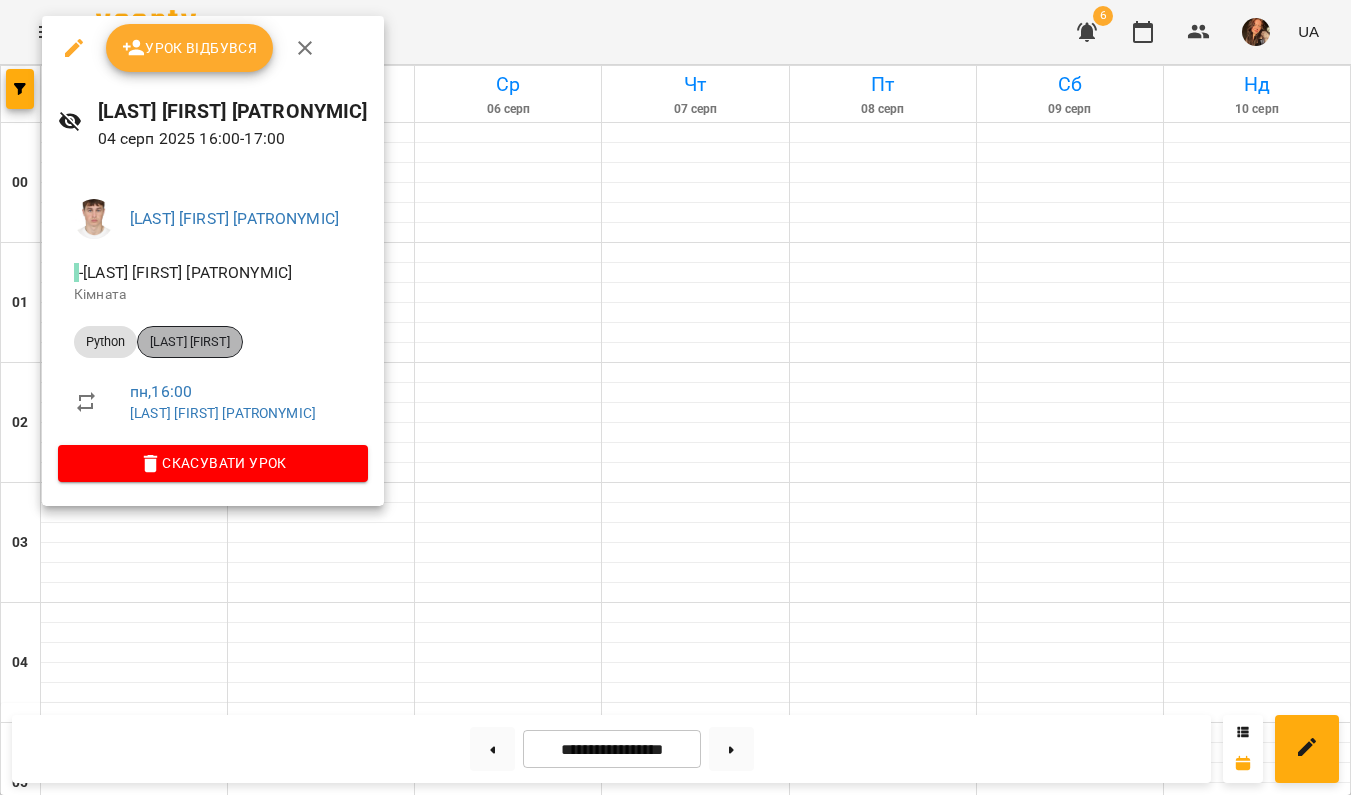 click on "[LAST] [FIRST]" at bounding box center (190, 342) 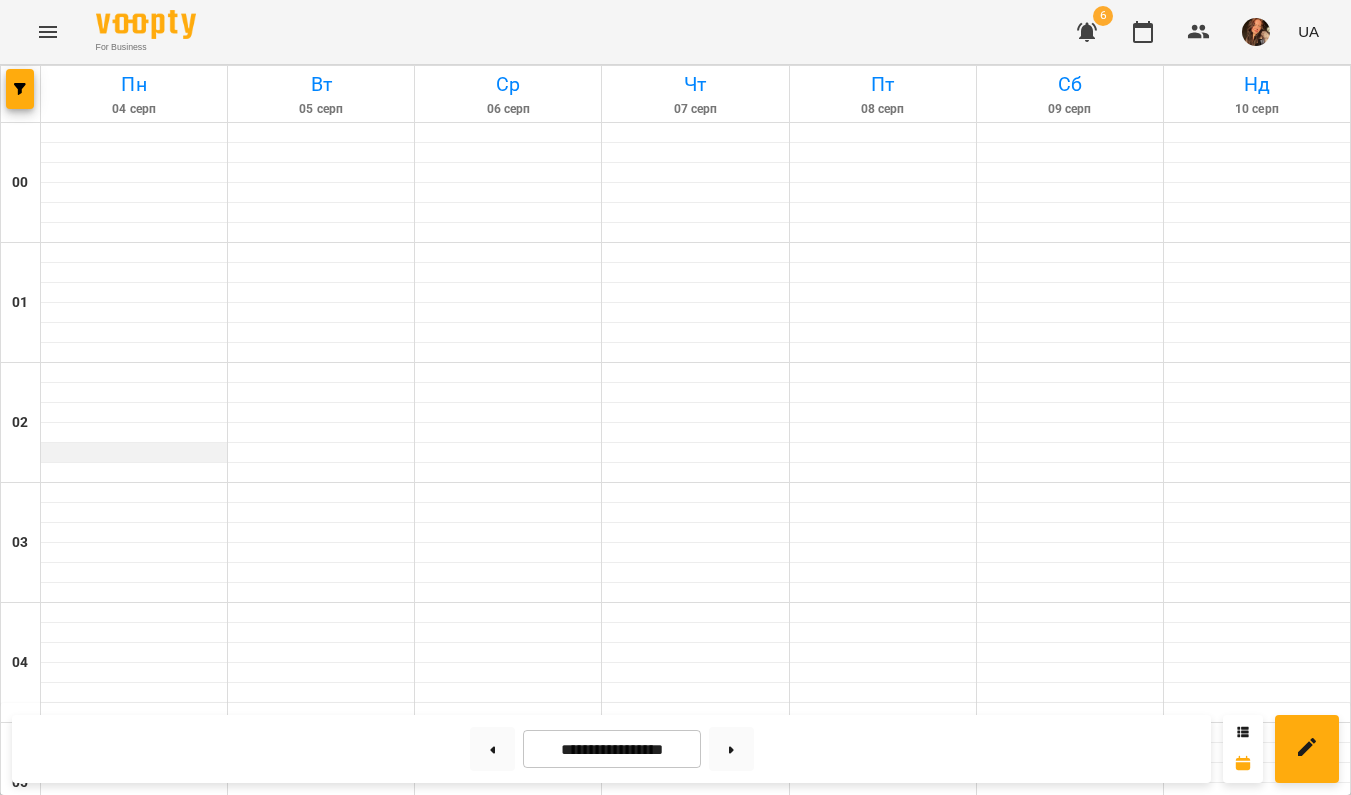 scroll, scrollTop: 1746, scrollLeft: 0, axis: vertical 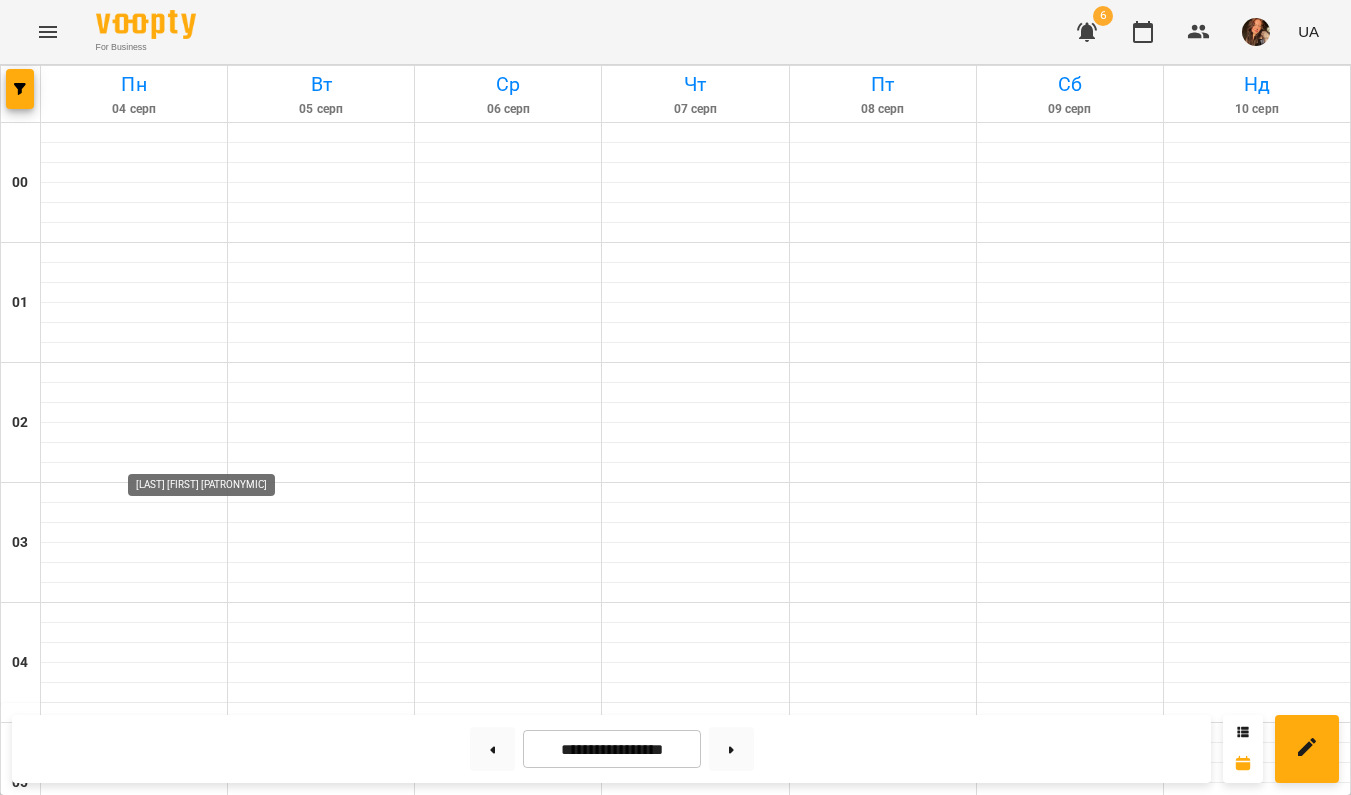 click at bounding box center (196, 2191) 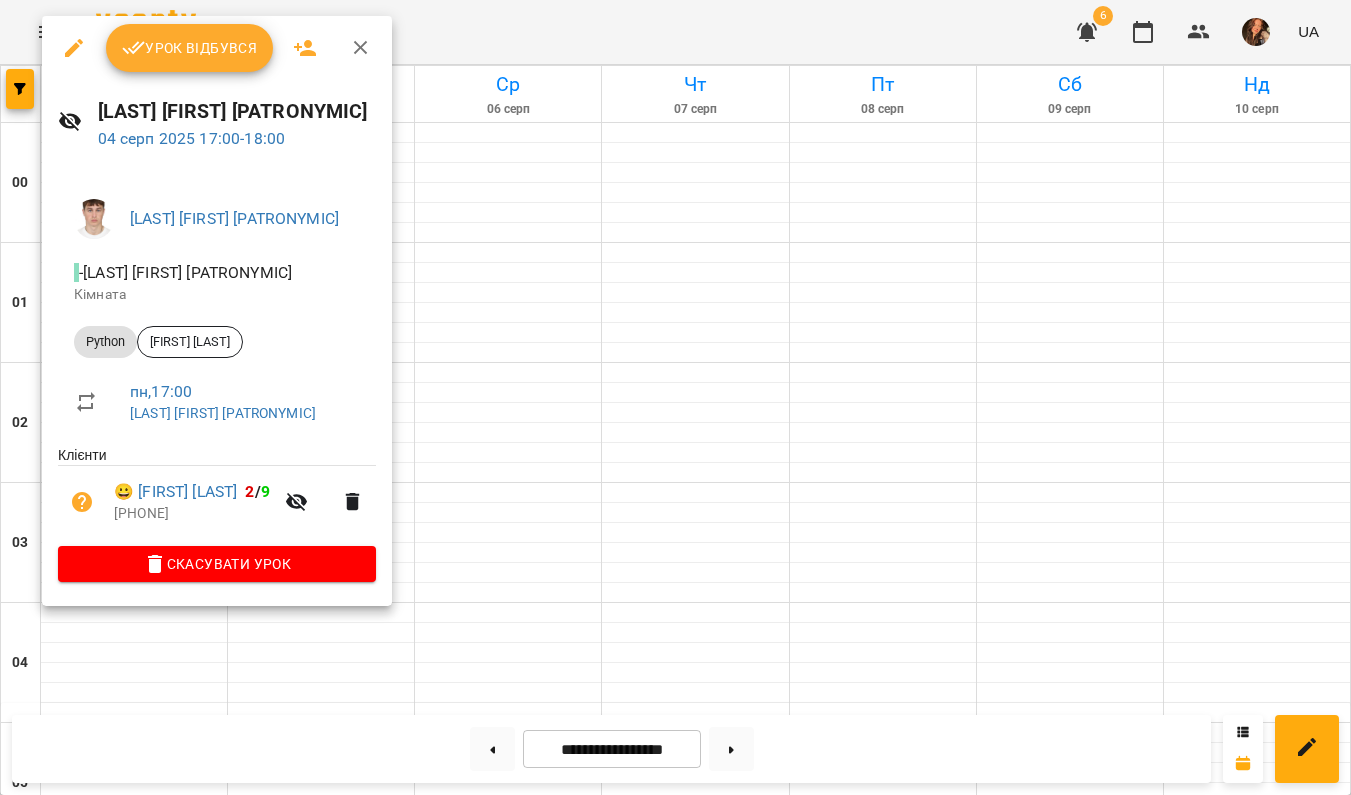 click at bounding box center (675, 397) 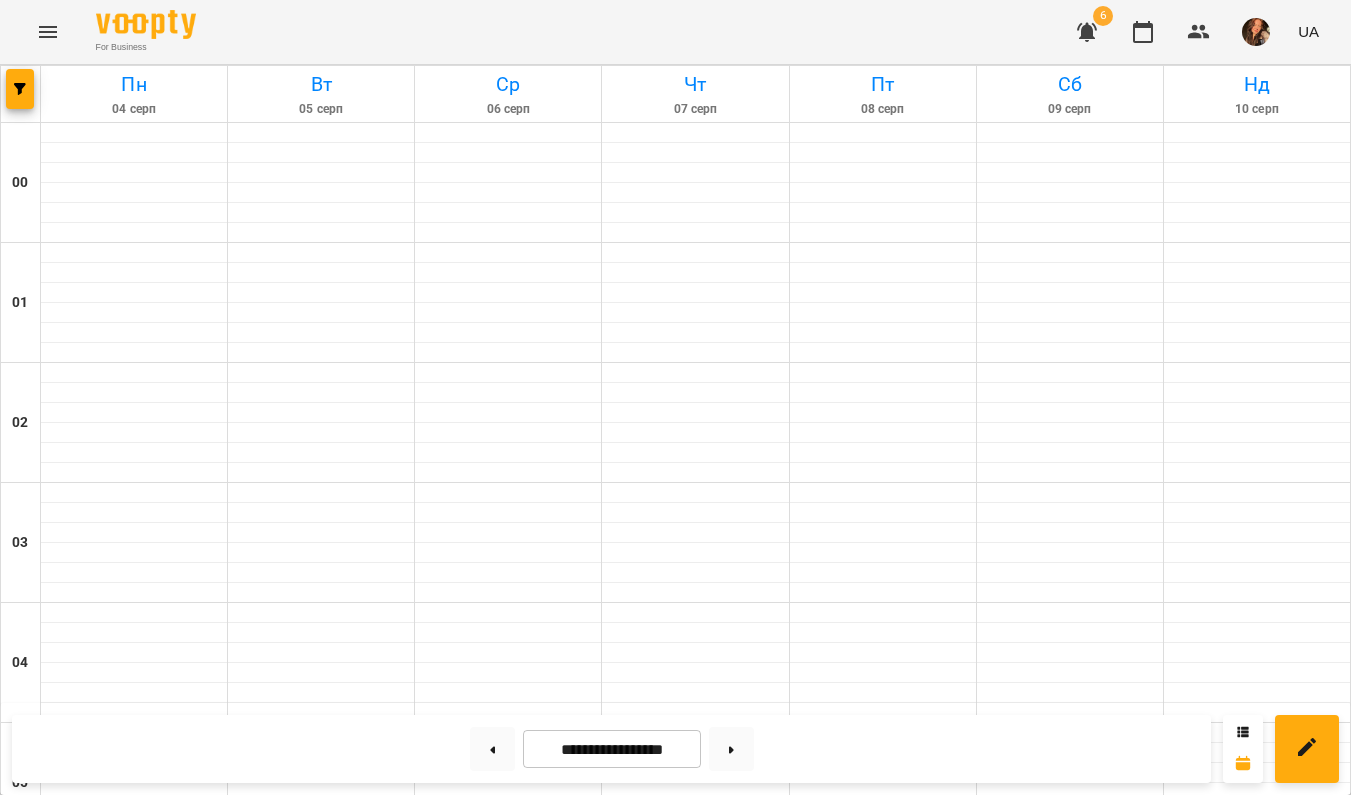 click on "18:00" at bounding box center (134, 2311) 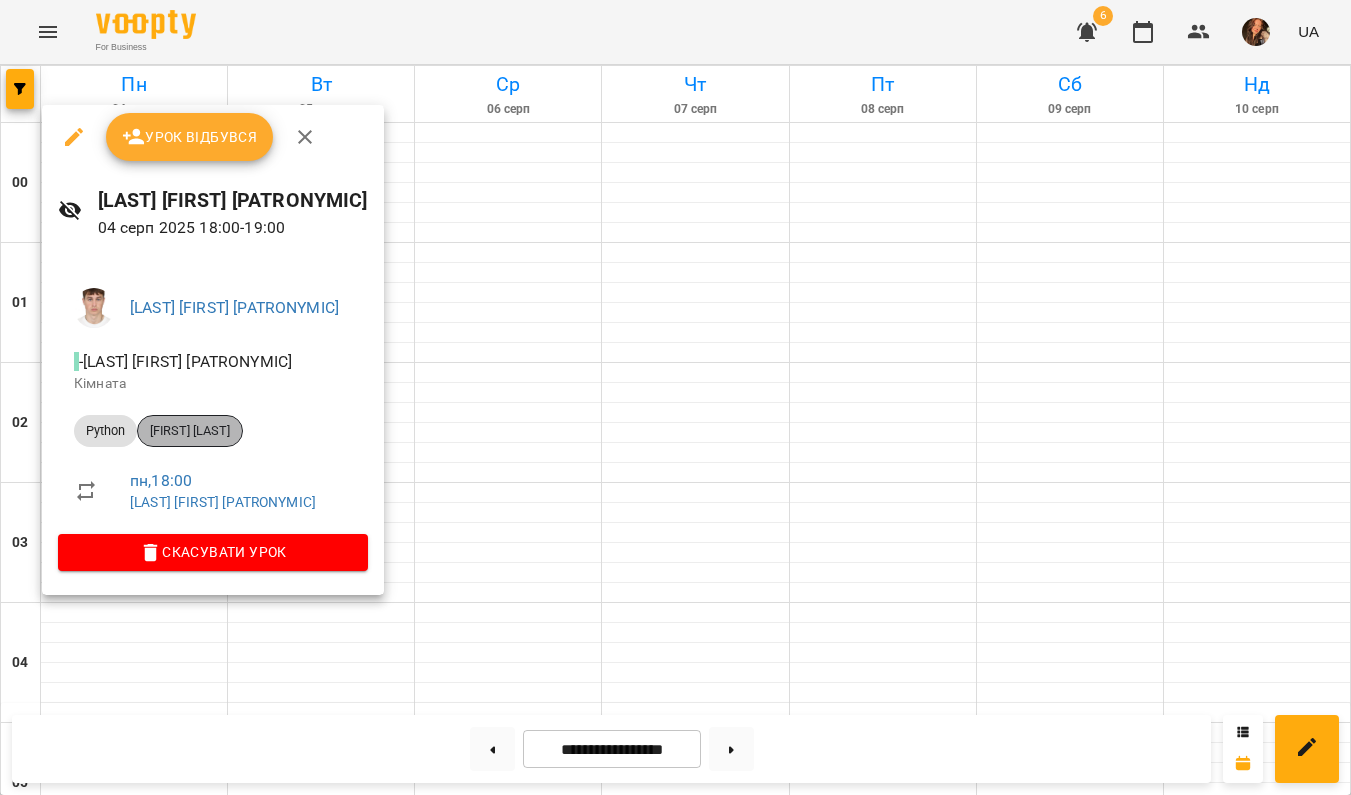 click on "[FIRST] [LAST]" at bounding box center [190, 431] 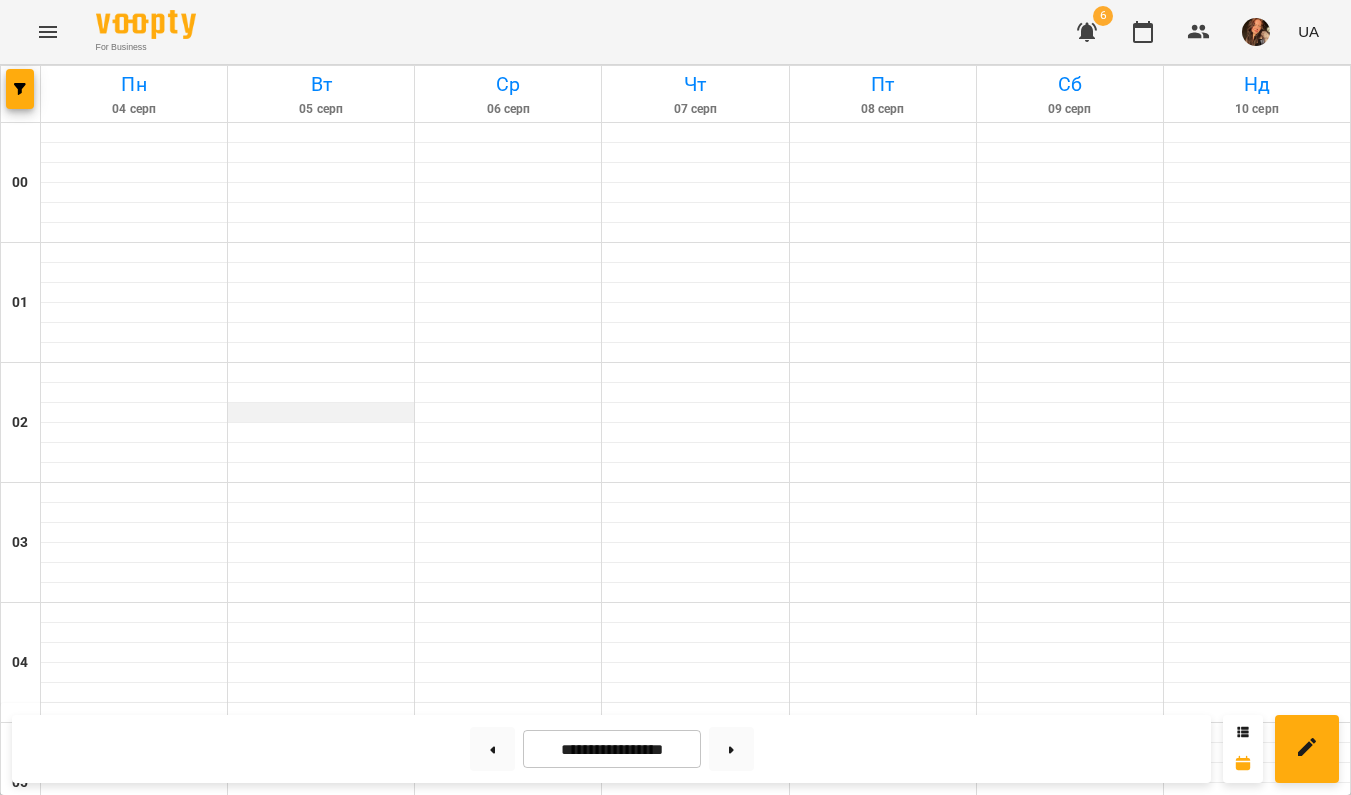 scroll, scrollTop: 1619, scrollLeft: 0, axis: vertical 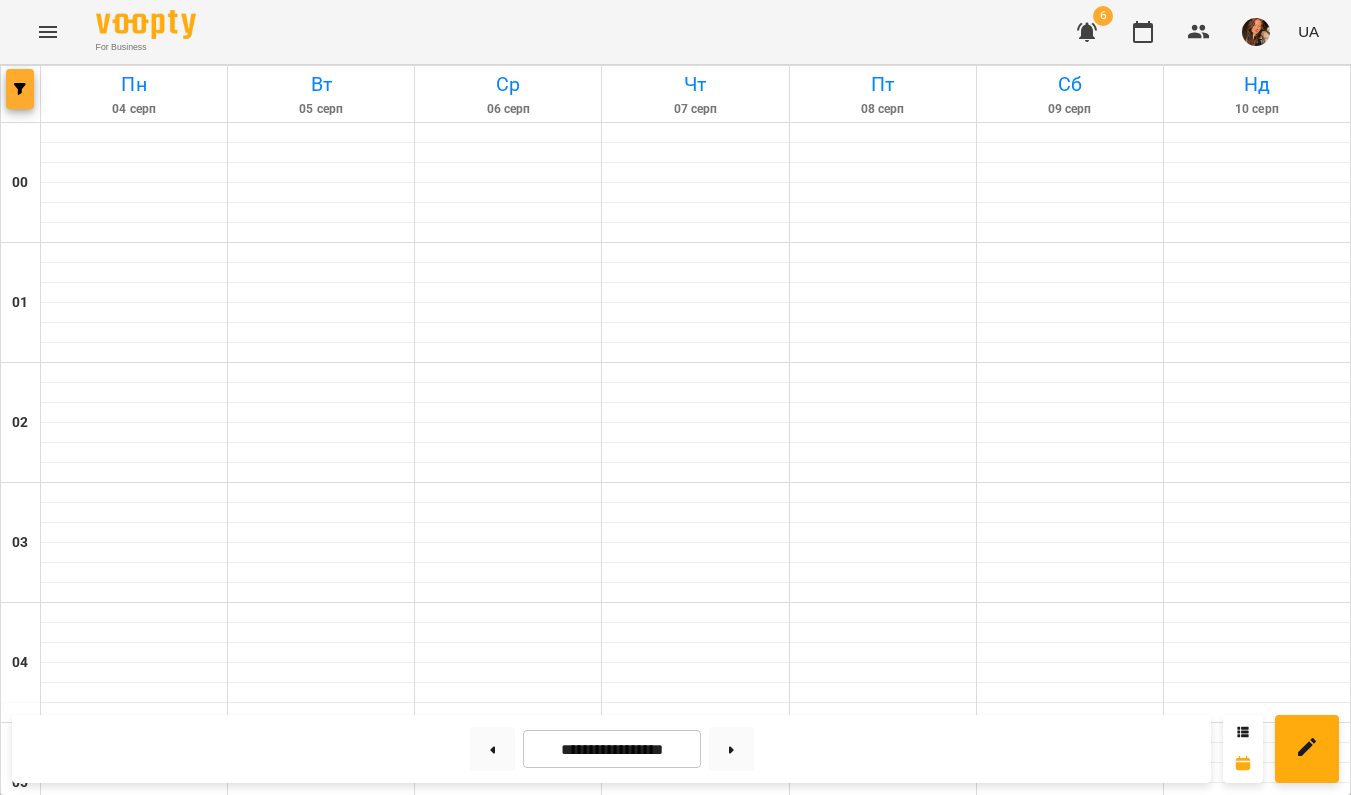 click at bounding box center (20, 89) 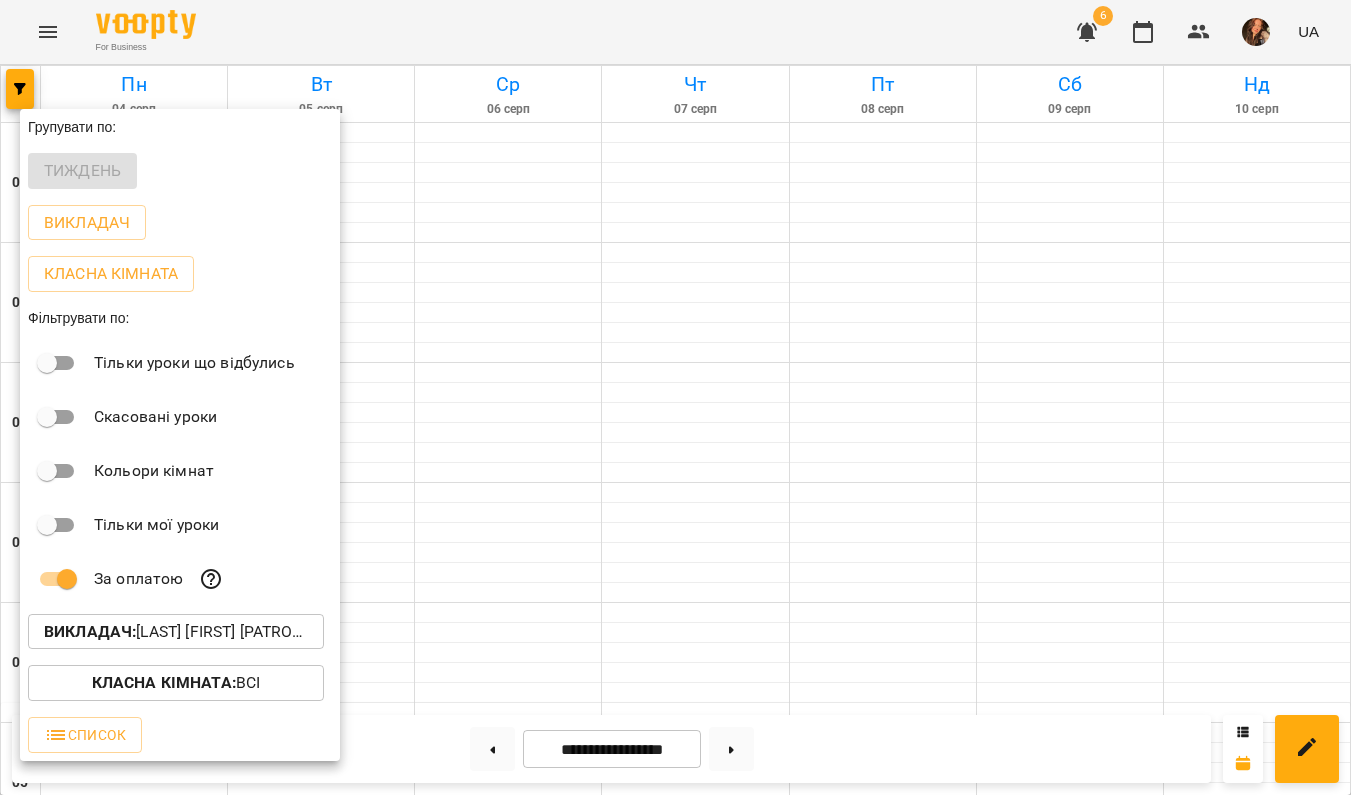 click on "Викладач : [FIRST] [MIDDLE] [LAST]" at bounding box center [176, 632] 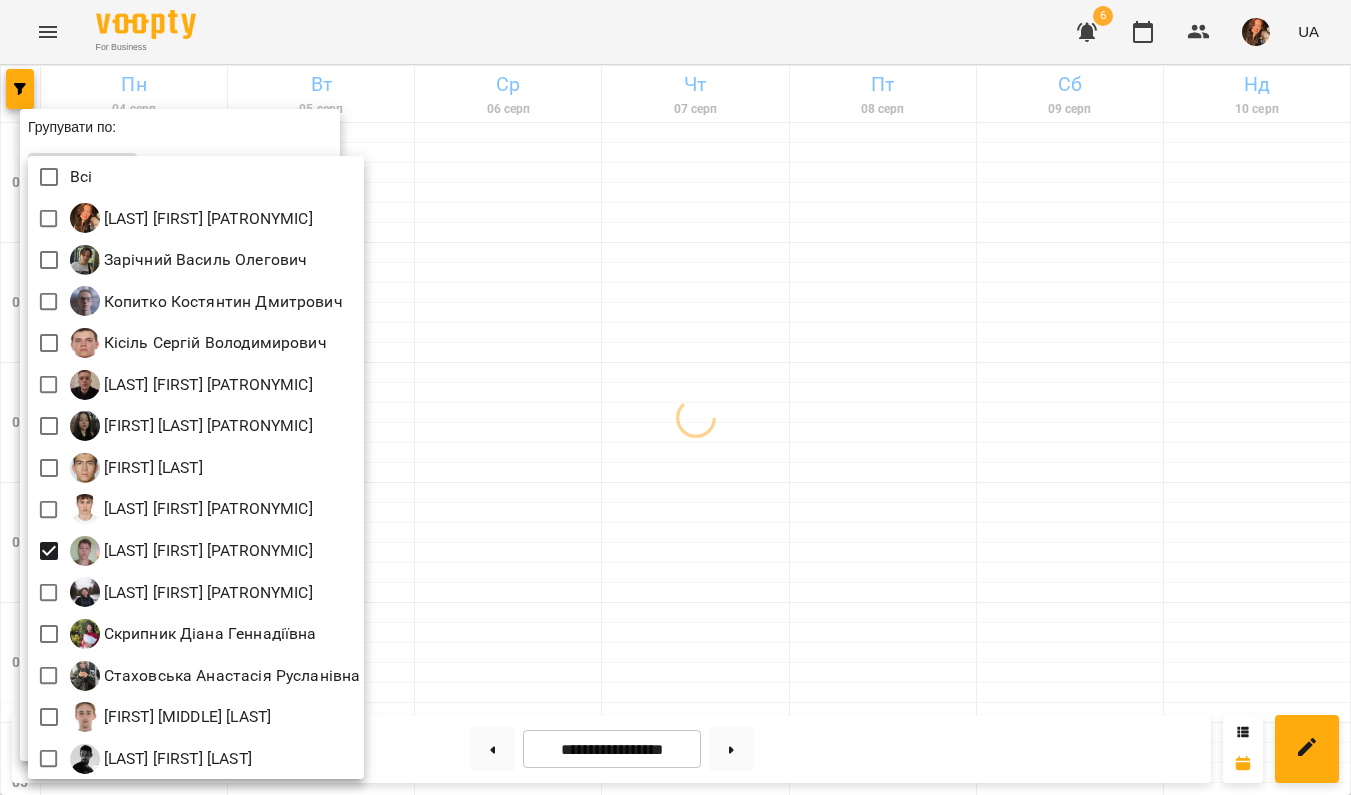 click at bounding box center (675, 397) 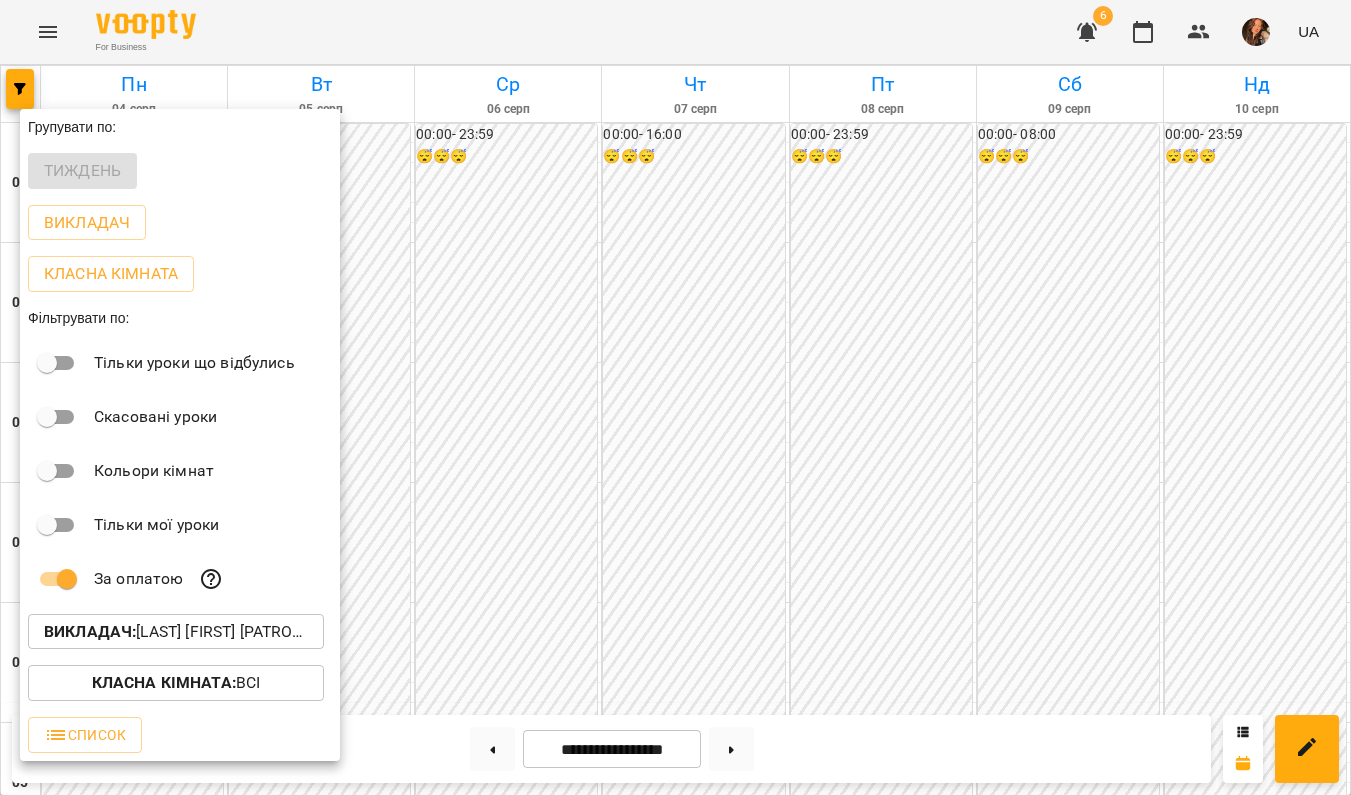 click at bounding box center [675, 397] 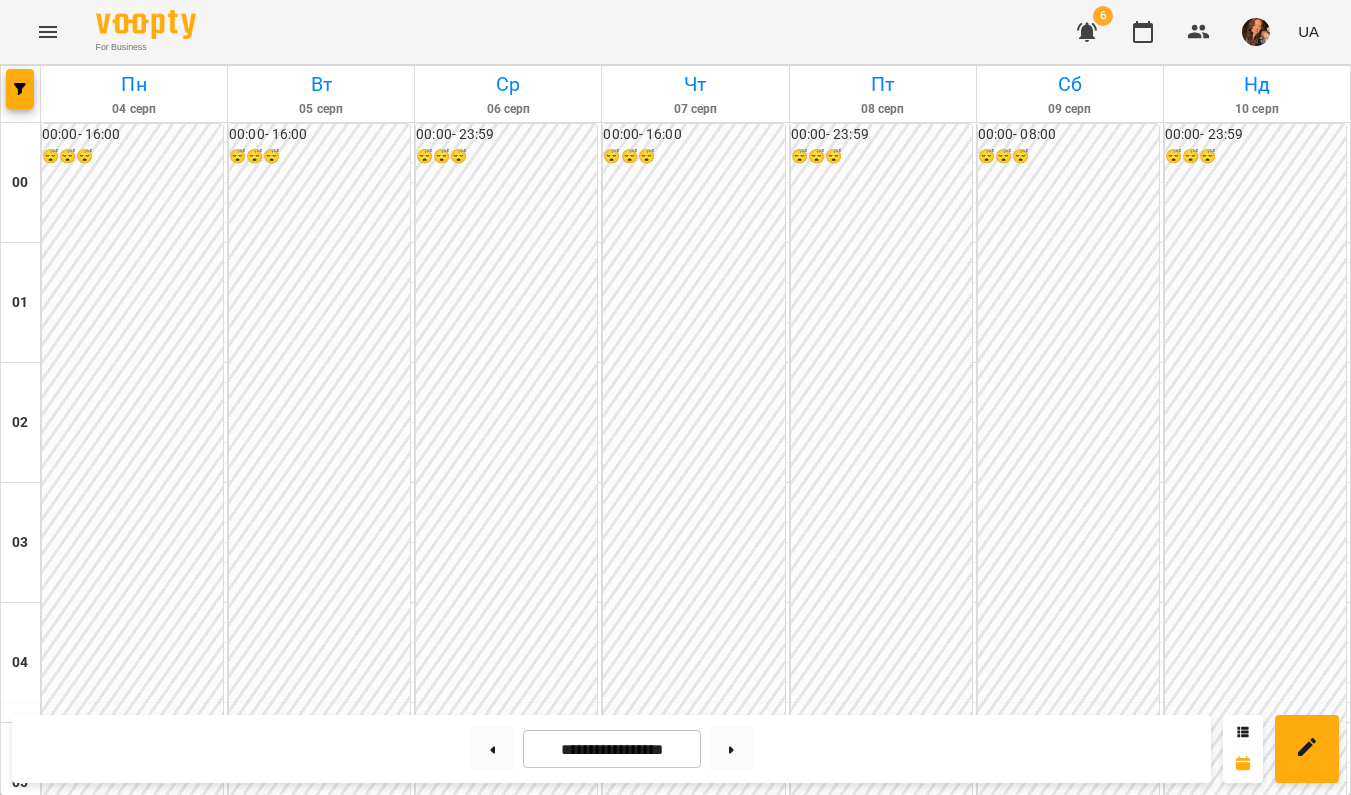 scroll, scrollTop: 2228, scrollLeft: 0, axis: vertical 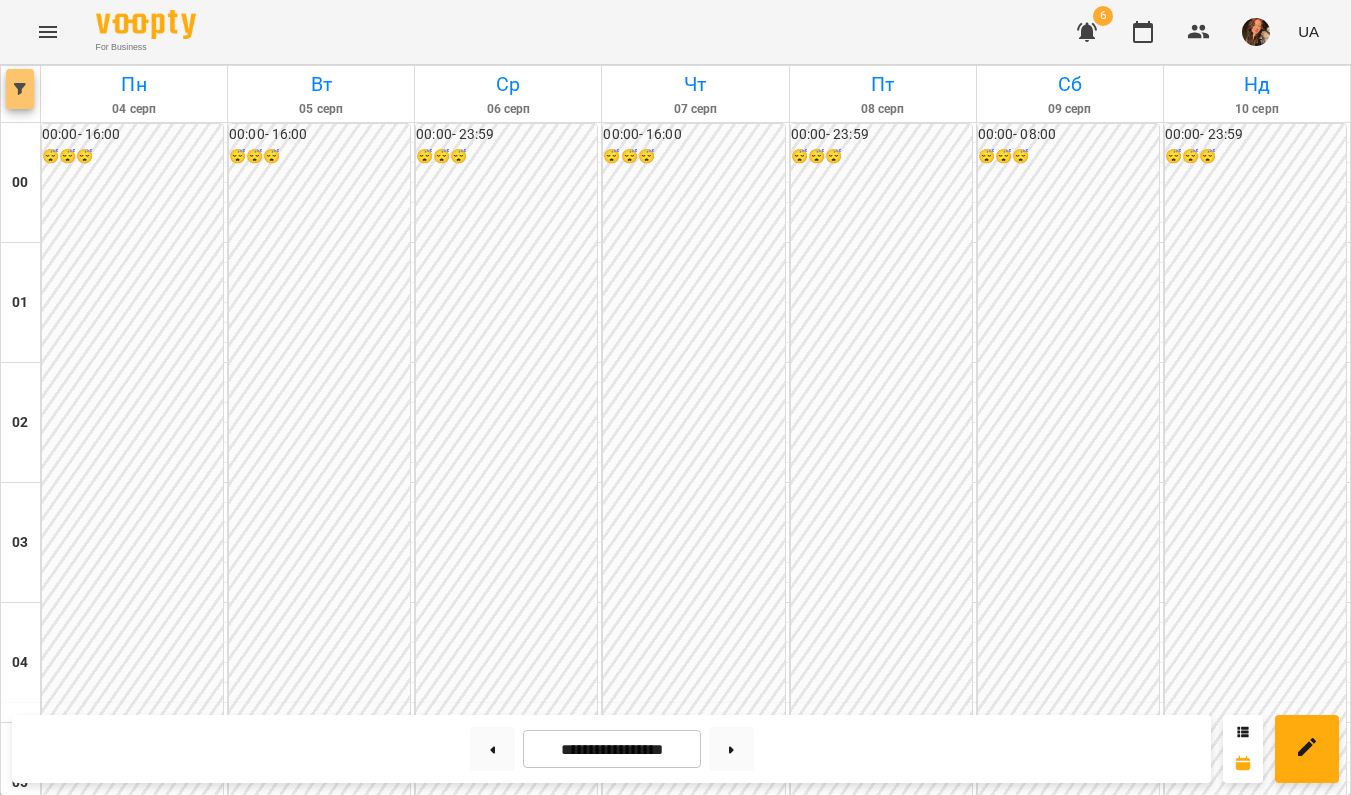 click at bounding box center [20, 89] 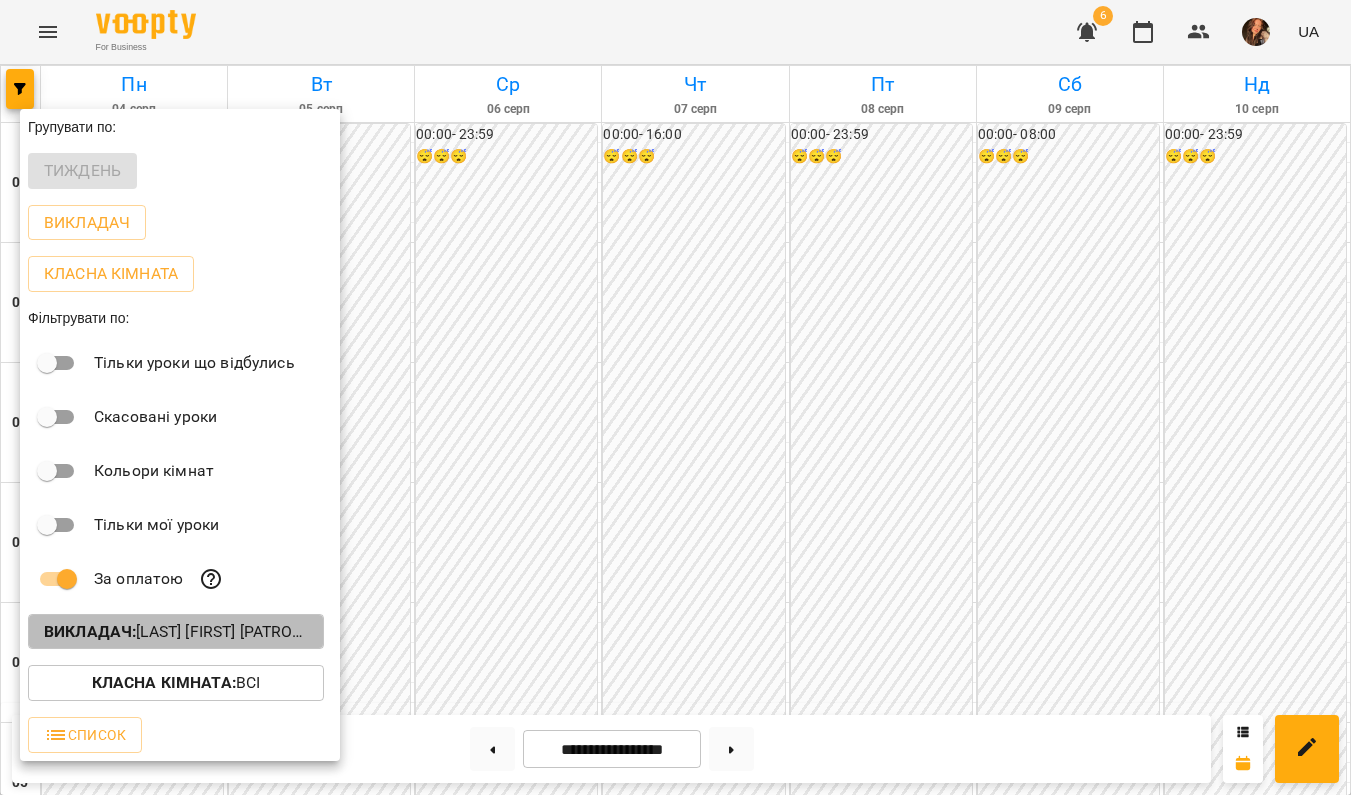 click on "Викладач :  [LAST] [FIRST] [LAST]" at bounding box center [176, 632] 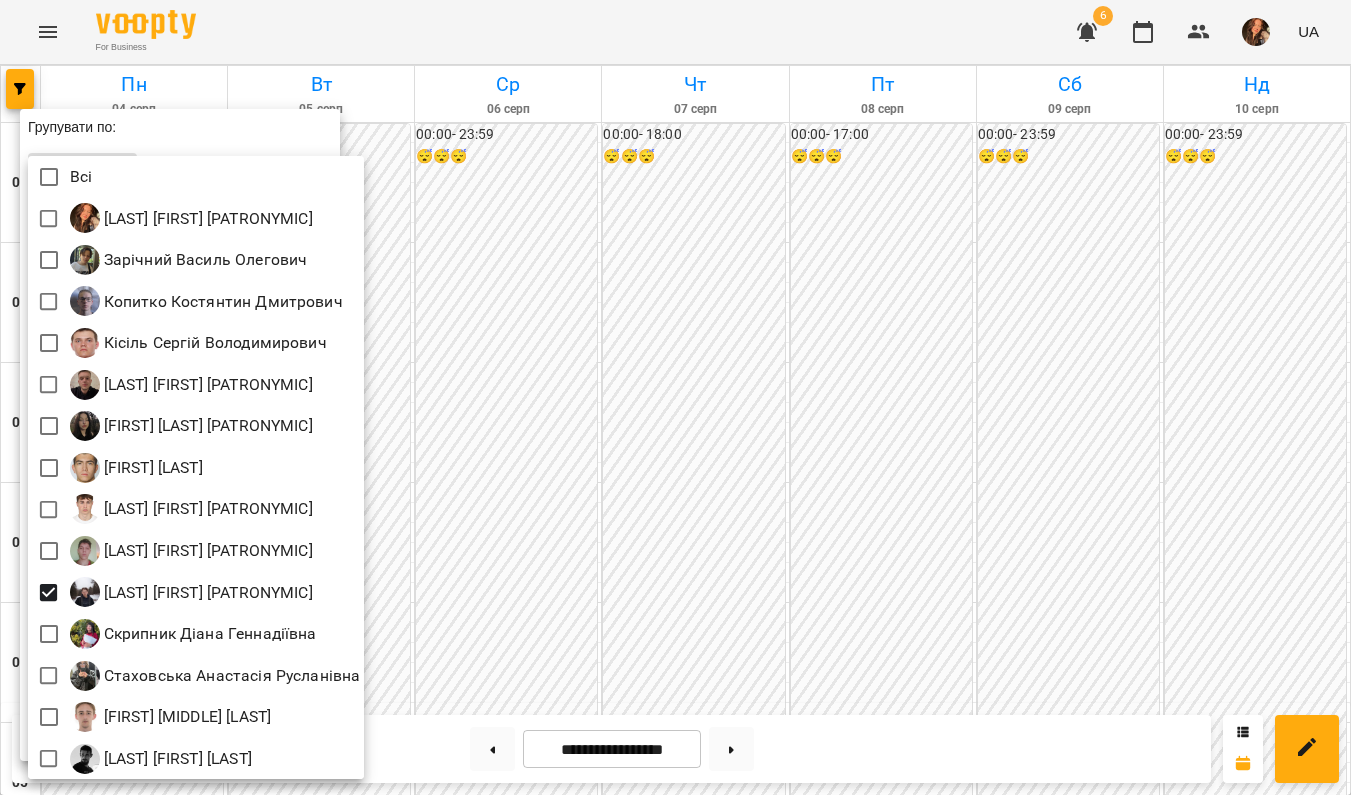 click at bounding box center (675, 397) 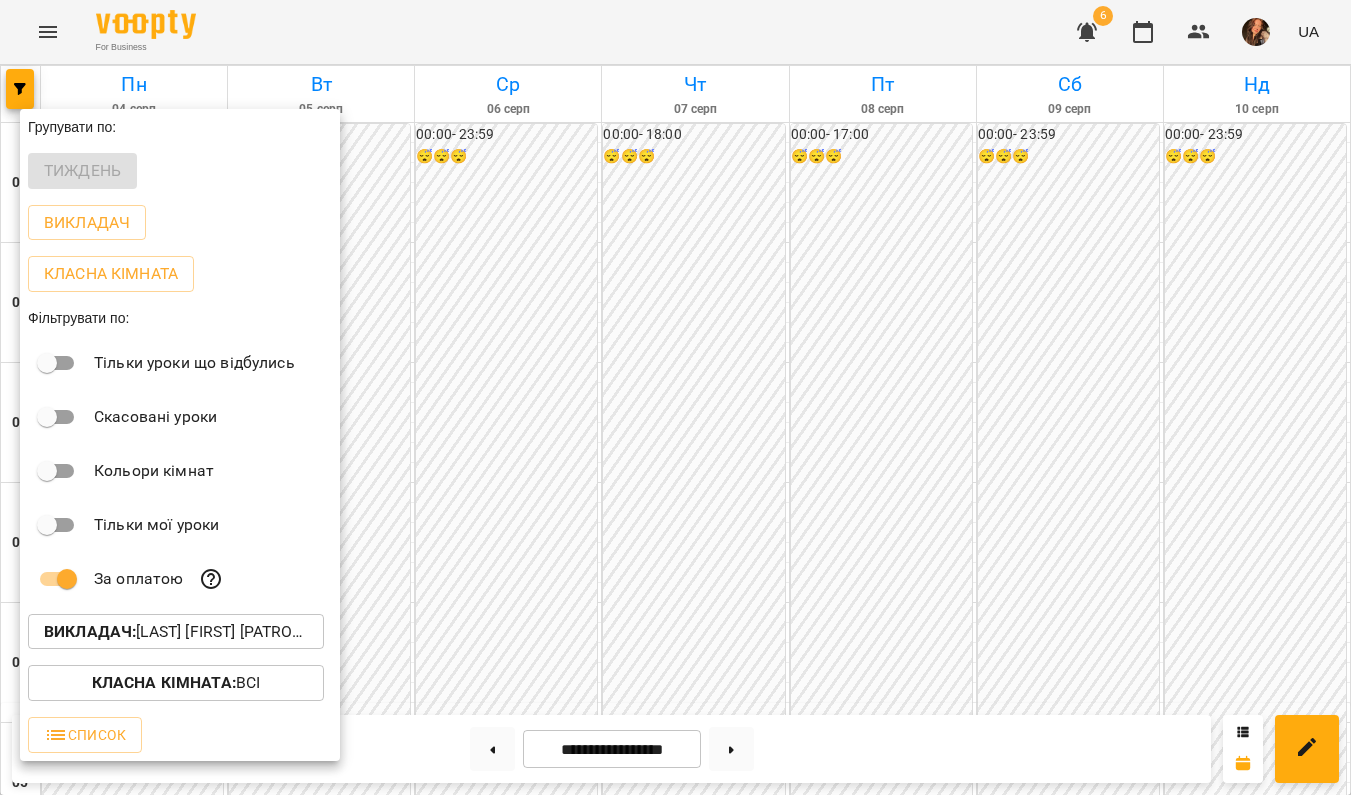 click at bounding box center (675, 397) 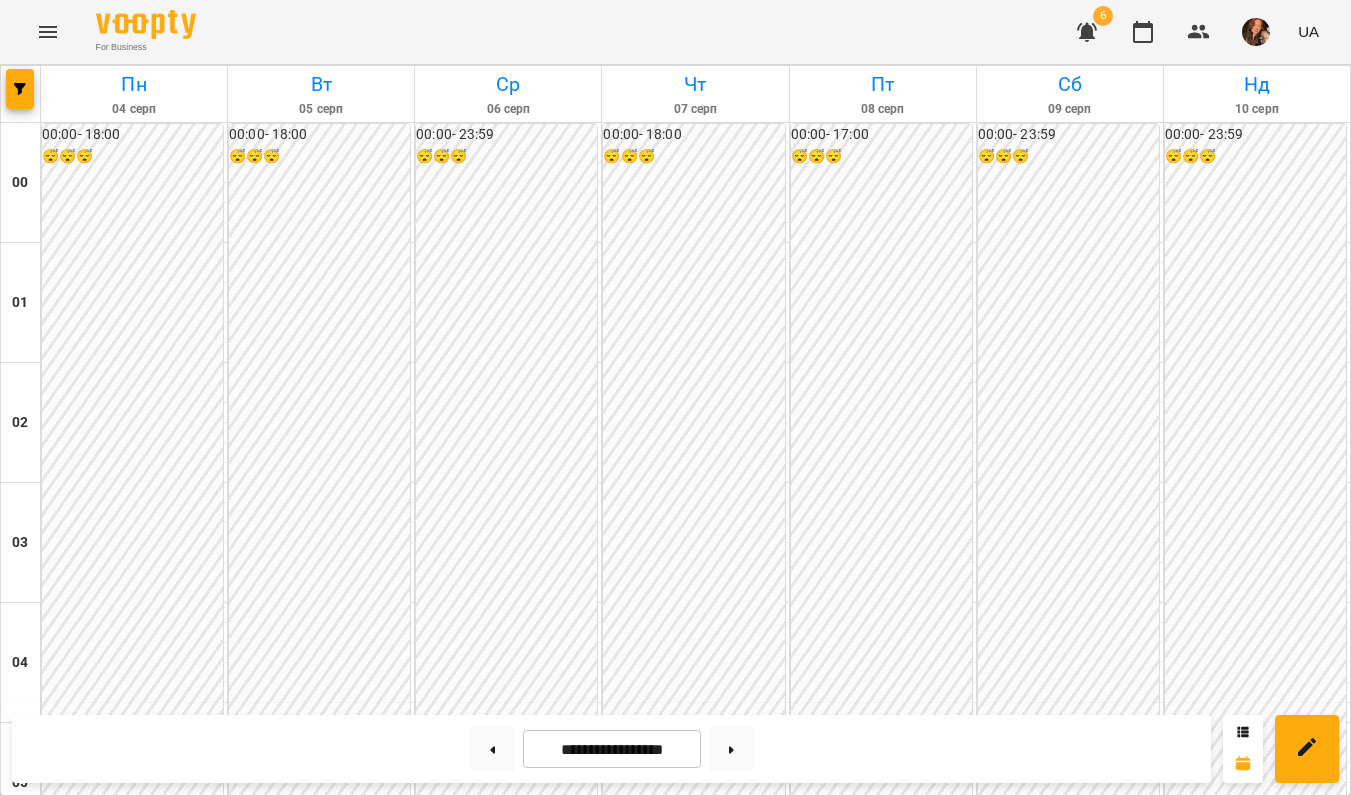 scroll, scrollTop: 2157, scrollLeft: 0, axis: vertical 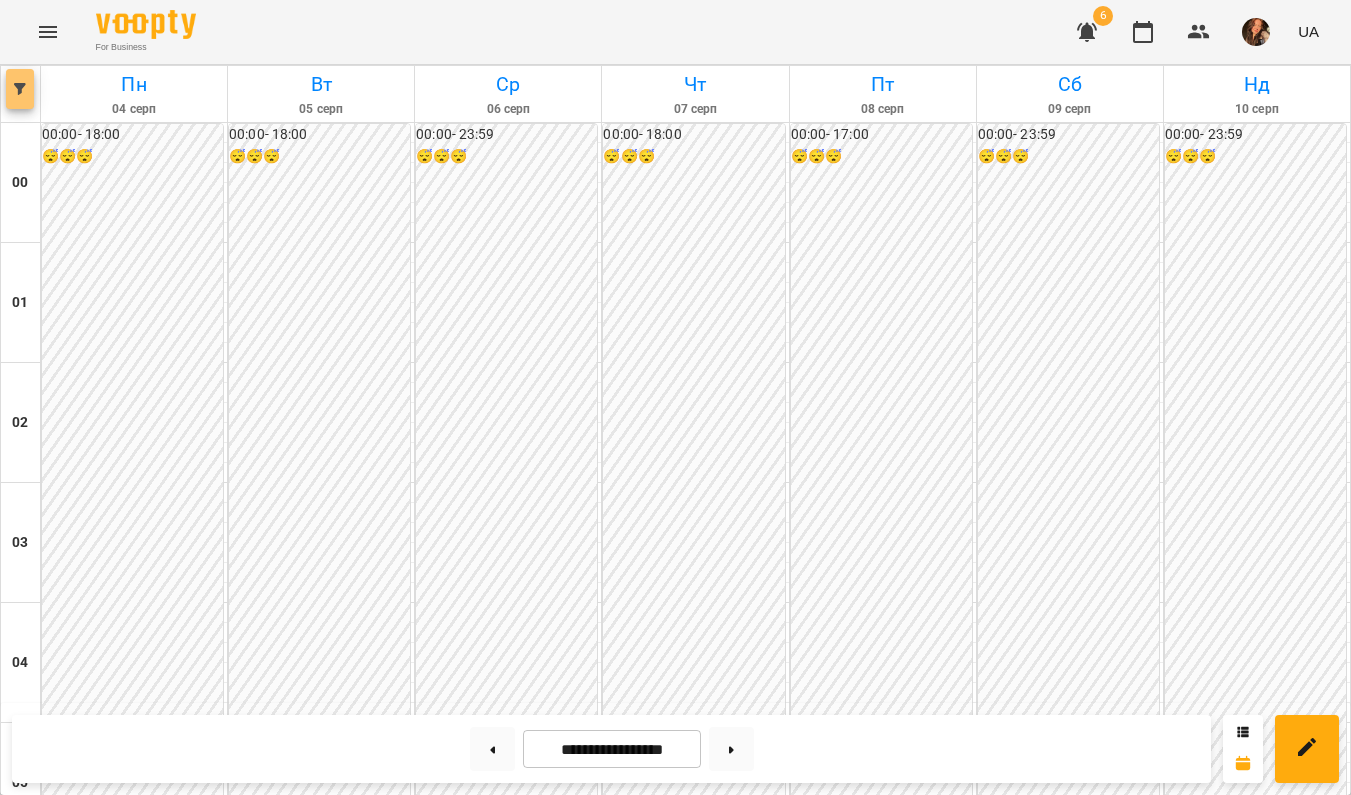 click at bounding box center (20, 89) 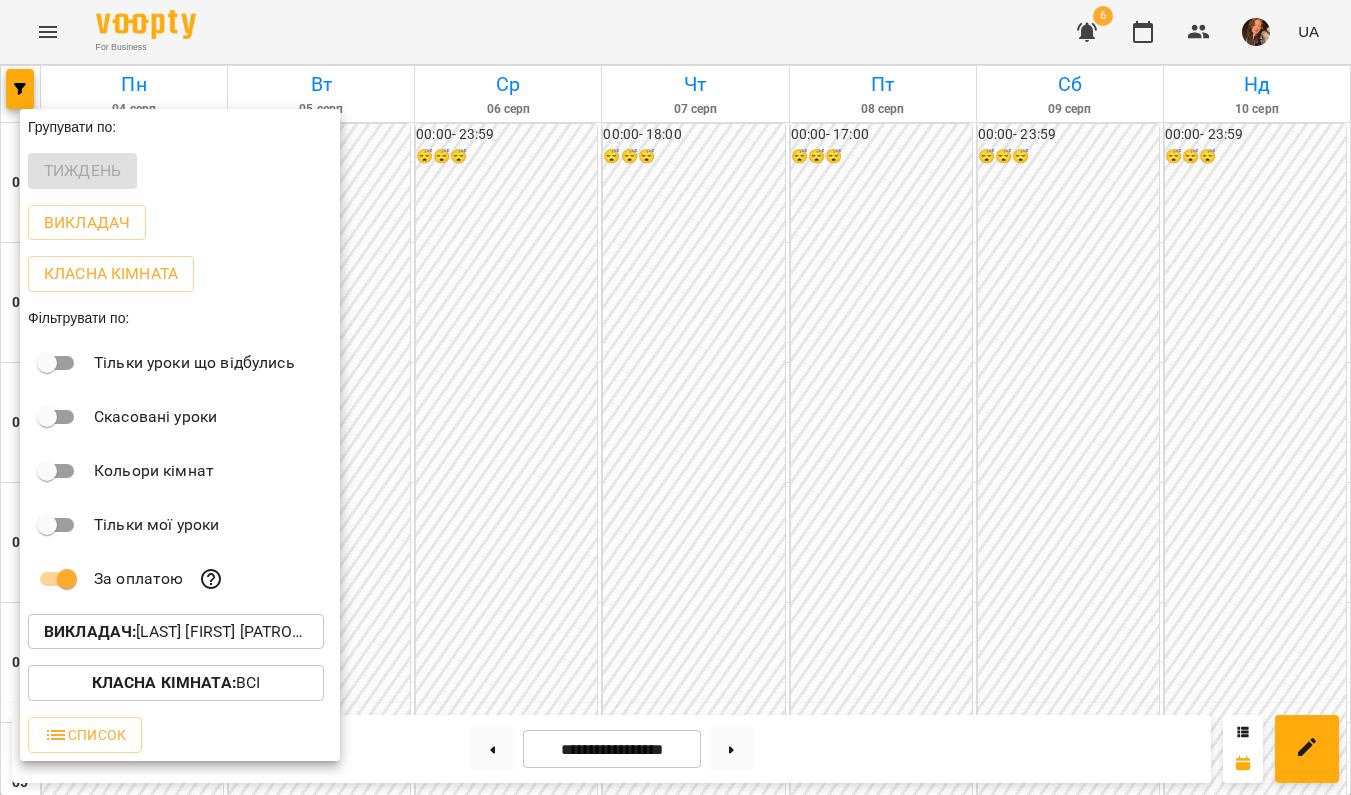 click on "Викладач : [LAST] [FIRST] [LAST]" at bounding box center (176, 632) 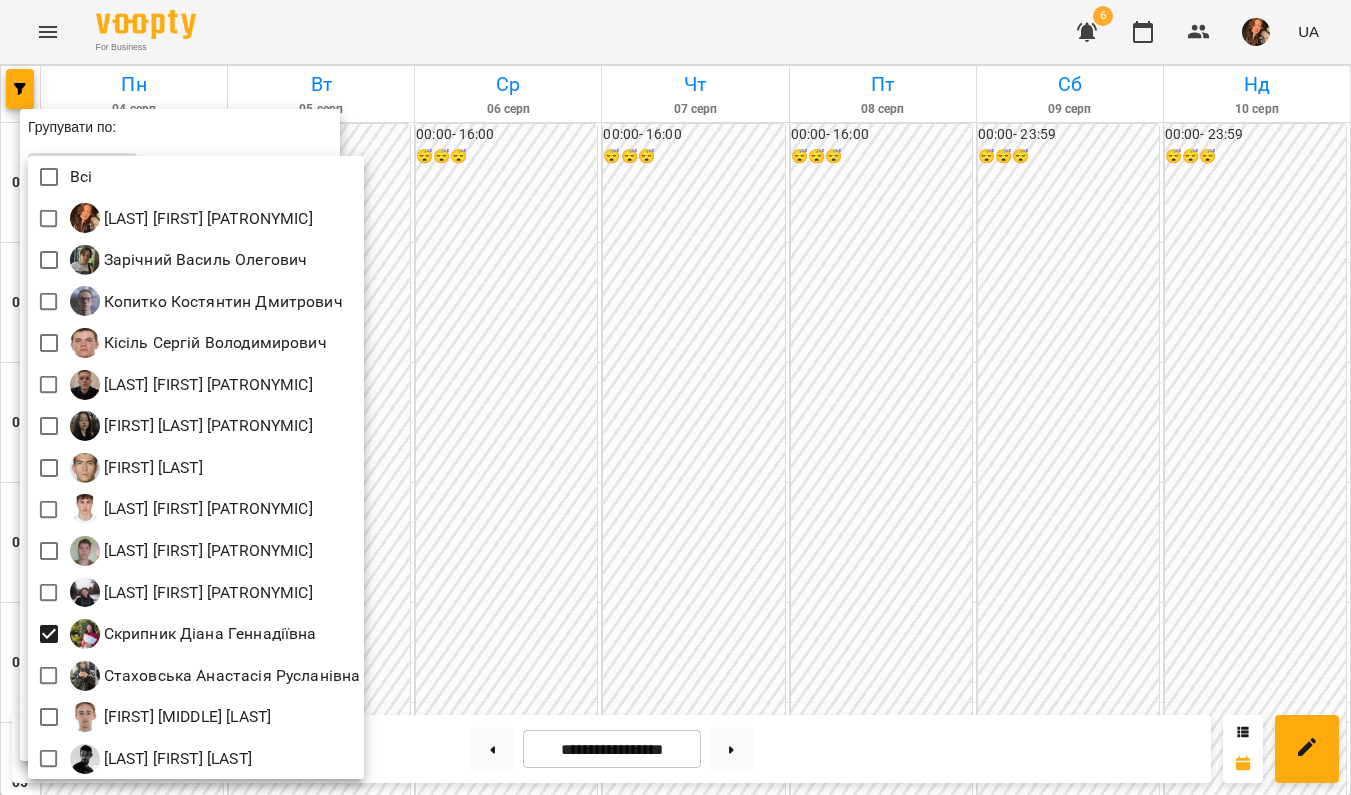click at bounding box center (675, 397) 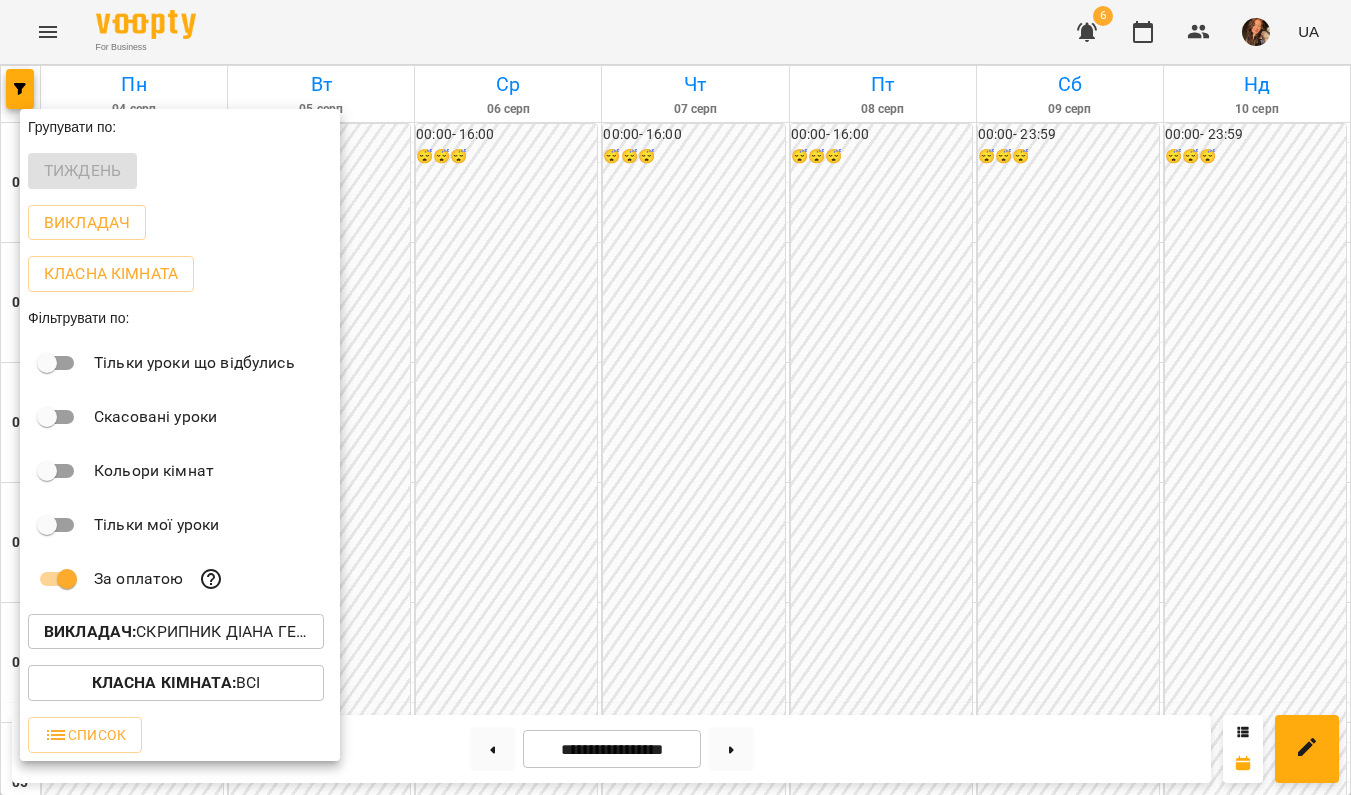click at bounding box center (675, 397) 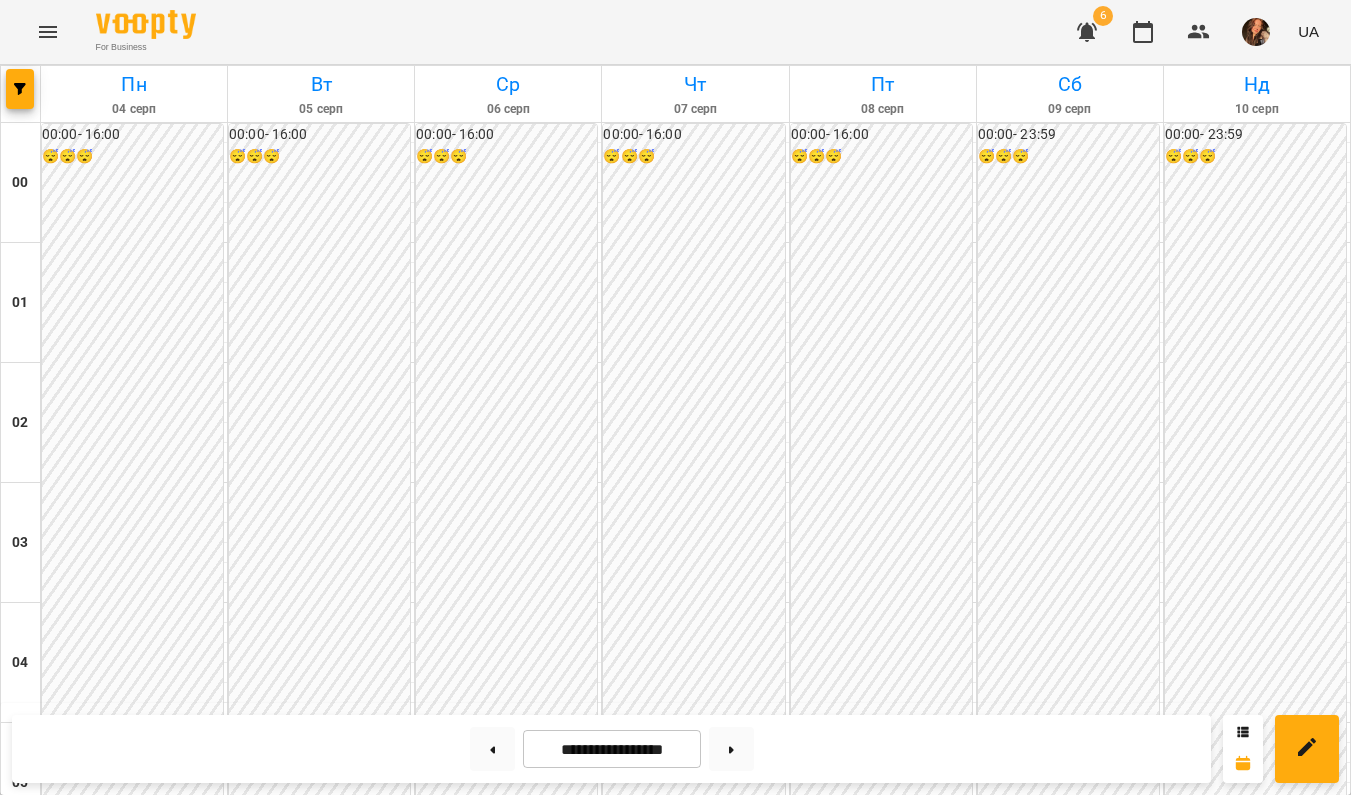 scroll, scrollTop: 1882, scrollLeft: 0, axis: vertical 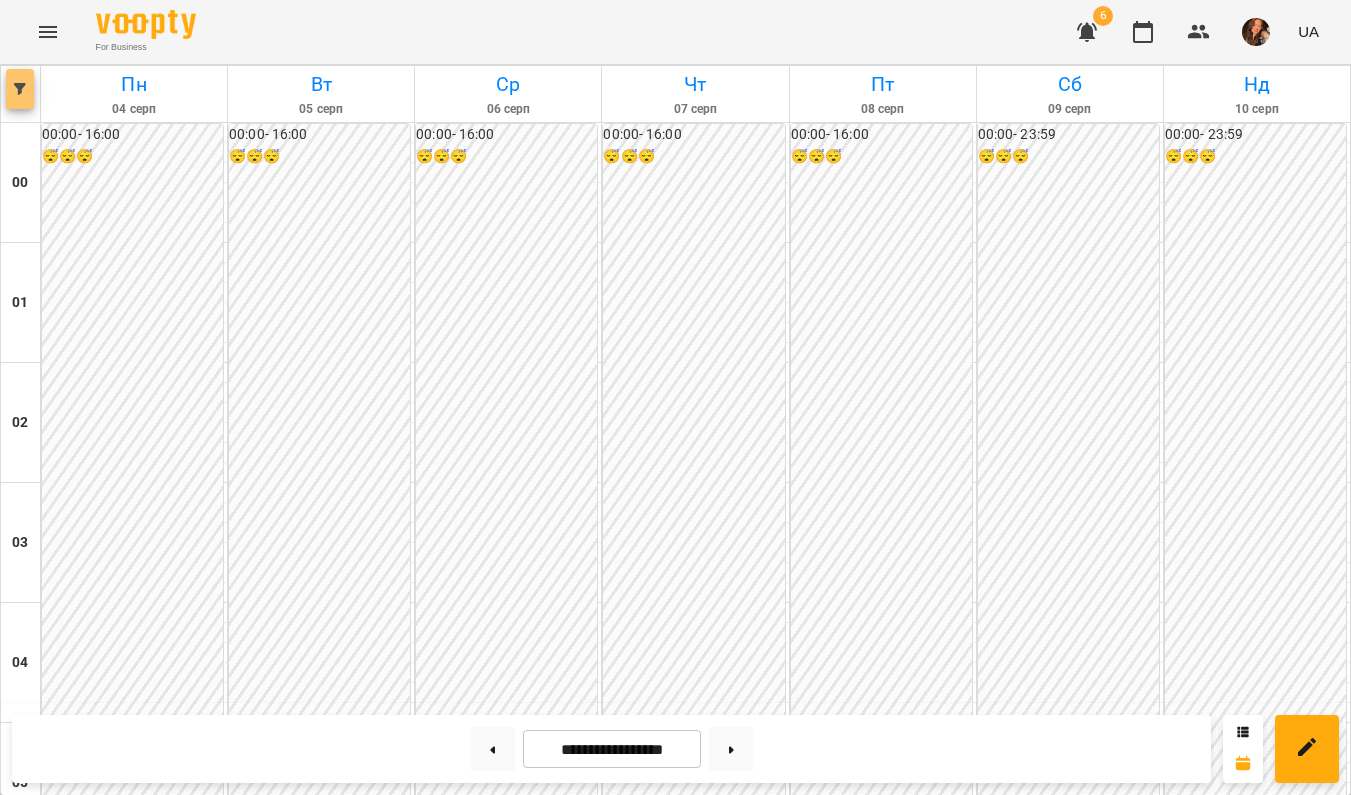 click at bounding box center [20, 89] 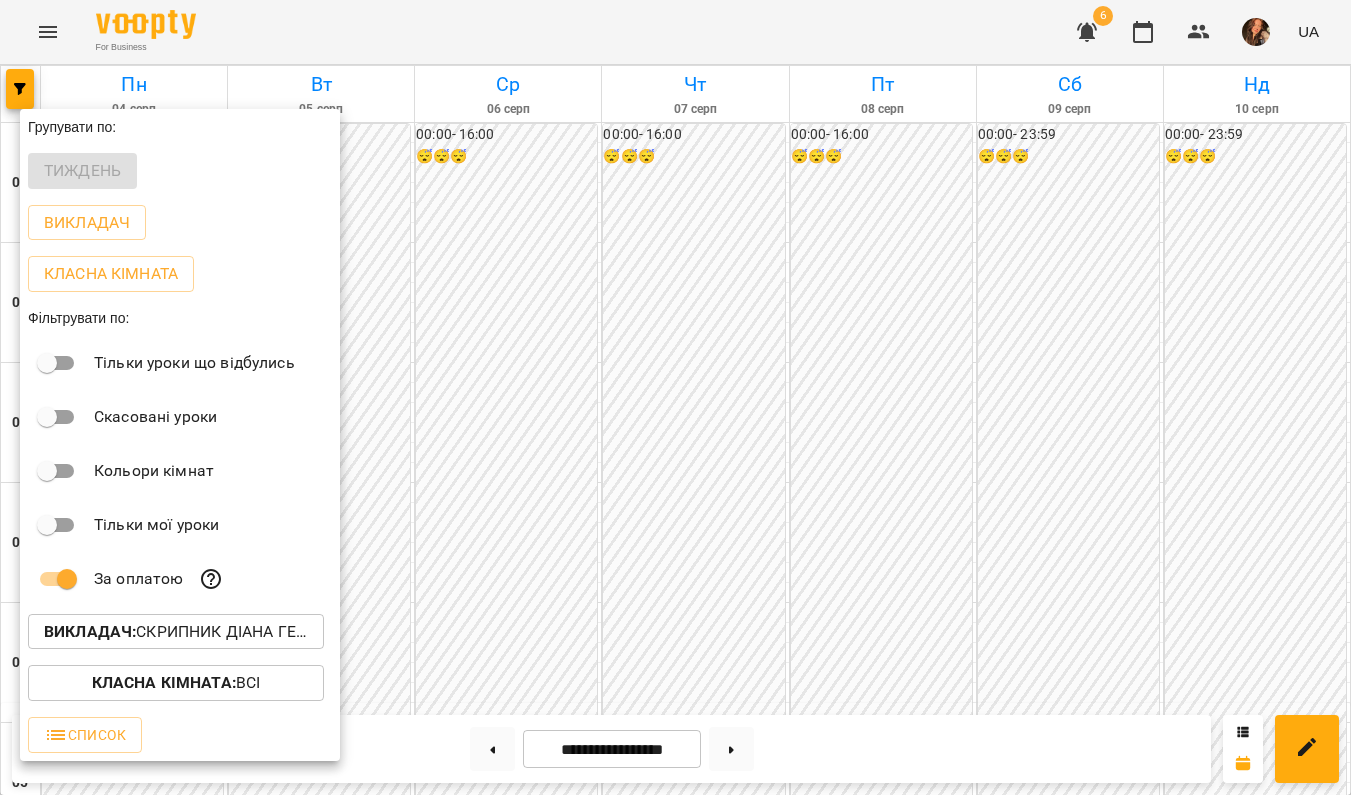 click on "Викладач : [LAST] [FIRST] [LAST]" at bounding box center [176, 632] 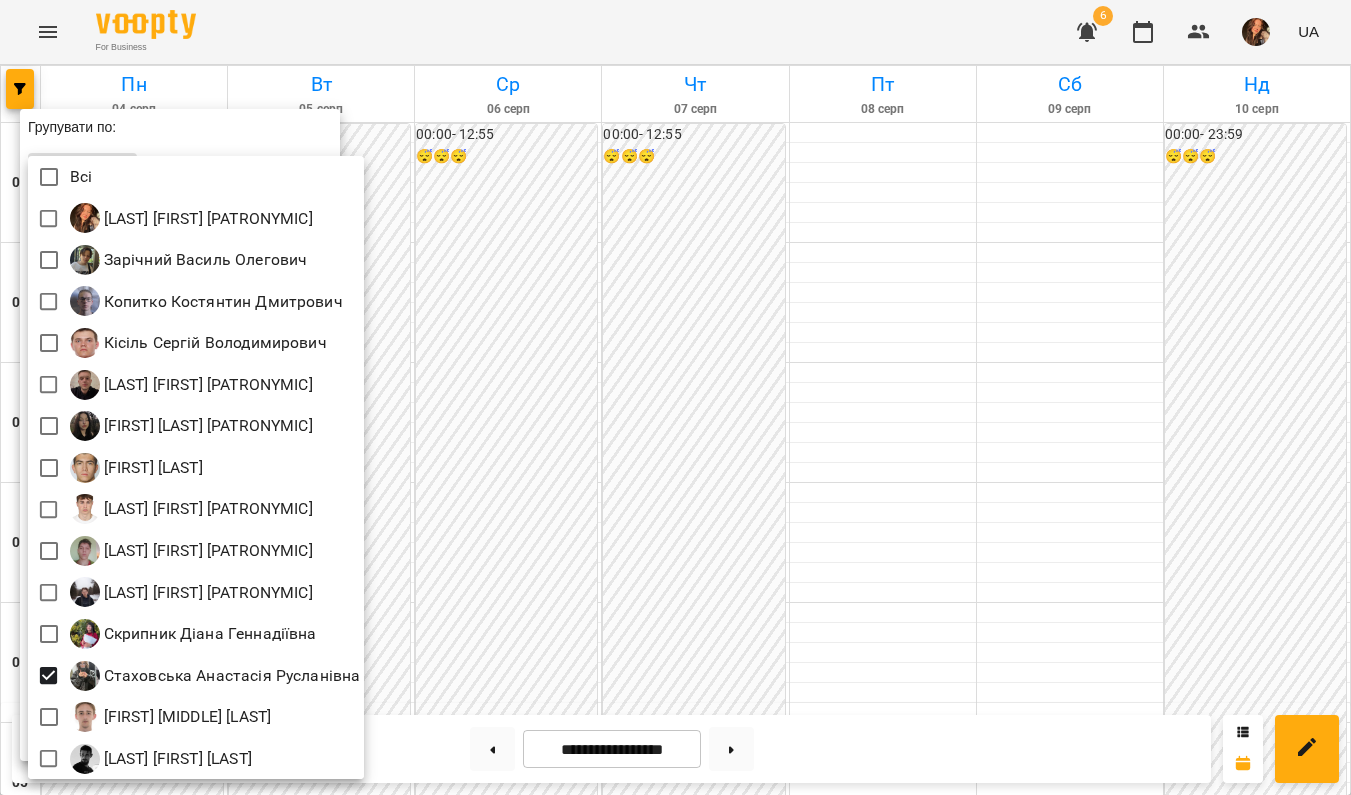 click at bounding box center [675, 397] 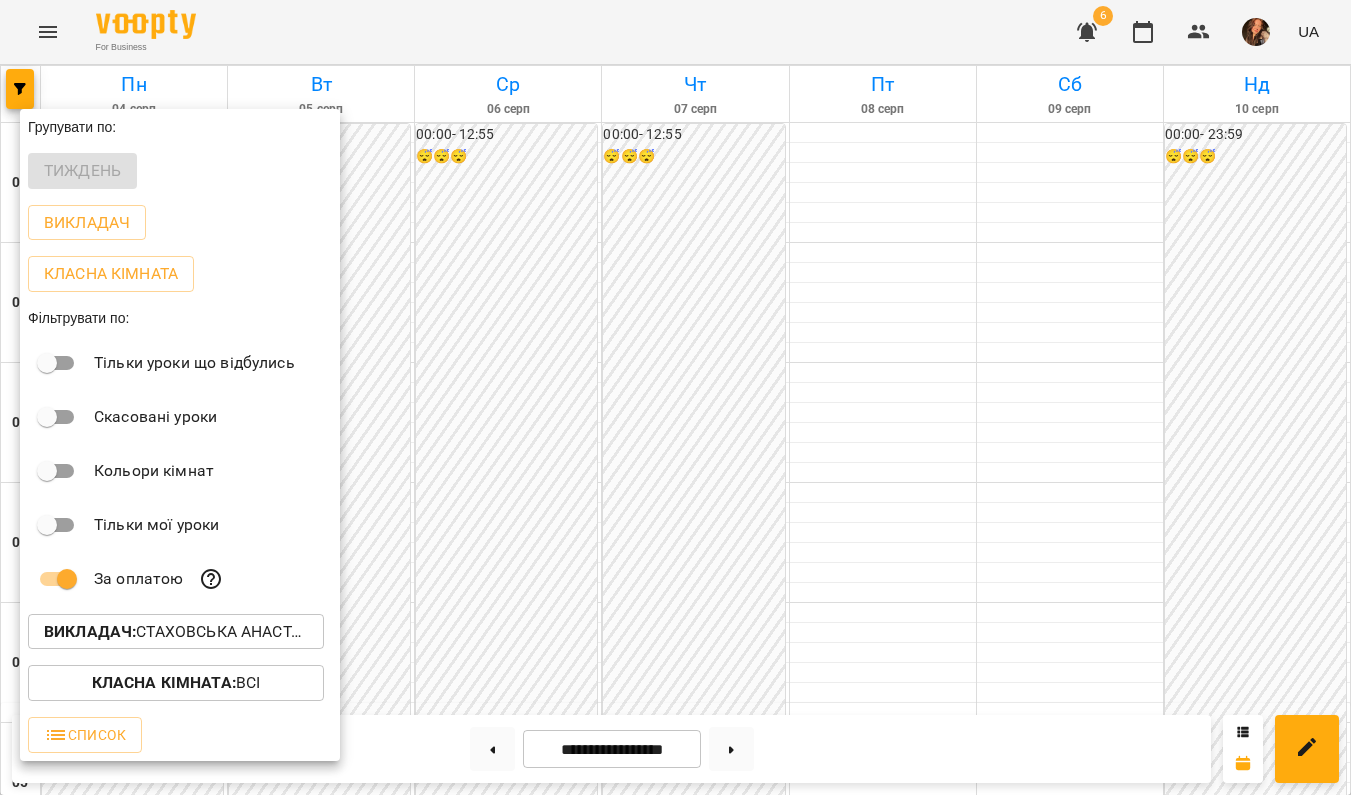 click at bounding box center [675, 397] 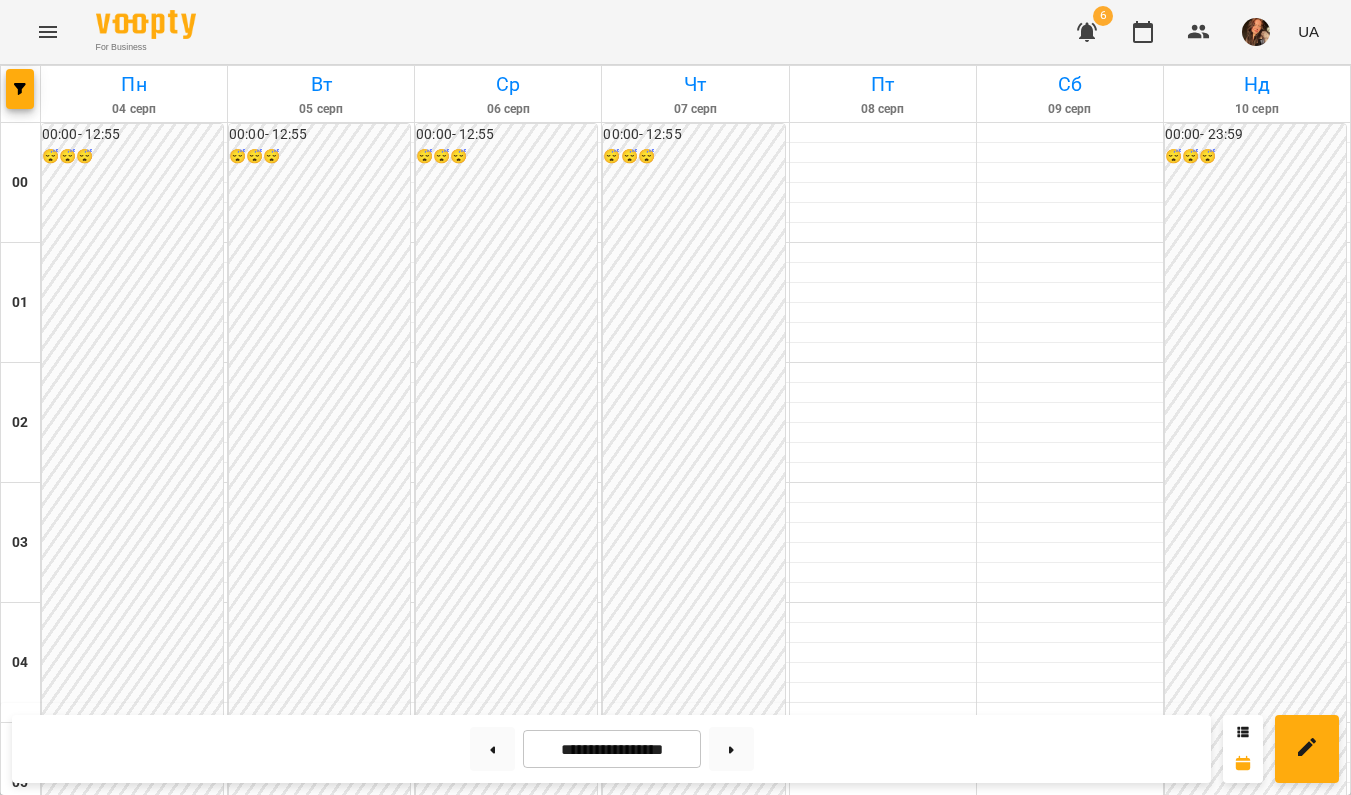 scroll, scrollTop: 1922, scrollLeft: 0, axis: vertical 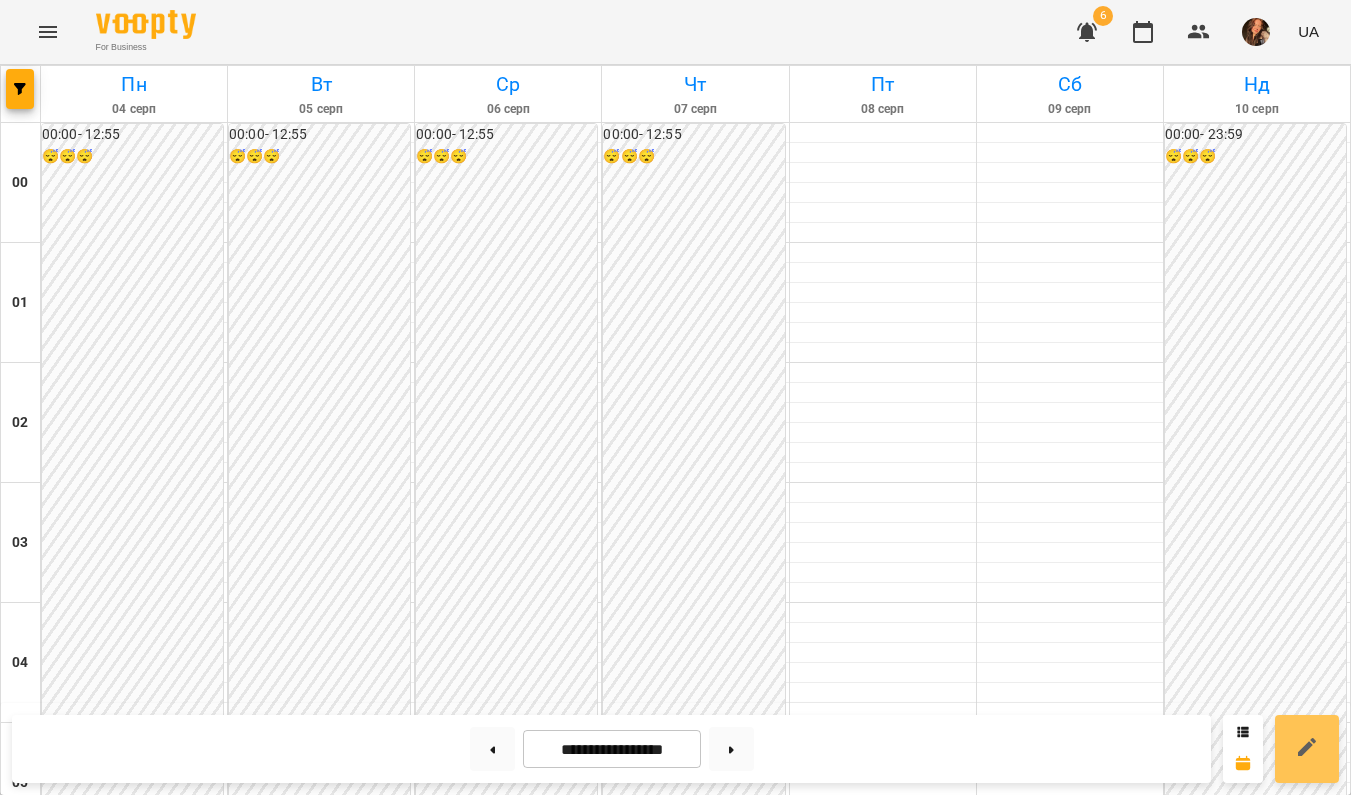 click 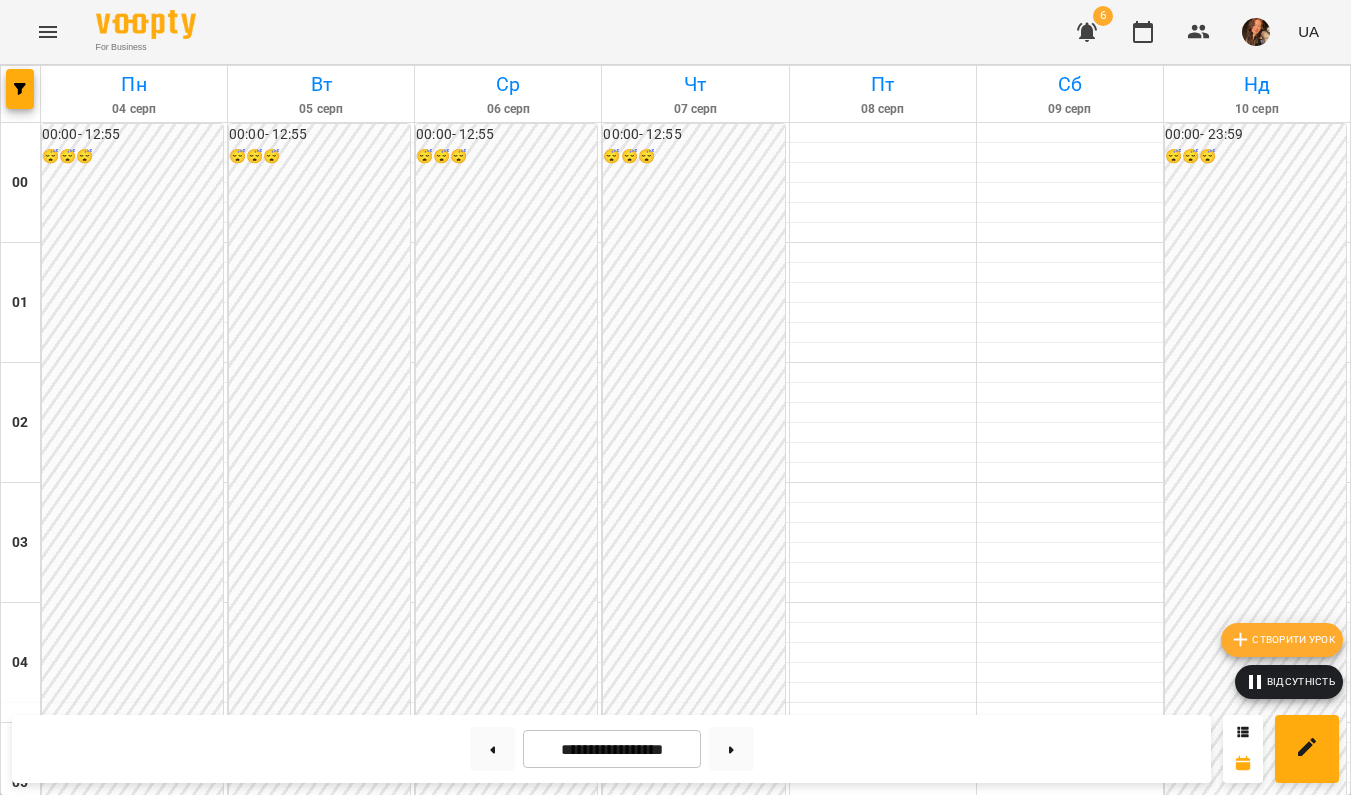 click on "Створити урок" at bounding box center (1282, 640) 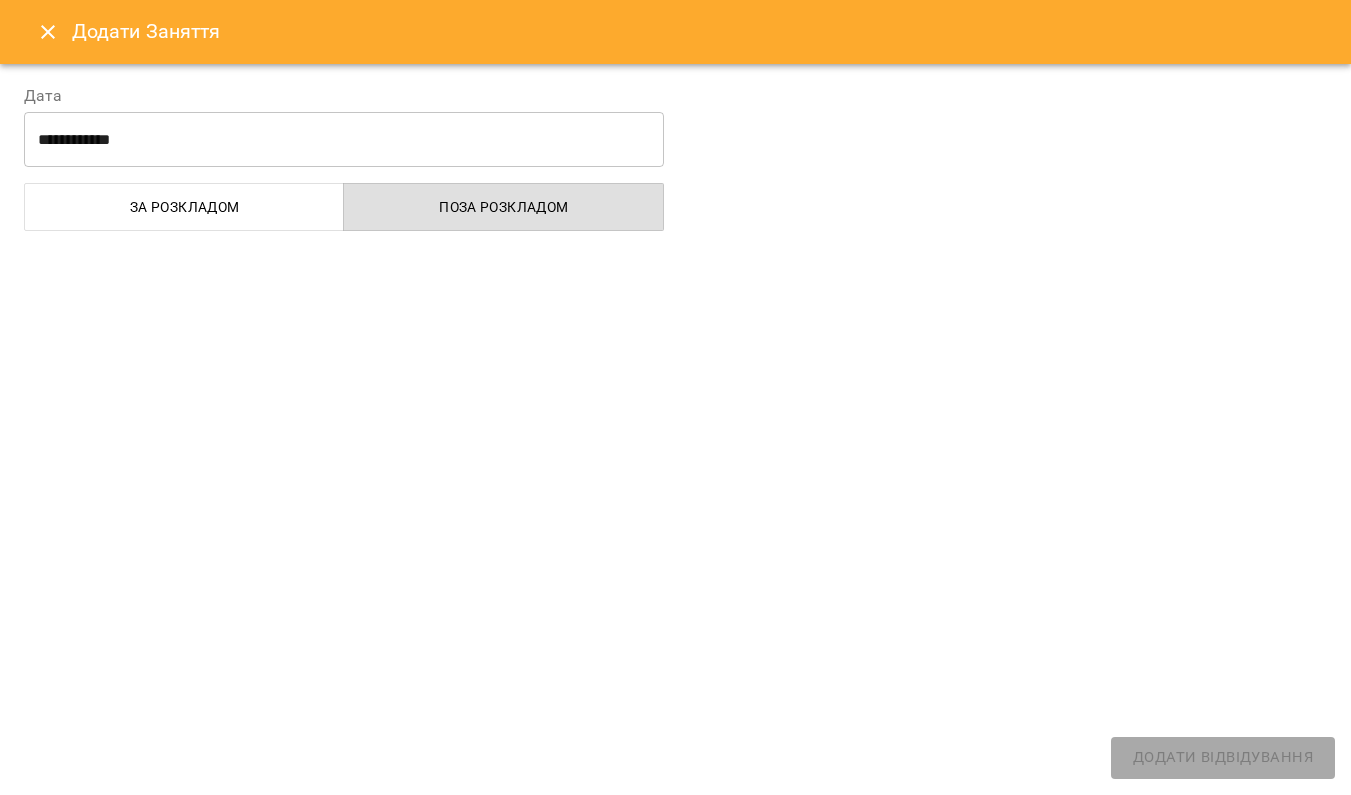 select on "******" 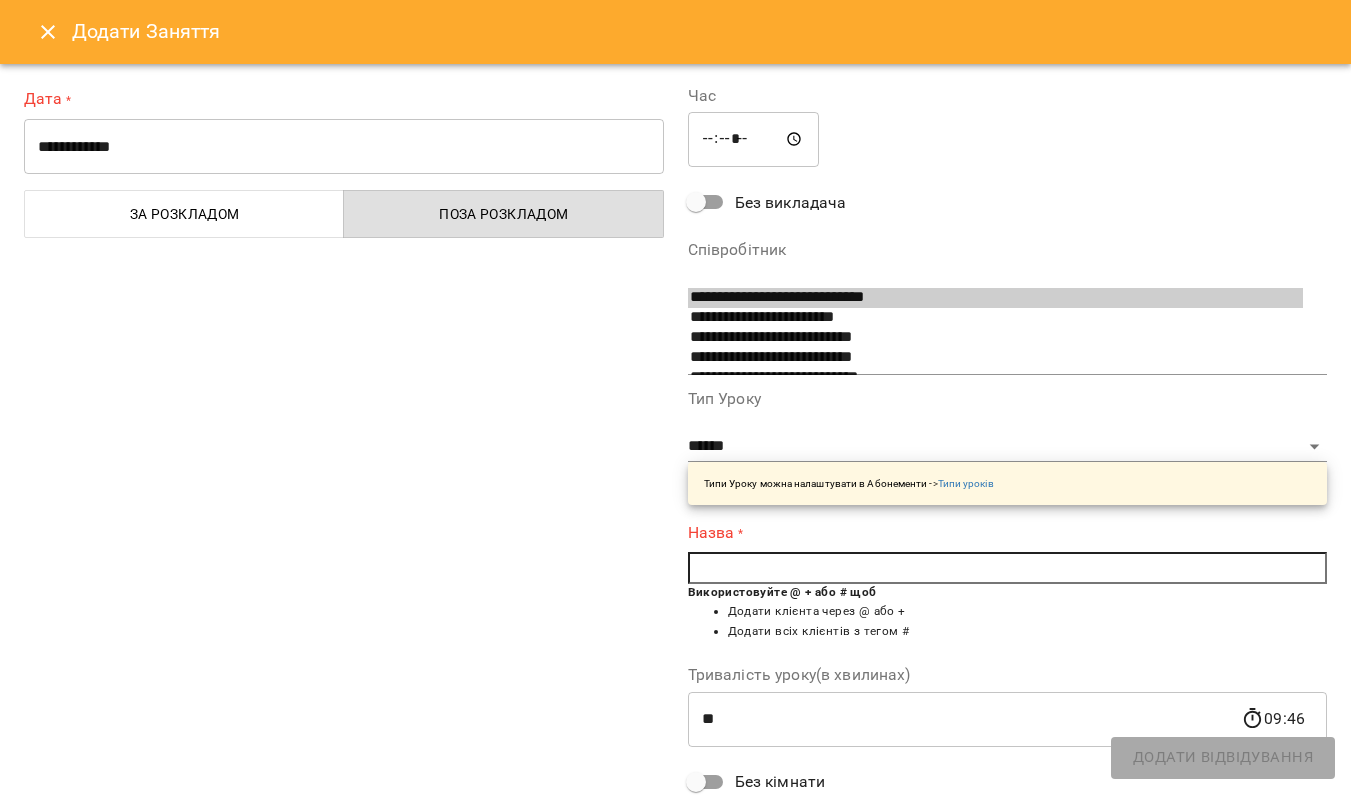 click on "**********" at bounding box center (344, 147) 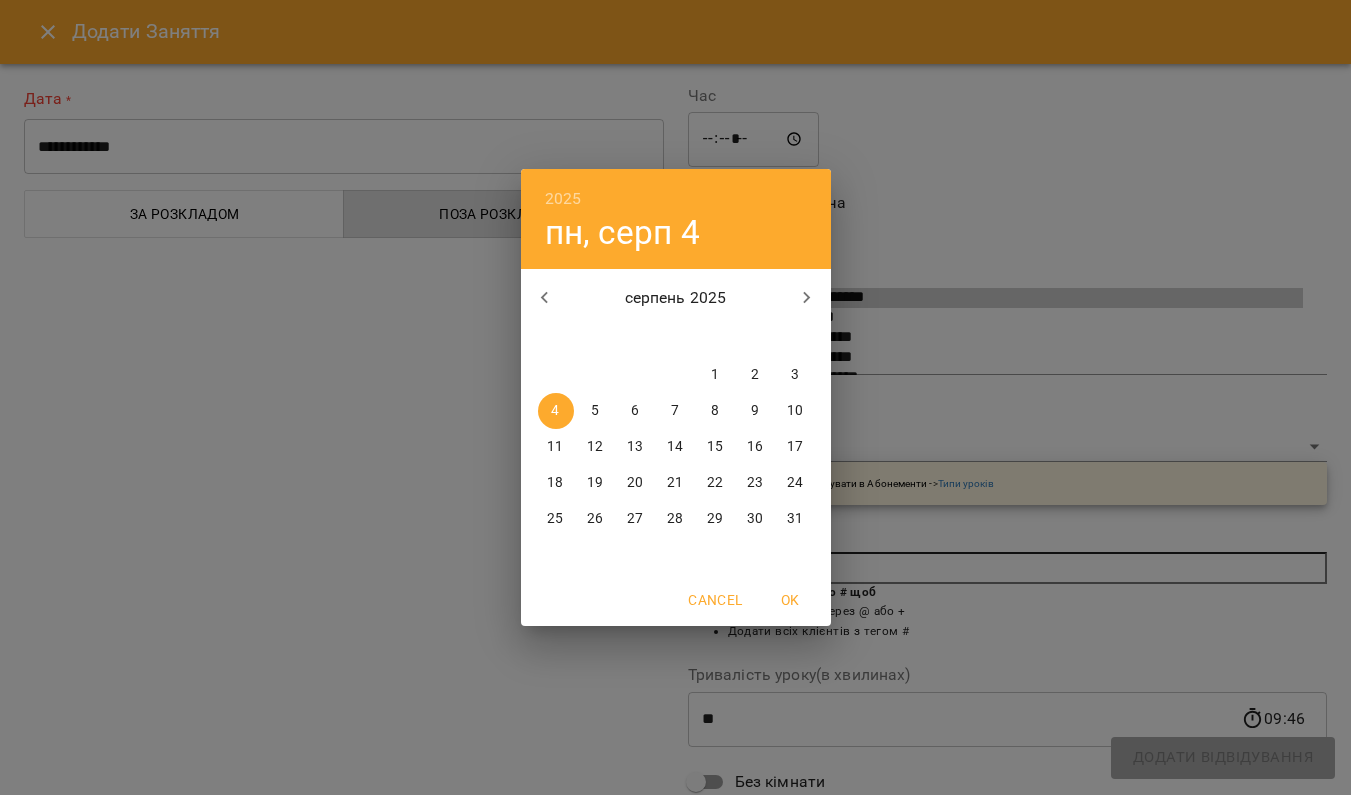 click on "2025 пн, серп 4 серпень 2025 пн вт ср чт пт сб нд 28 29 30 31 1 2 3 4 5 6 7 8 9 10 11 12 13 14 15 16 17 18 19 20 21 22 23 24 25 26 27 28 29 30 31 Cancel OK" at bounding box center (675, 397) 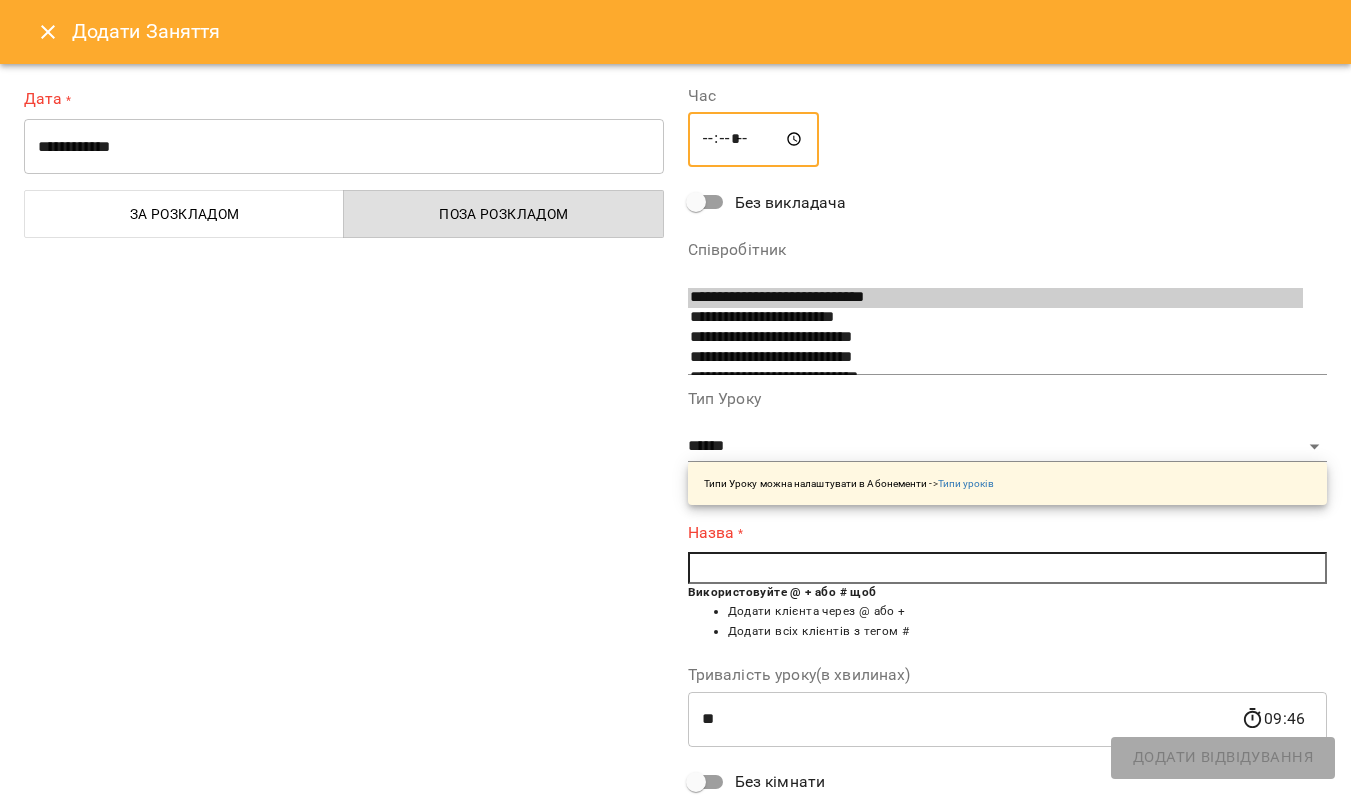 click on "*****" at bounding box center (754, 140) 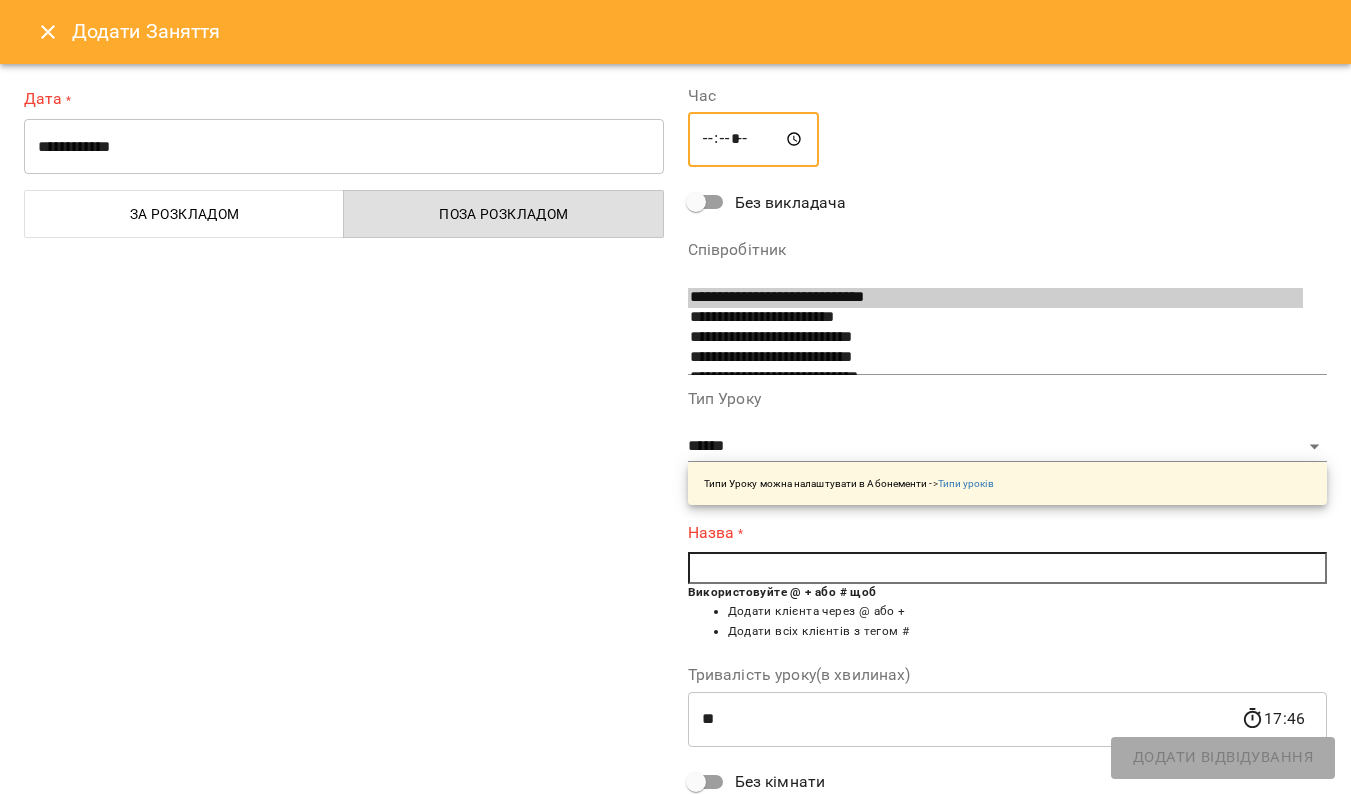 click on "*****" at bounding box center (754, 140) 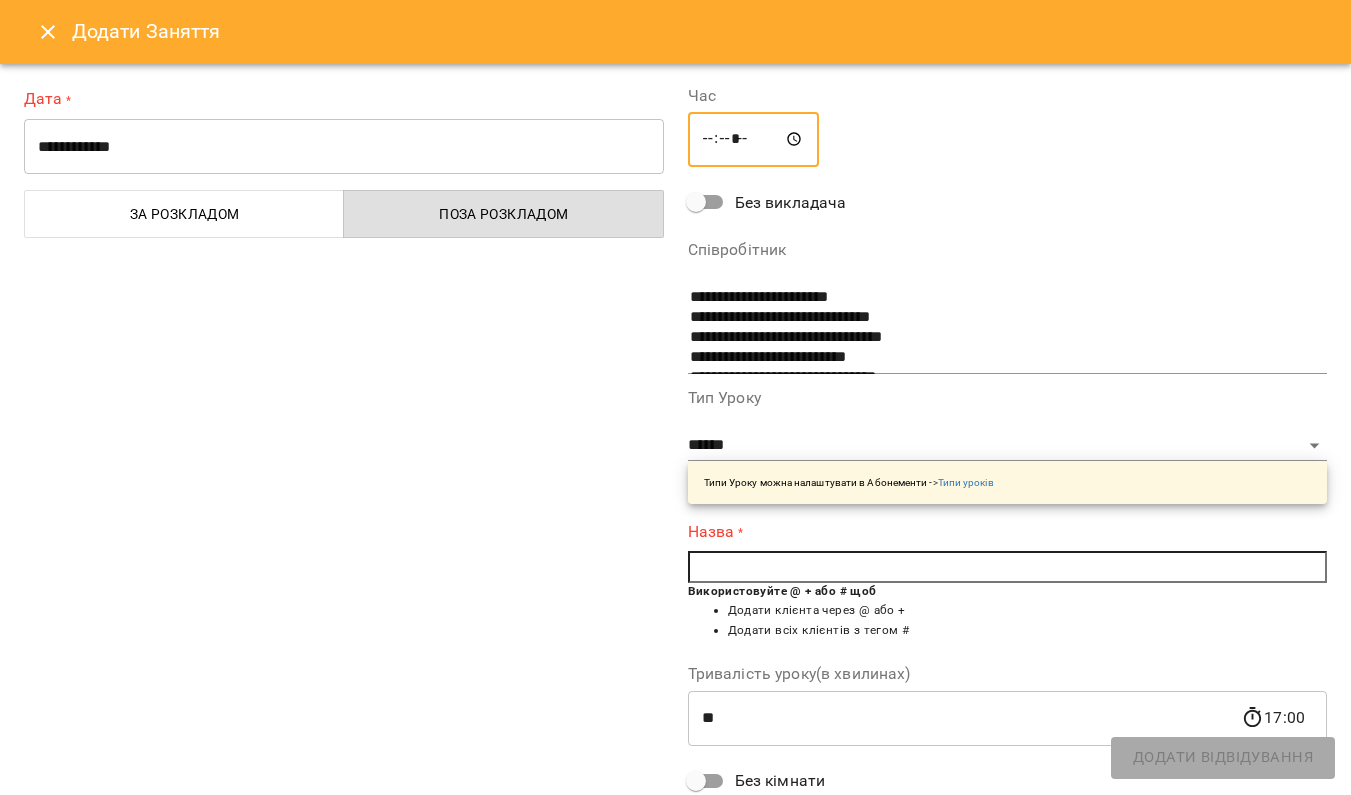 scroll, scrollTop: 160, scrollLeft: 0, axis: vertical 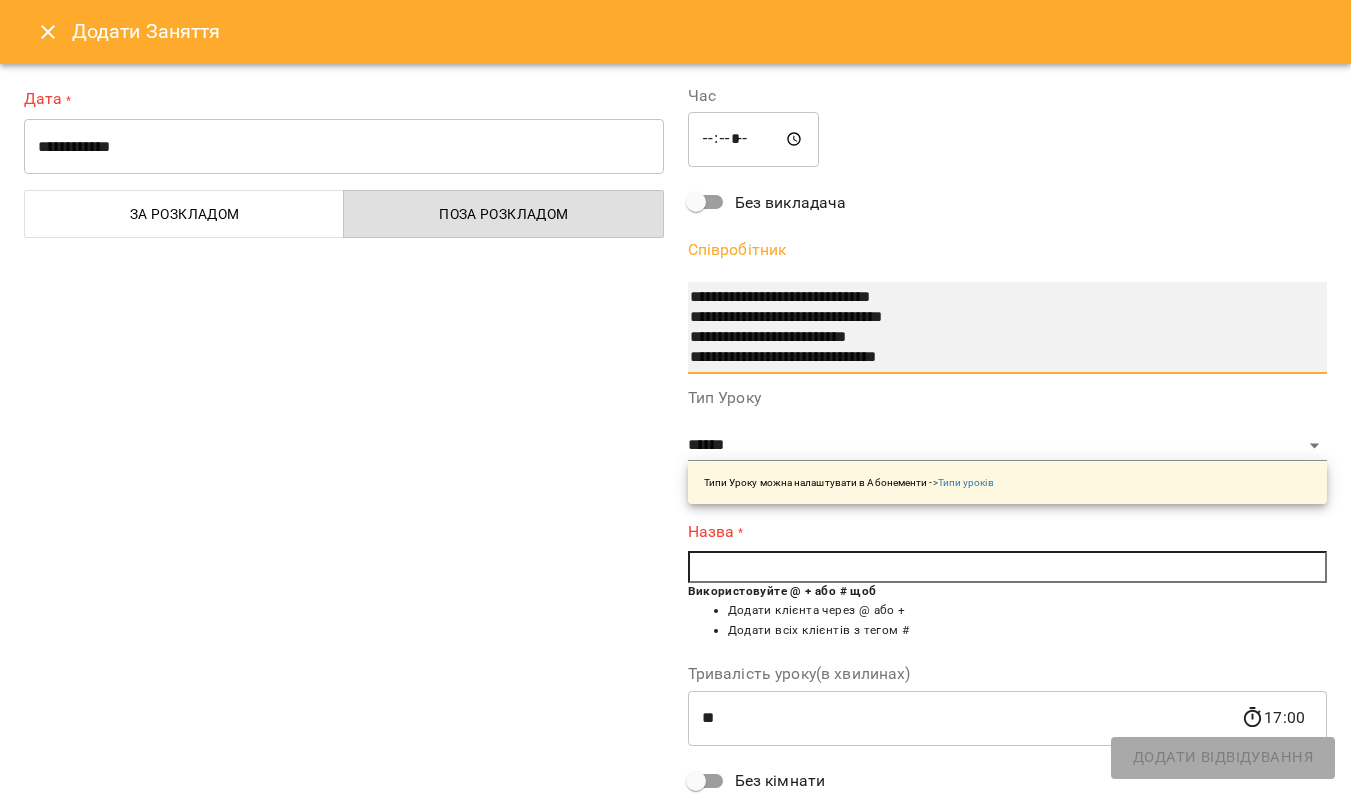 select on "**********" 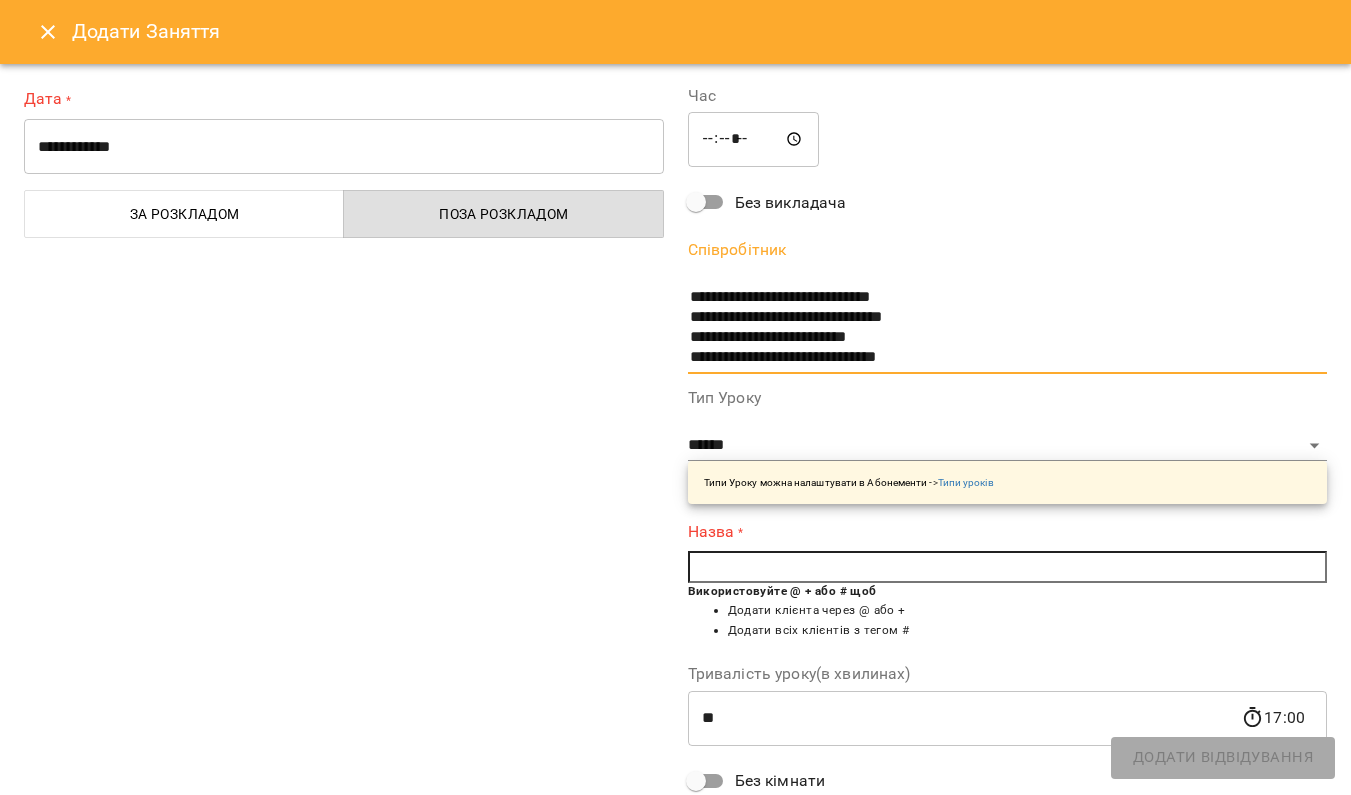 click at bounding box center (1008, 567) 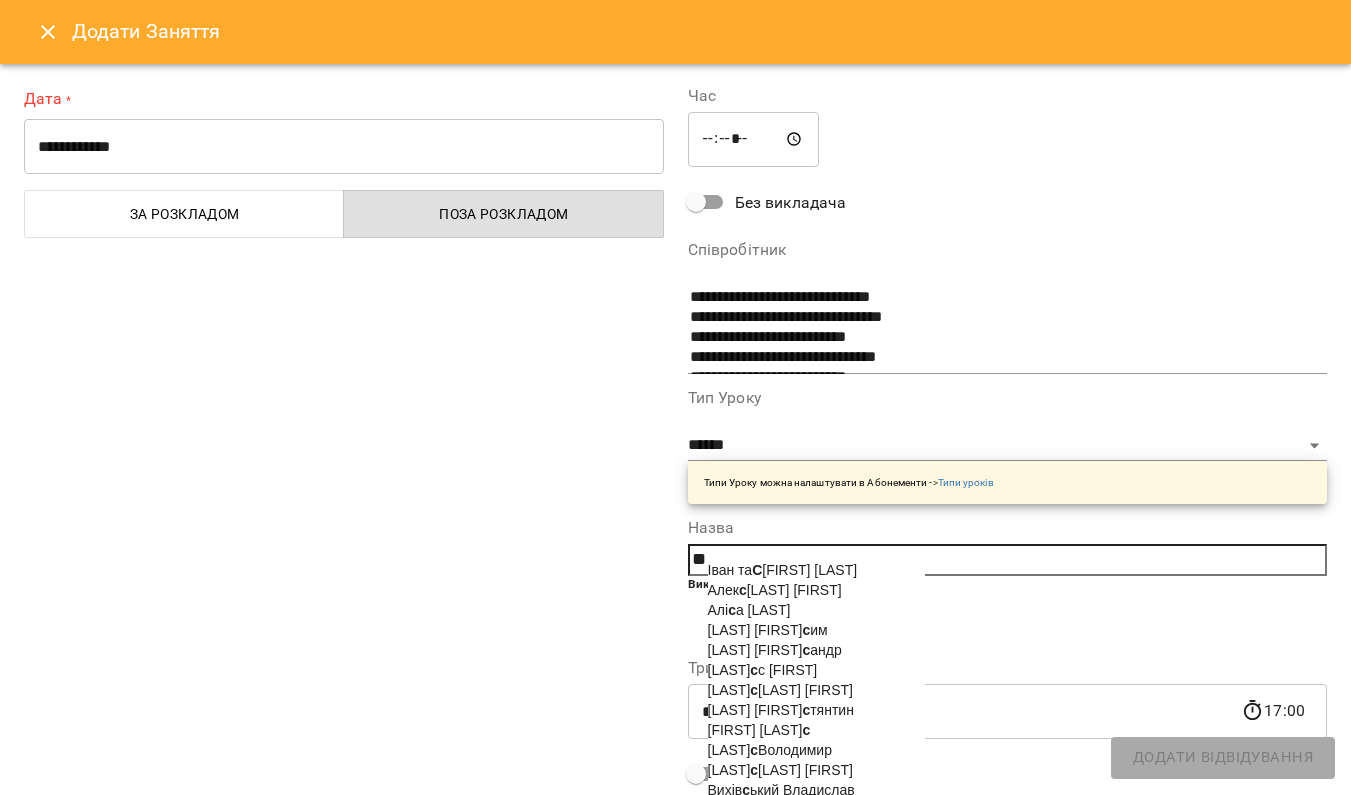type on "*" 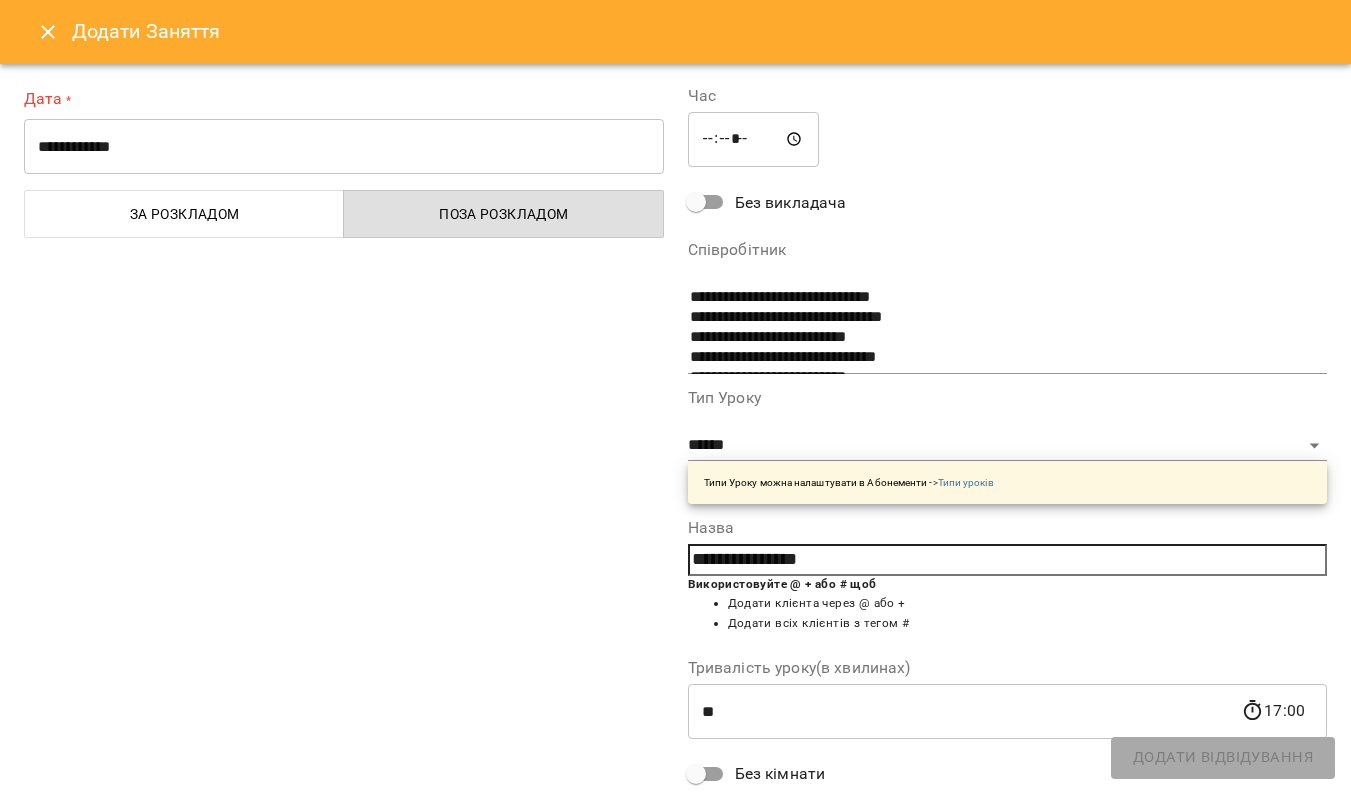 scroll, scrollTop: 0, scrollLeft: 0, axis: both 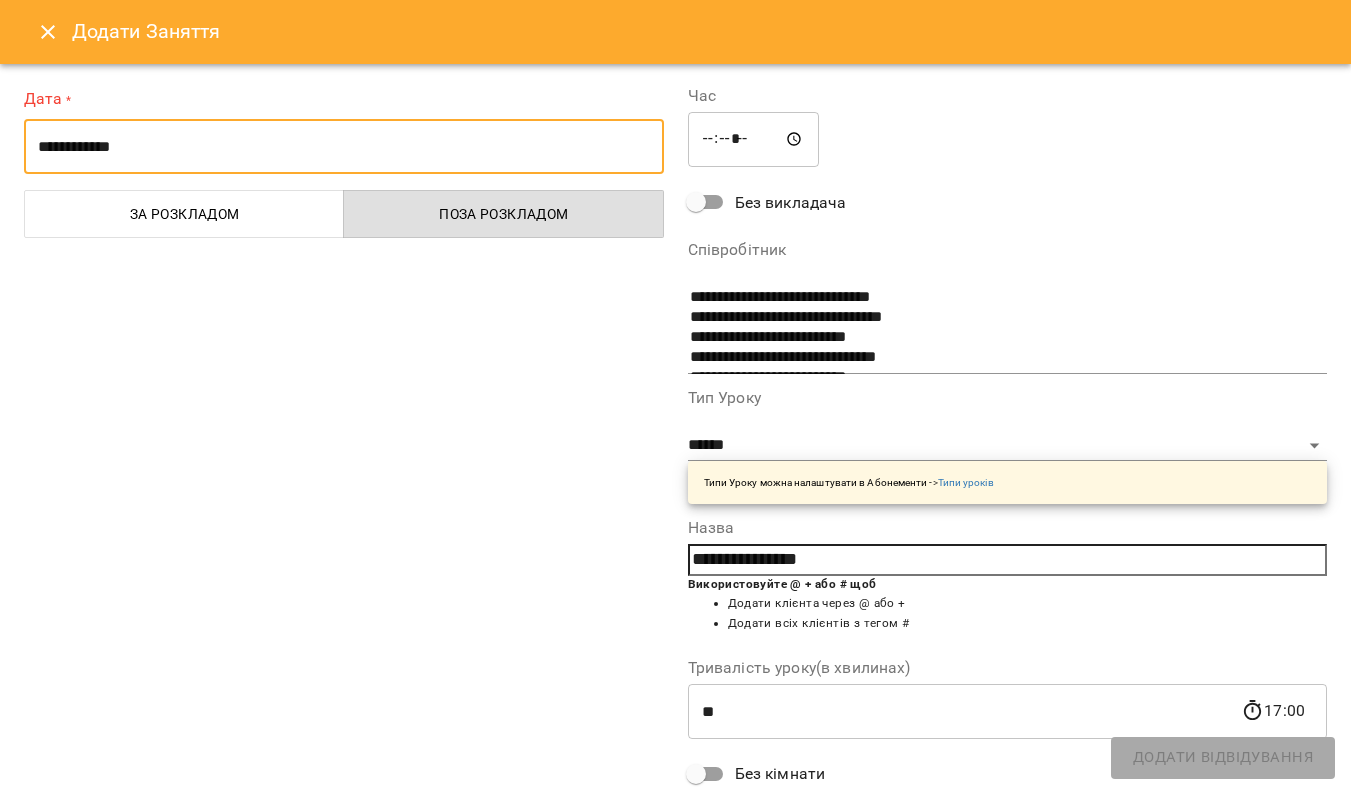 click on "**********" at bounding box center (344, 147) 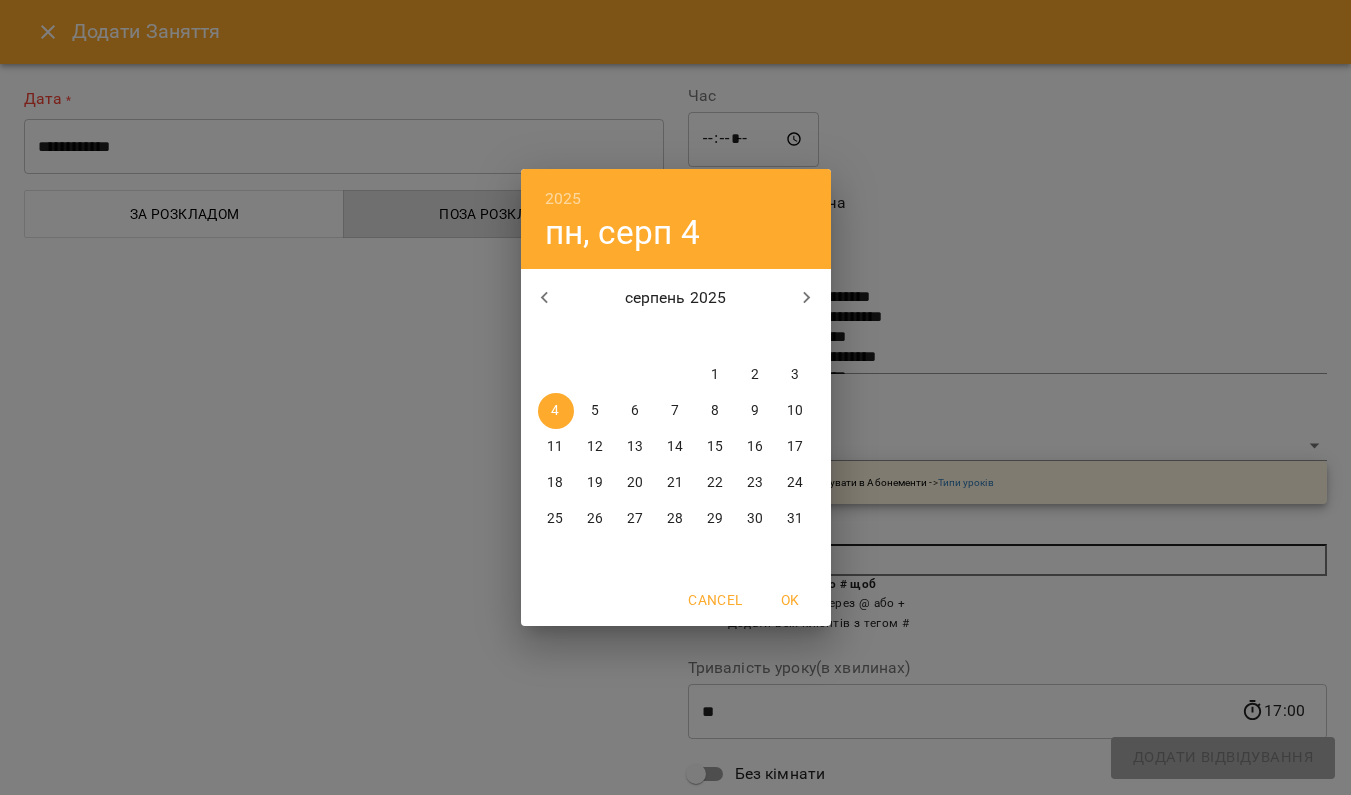 click on "5" at bounding box center (595, 411) 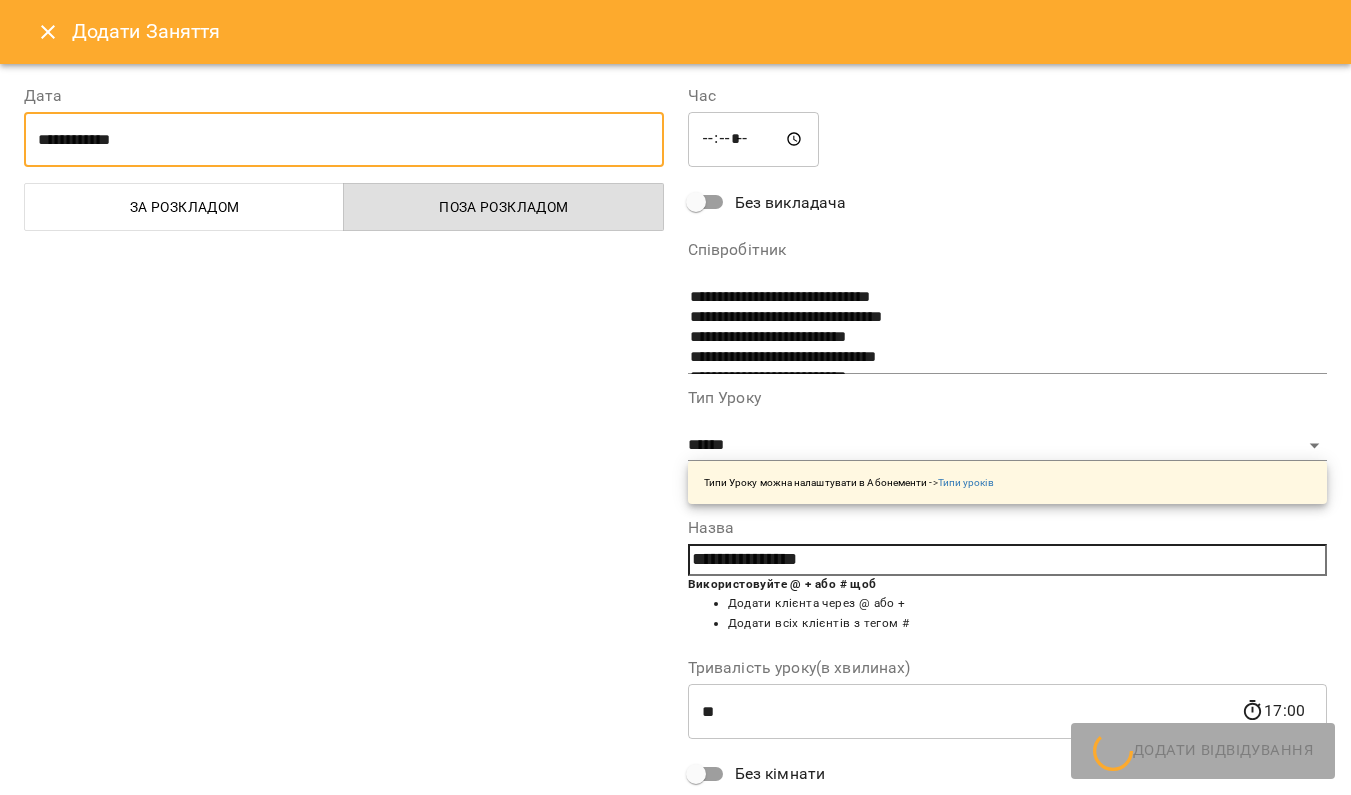 click on "**********" at bounding box center [344, 140] 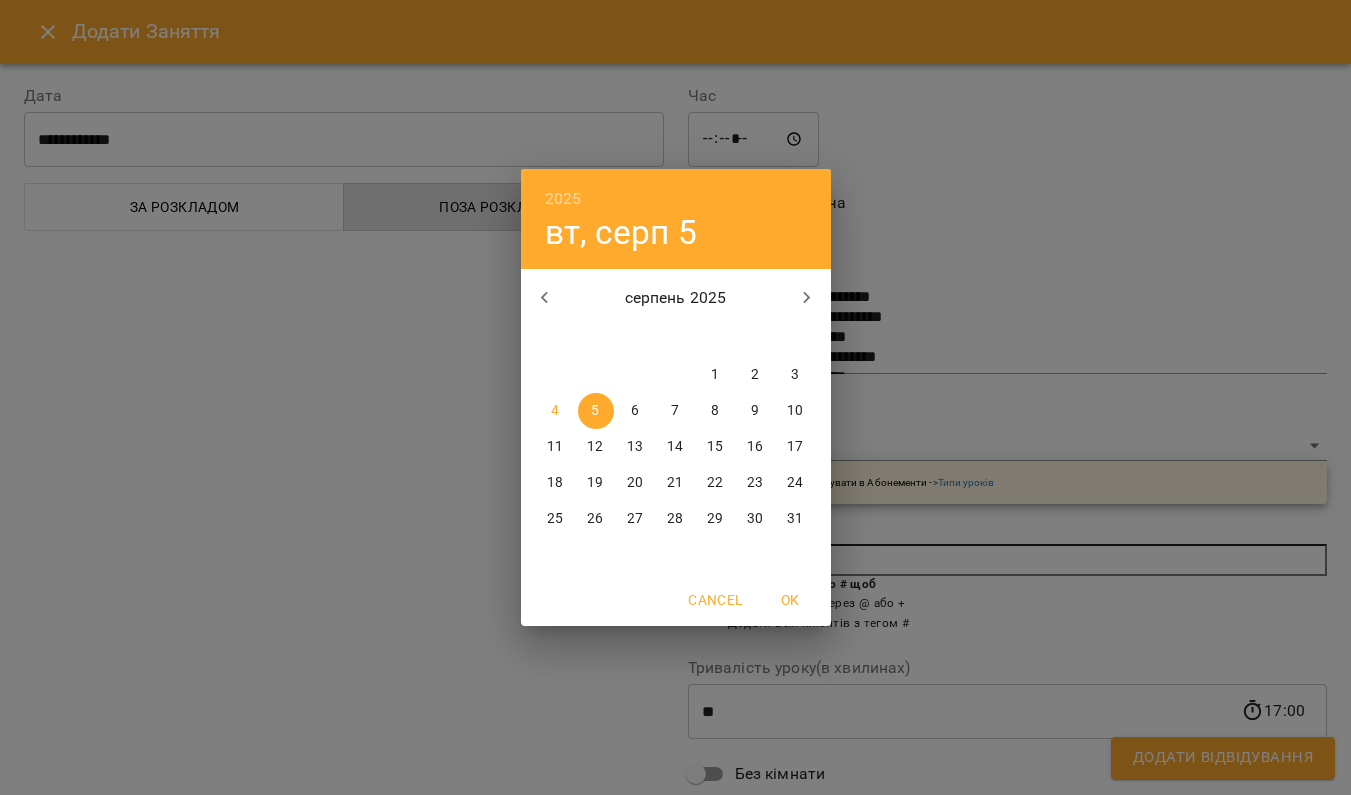 click on "4" at bounding box center (556, 411) 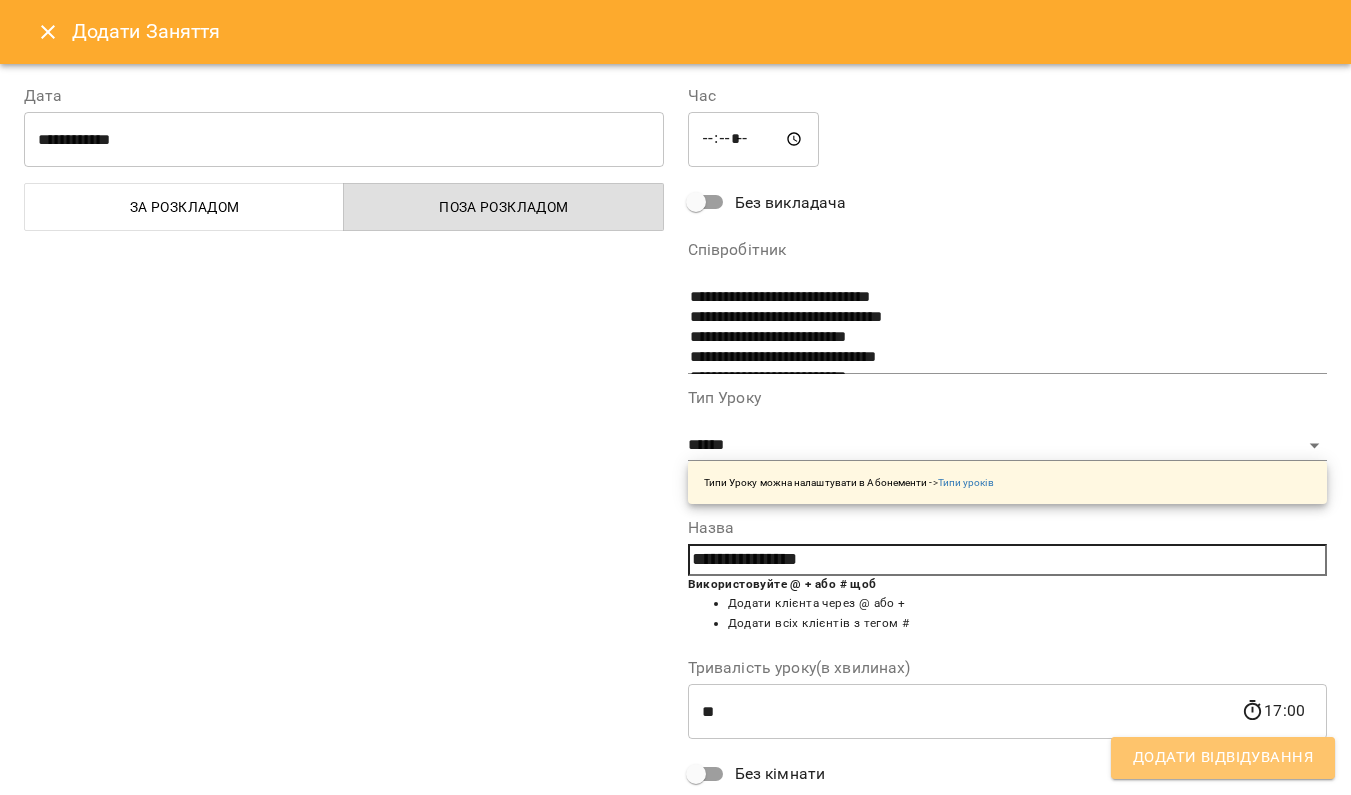click on "Додати Відвідування" at bounding box center (1223, 758) 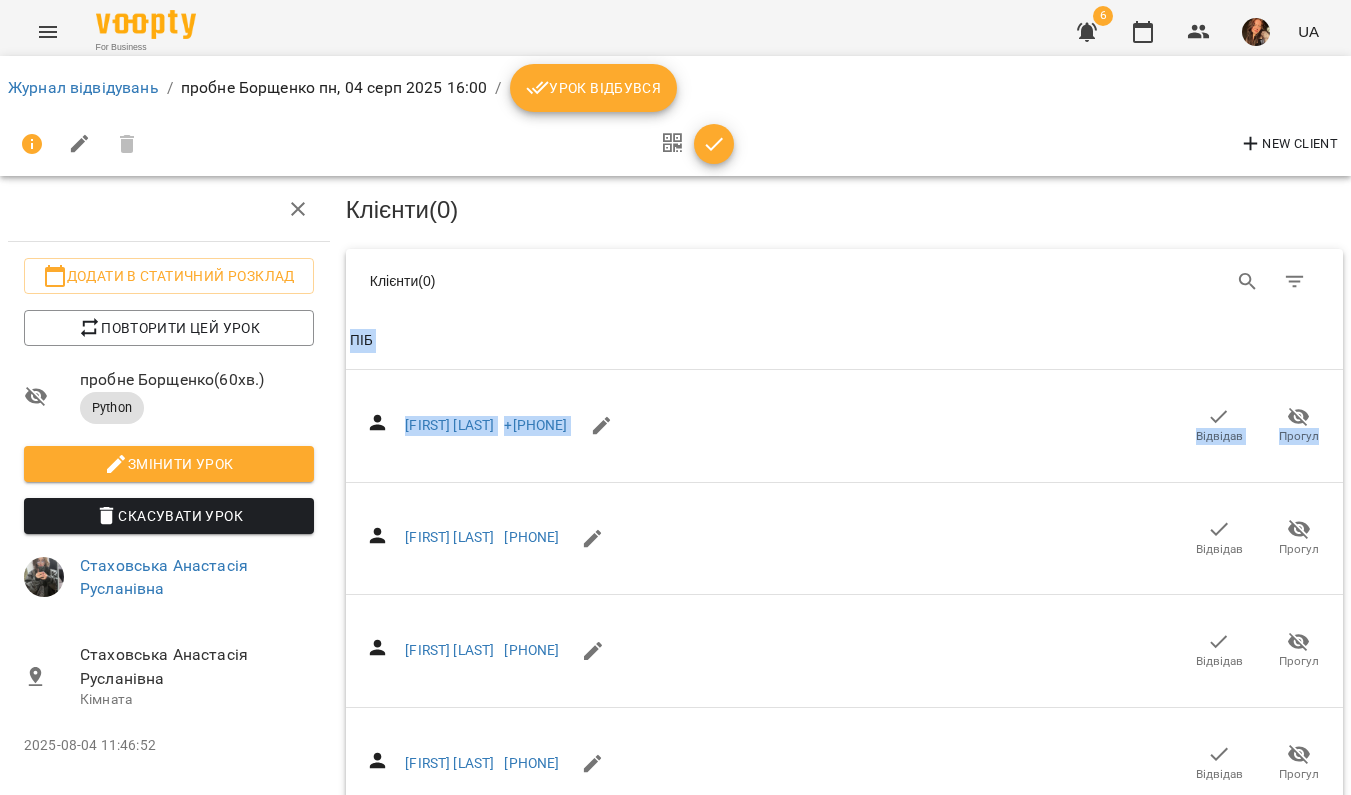 drag, startPoint x: 687, startPoint y: 341, endPoint x: 542, endPoint y: 199, distance: 202.95073 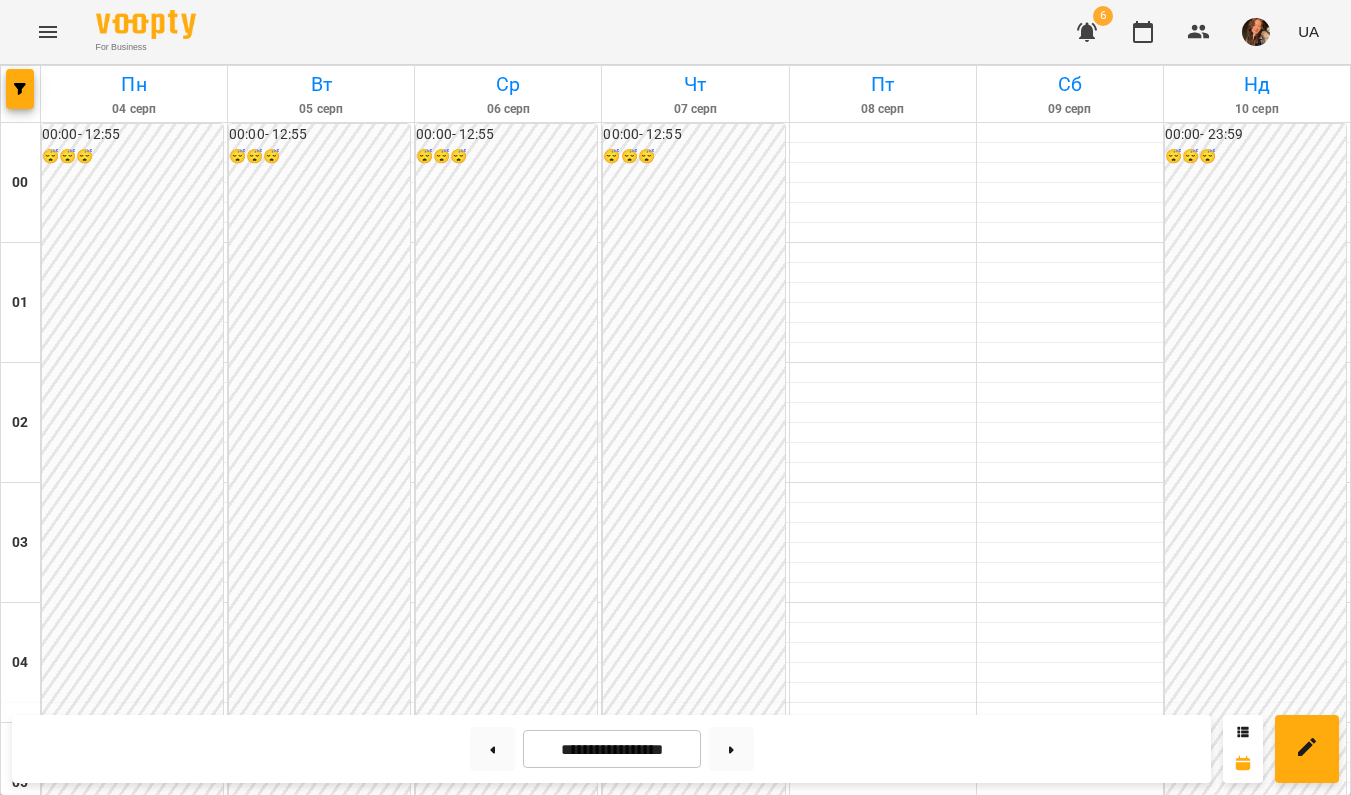 scroll, scrollTop: 1871, scrollLeft: 0, axis: vertical 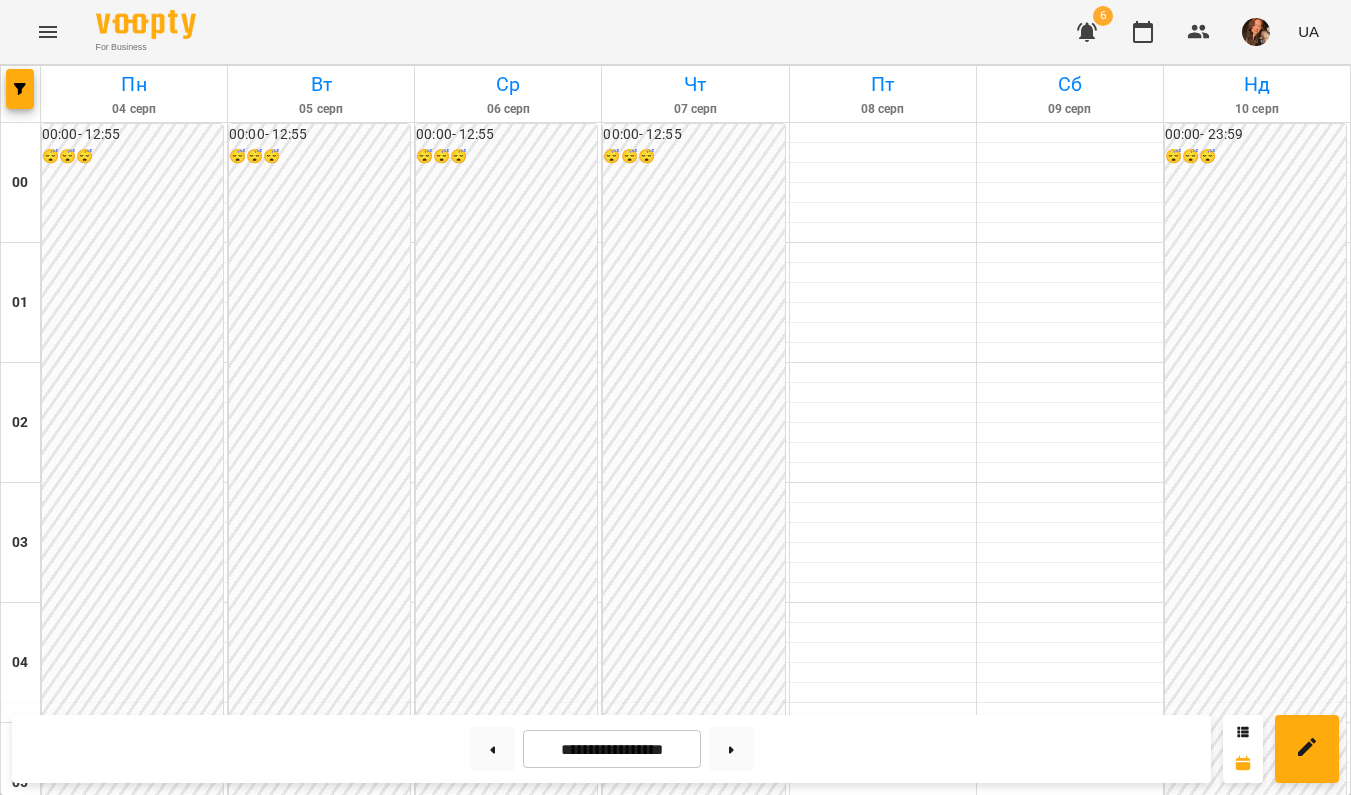 click on "16:00" at bounding box center (134, 2071) 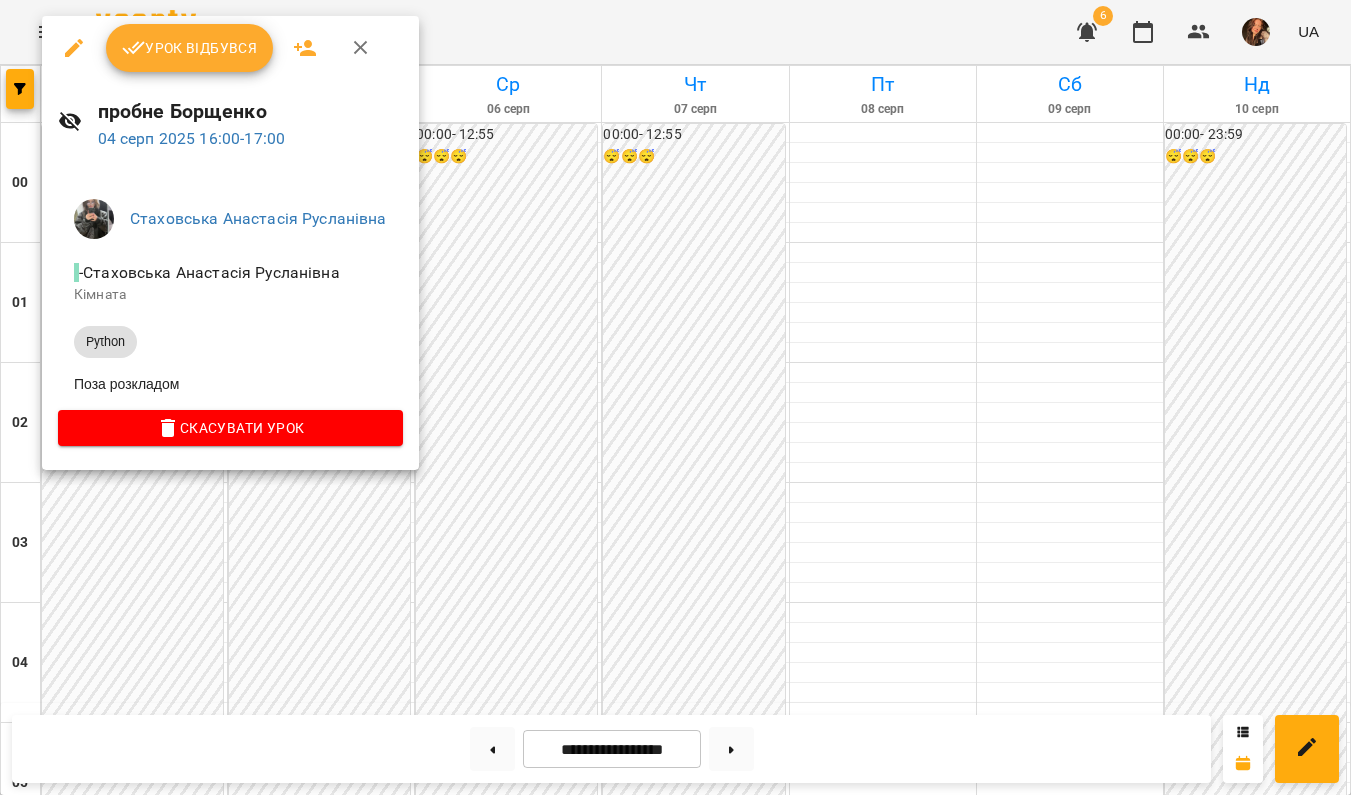 click at bounding box center (675, 397) 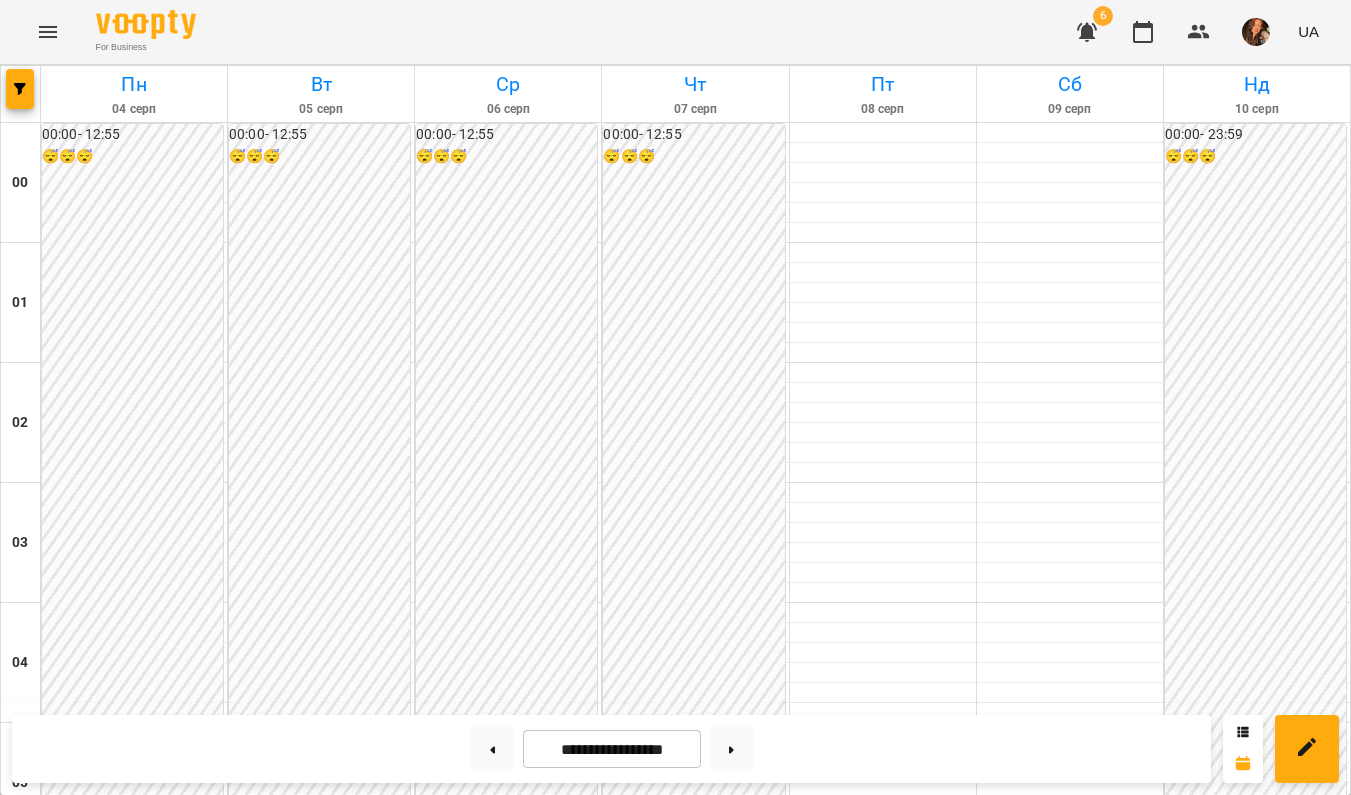click on "16:00" at bounding box center [134, 2071] 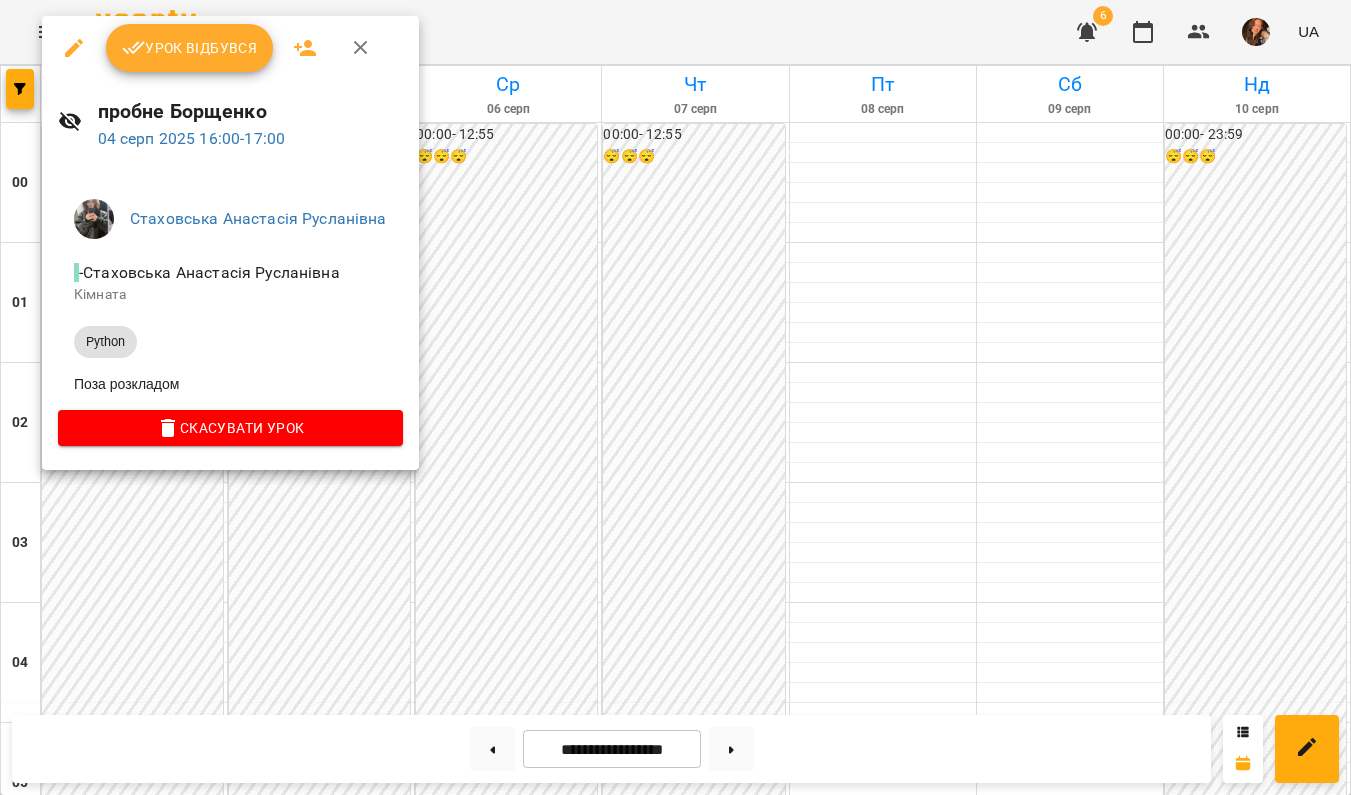 click 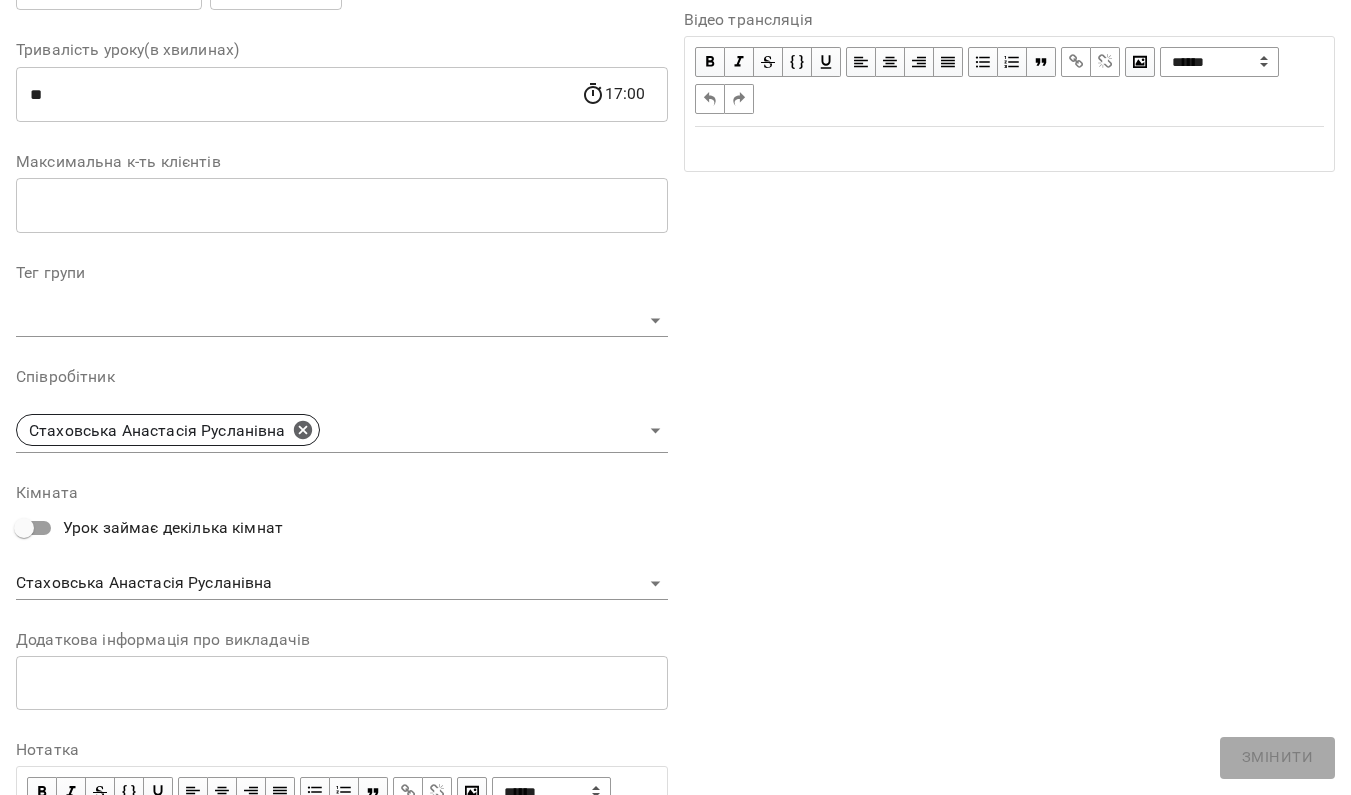 scroll, scrollTop: 0, scrollLeft: 0, axis: both 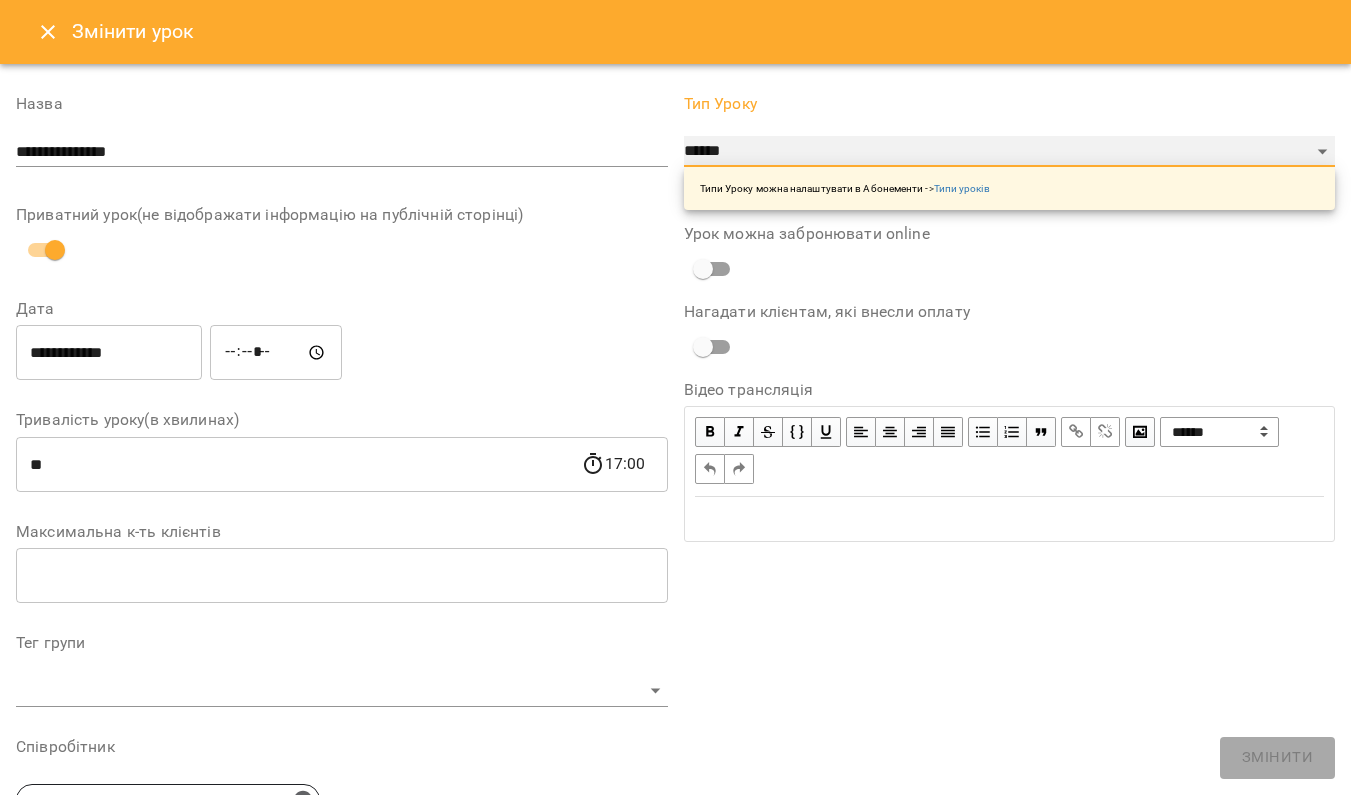 select on "**********" 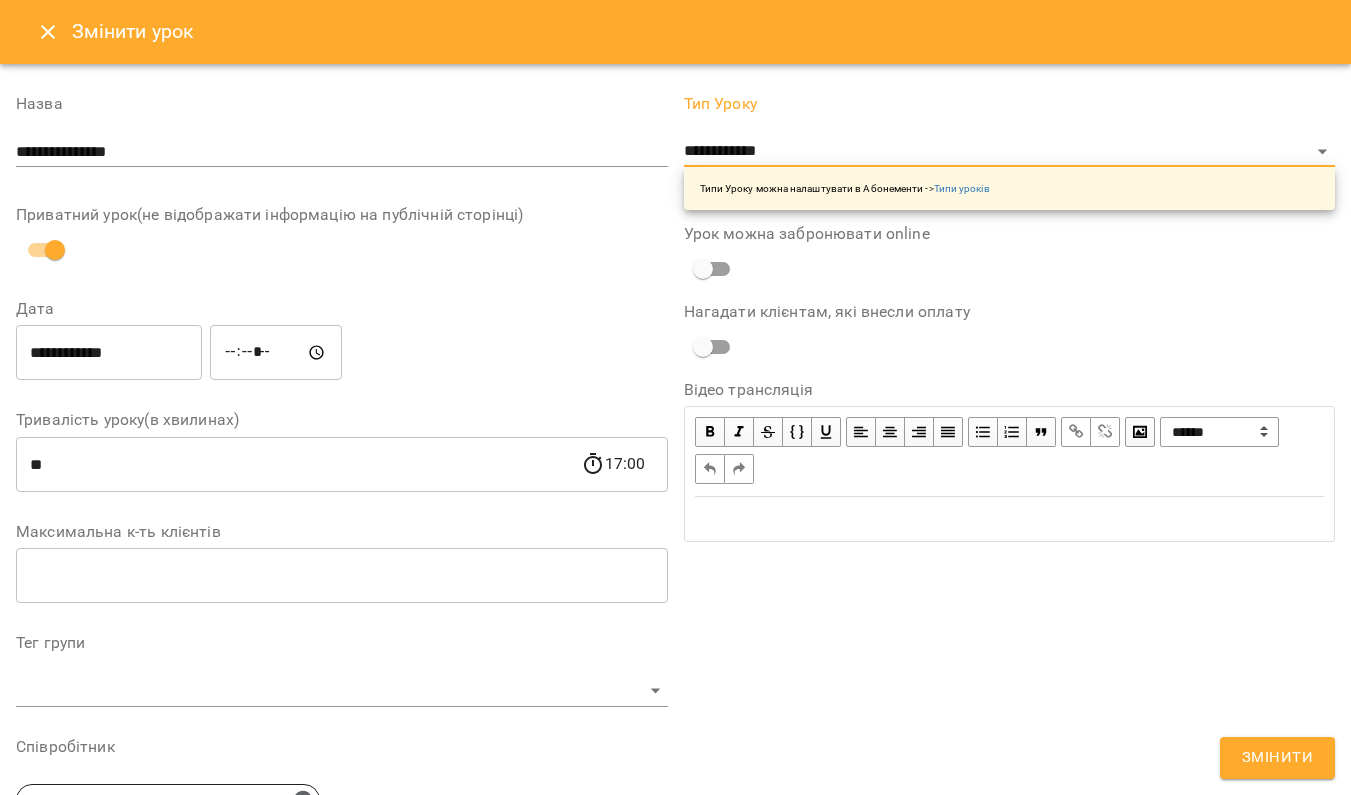 click on "Змінити" at bounding box center [1277, 758] 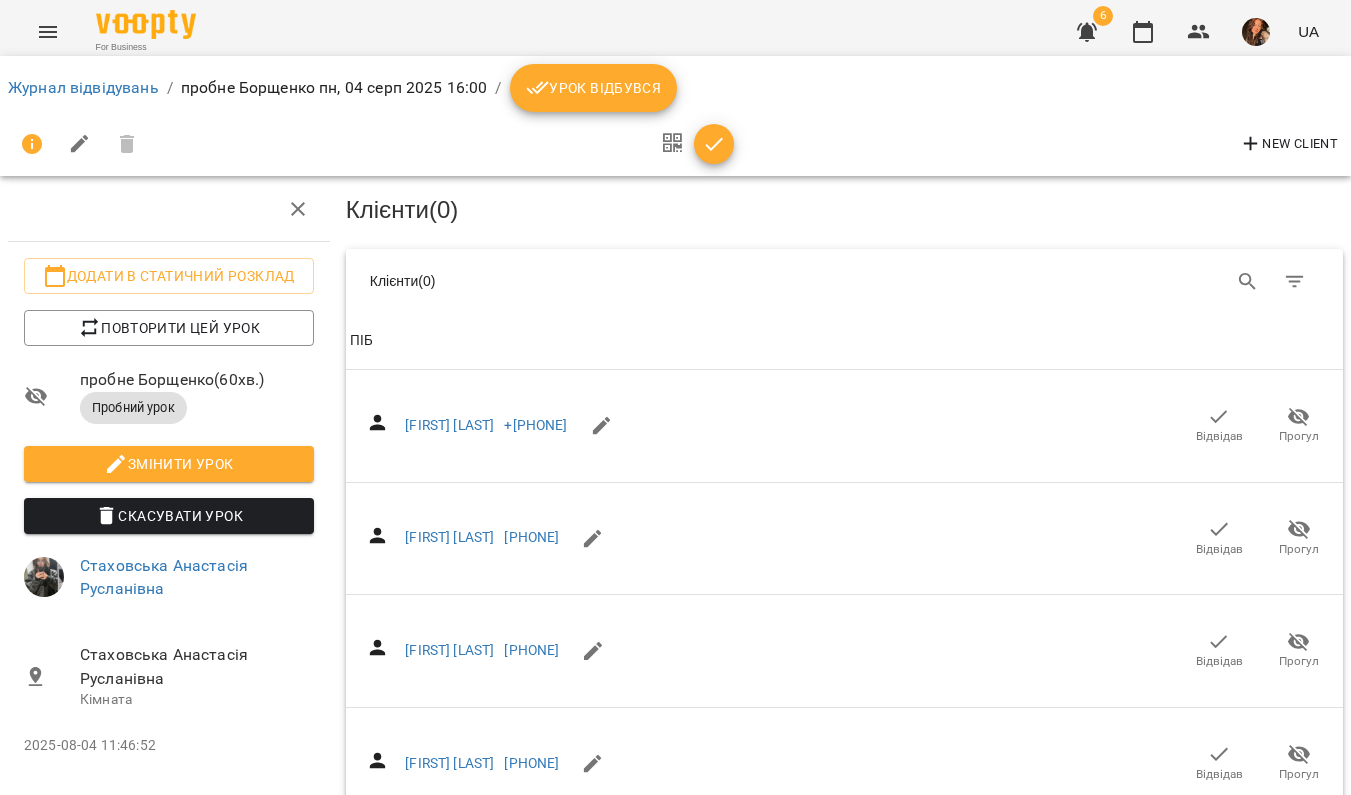 click on "Журнал відвідувань / пробне [LAST] [DAY], [DATE] [TIME] / Урок відбувся" at bounding box center (675, 88) 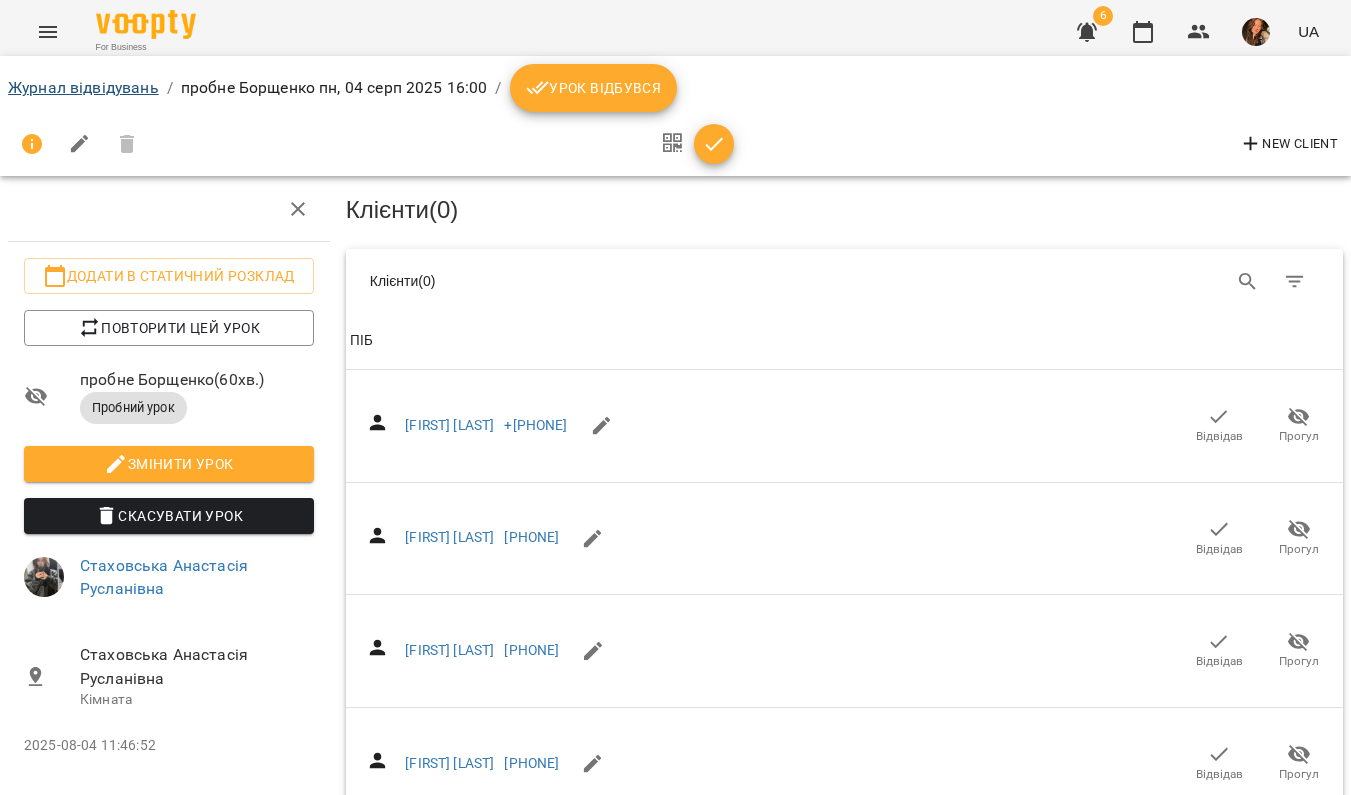 click on "Журнал відвідувань" at bounding box center [83, 87] 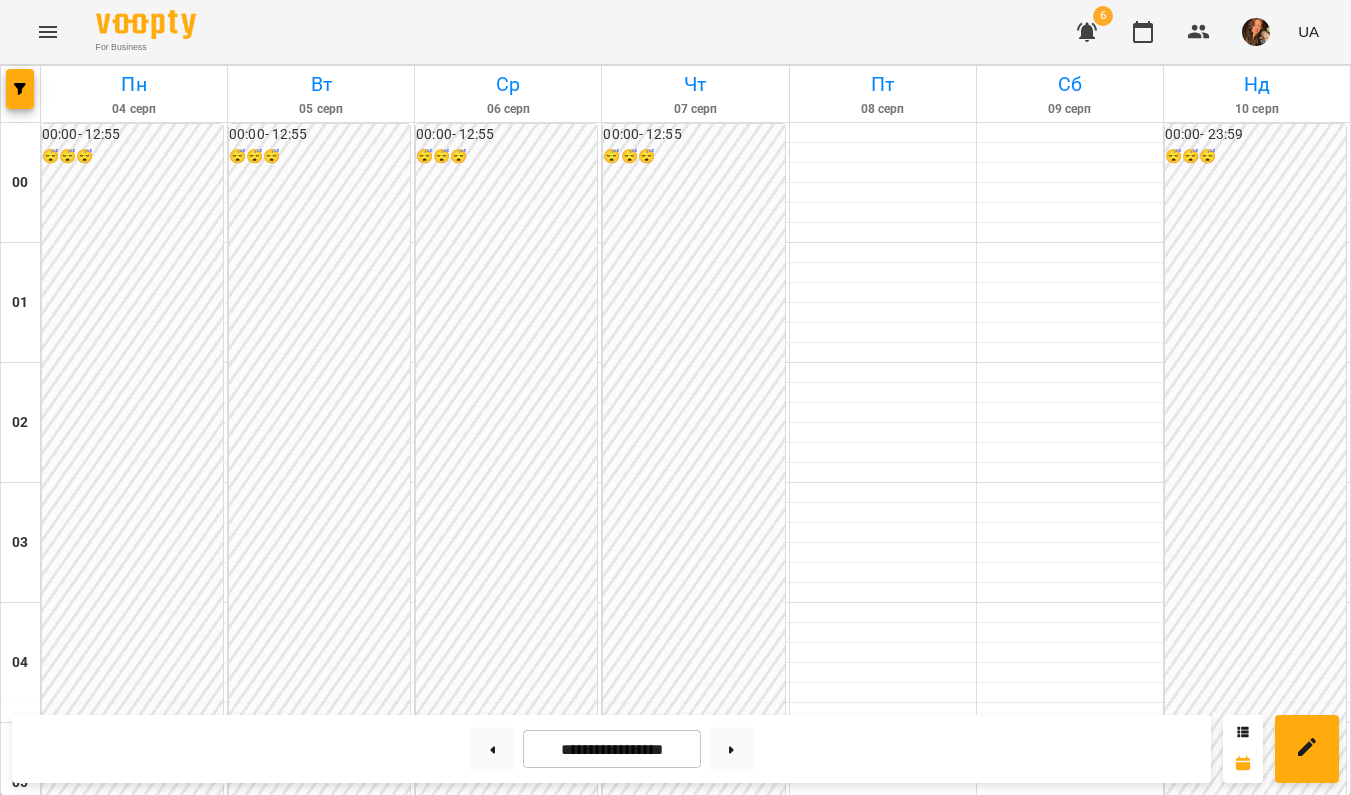 scroll, scrollTop: 1941, scrollLeft: 0, axis: vertical 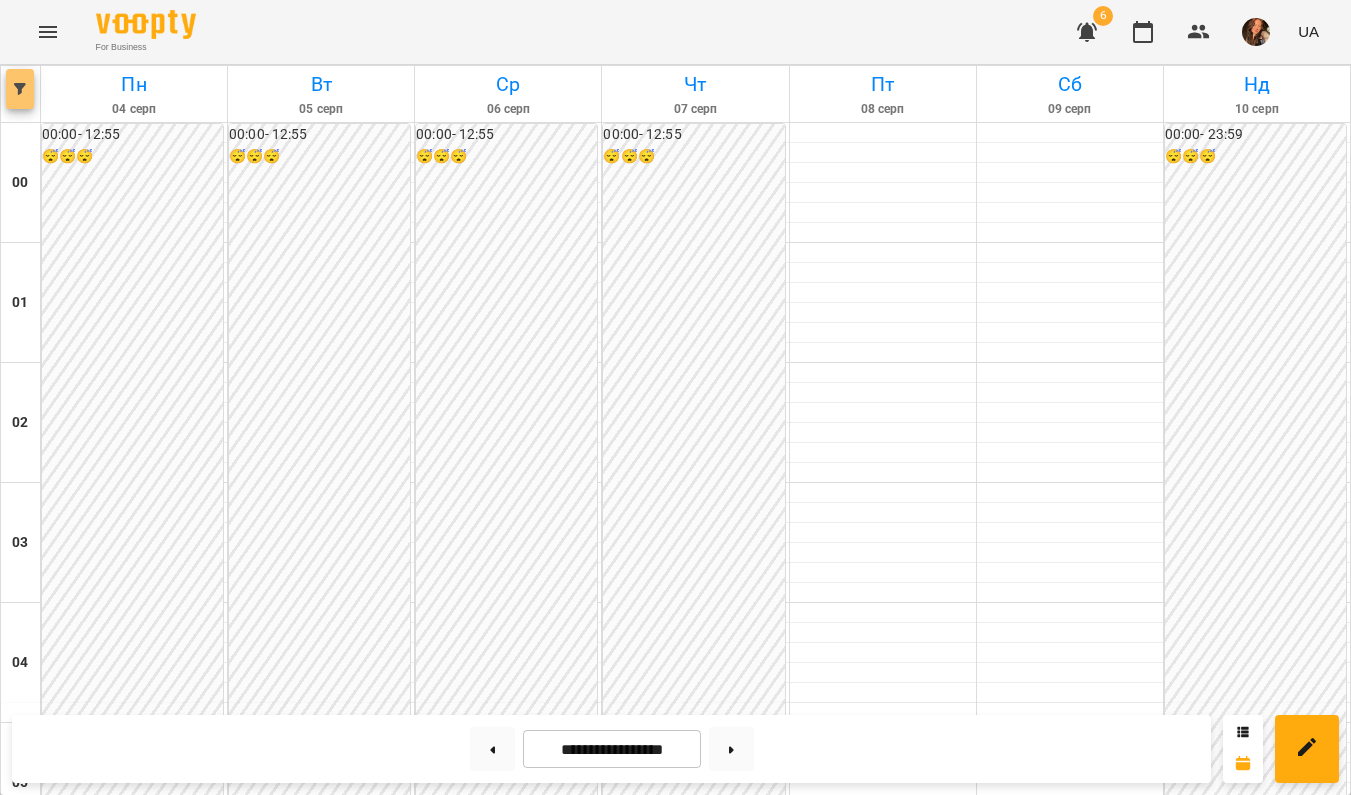 click at bounding box center [20, 89] 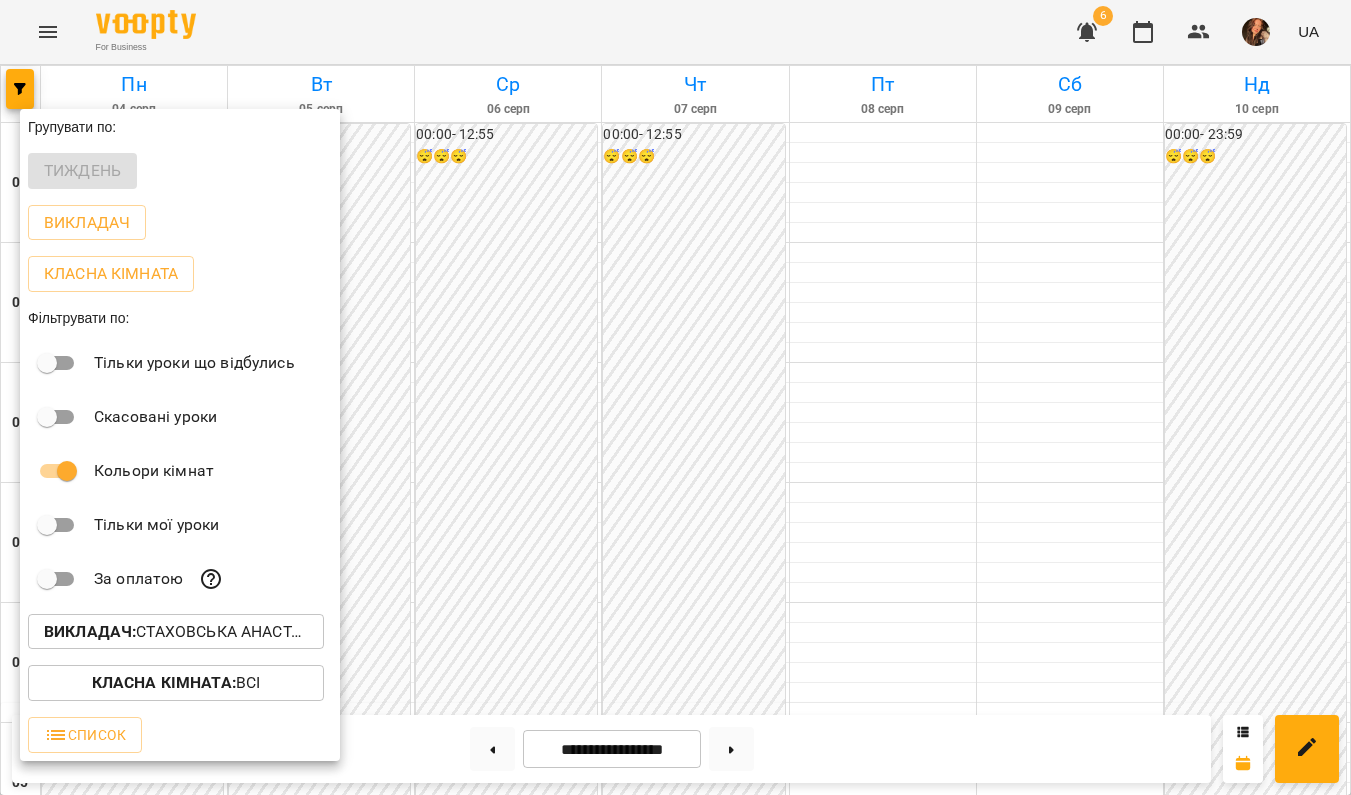 click at bounding box center [675, 397] 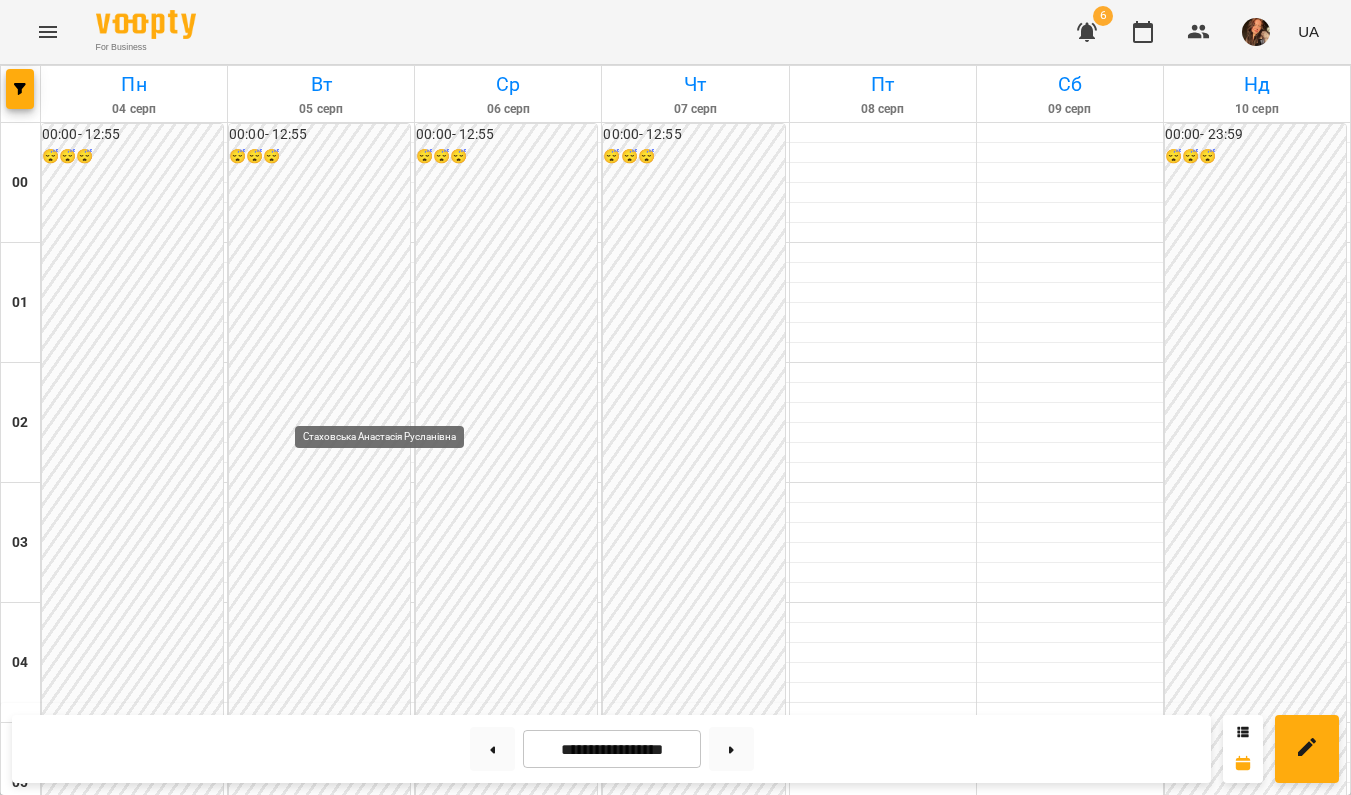 scroll, scrollTop: 1896, scrollLeft: 0, axis: vertical 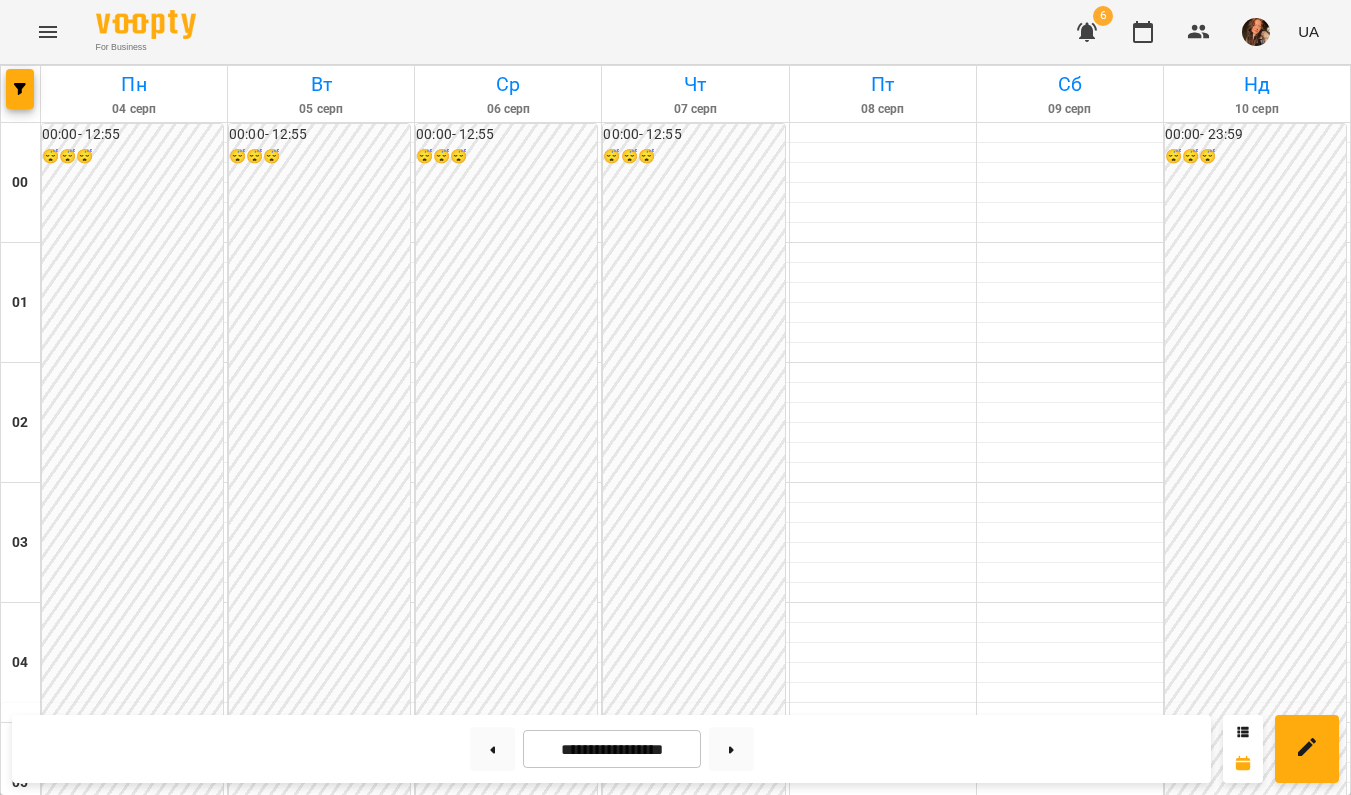 click on "Scratch  - [FIRST] [LAST]" at bounding box center (134, 2226) 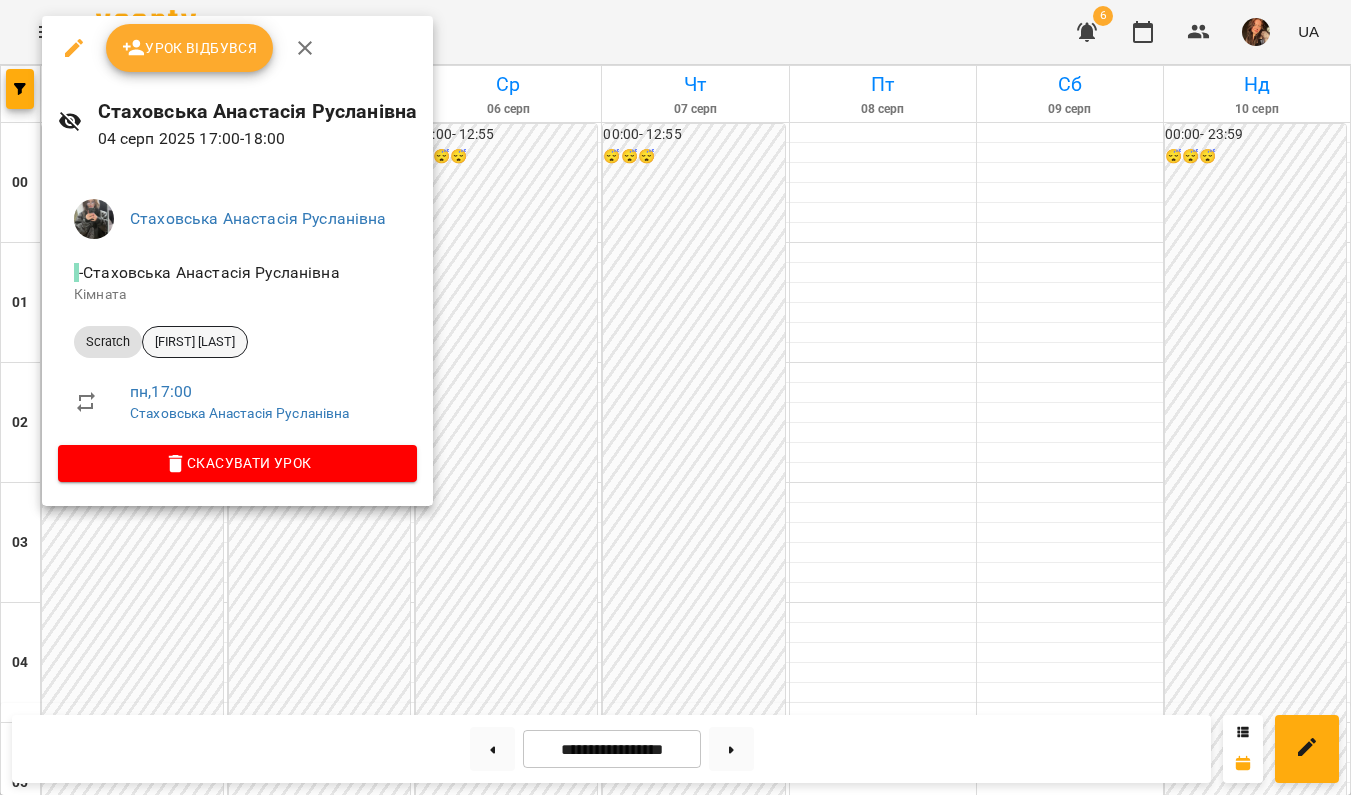 click on "[FIRST] [LAST]" at bounding box center (195, 342) 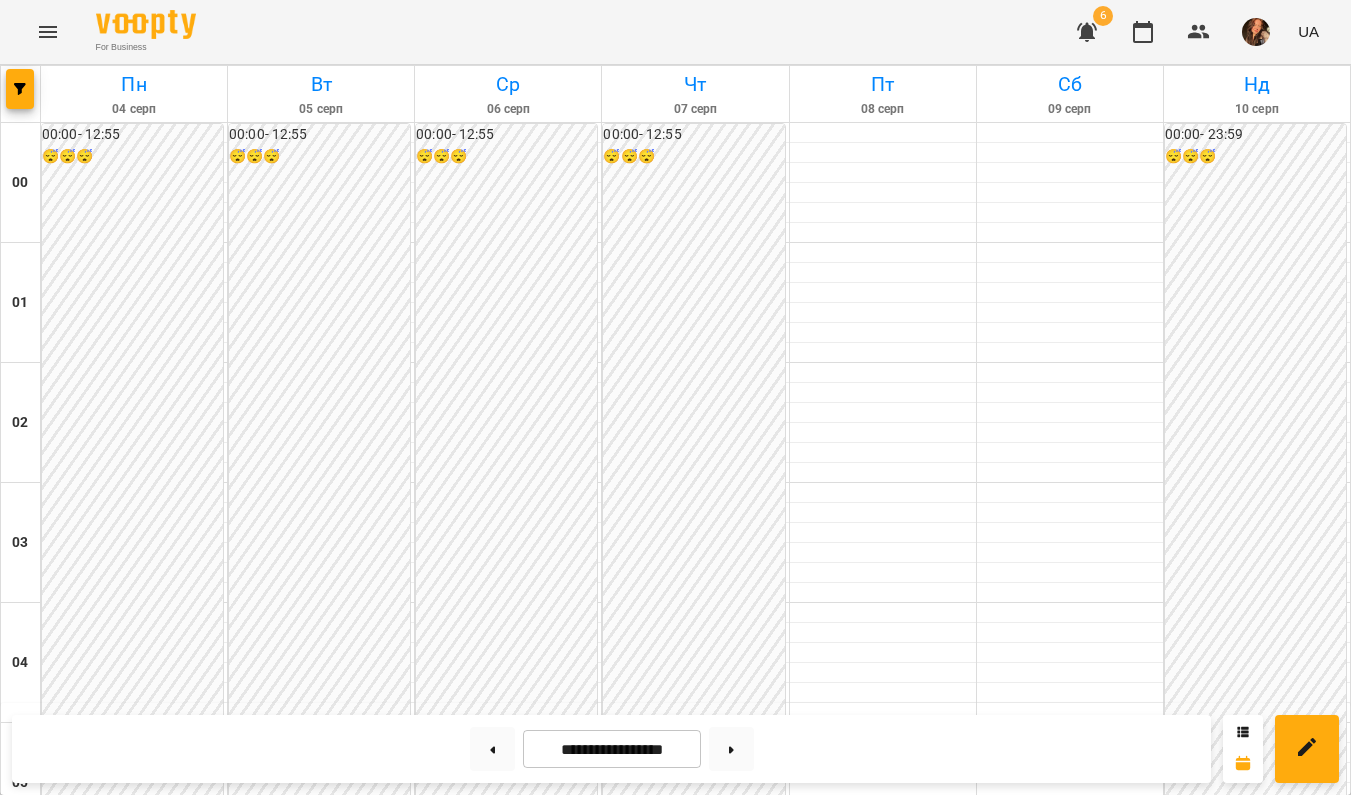 scroll, scrollTop: 1865, scrollLeft: 0, axis: vertical 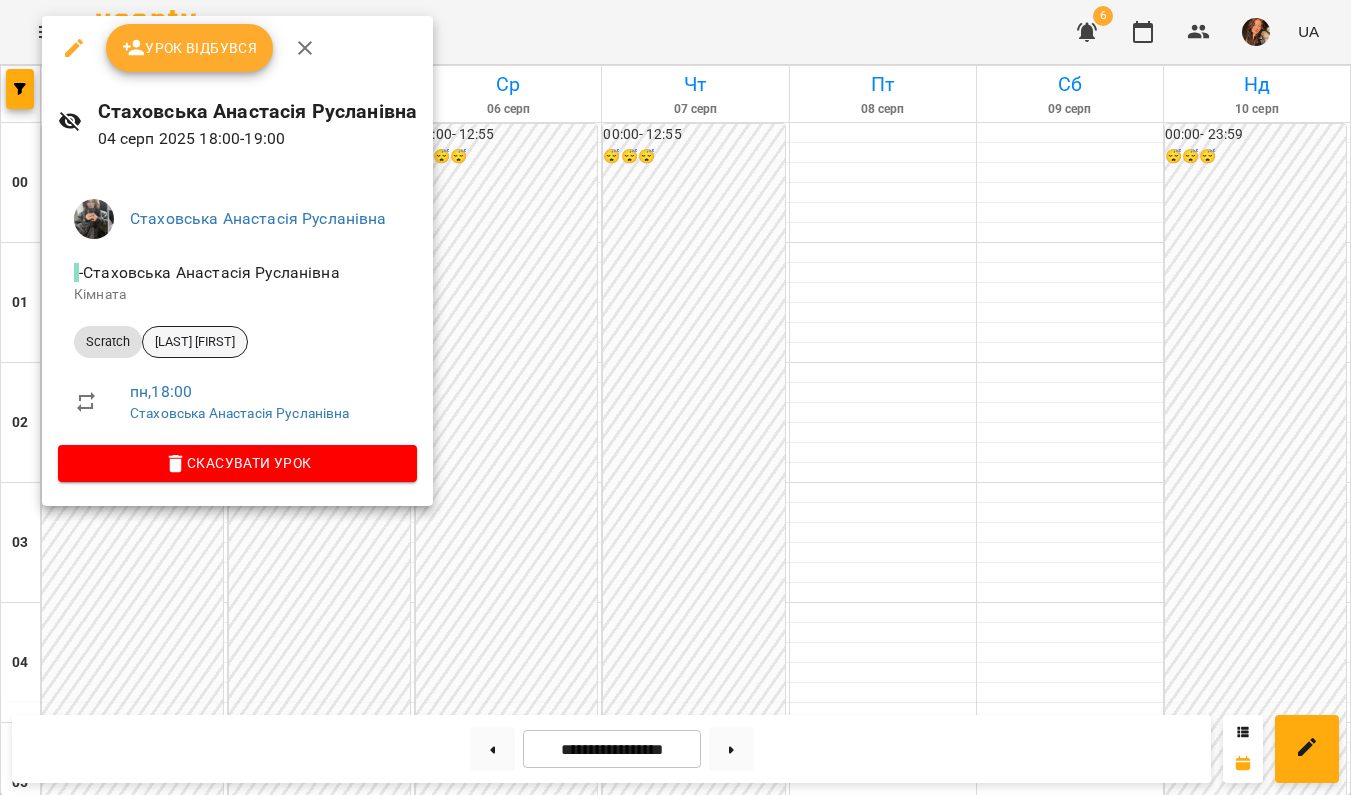 click on "[LAST] [FIRST]" at bounding box center (195, 342) 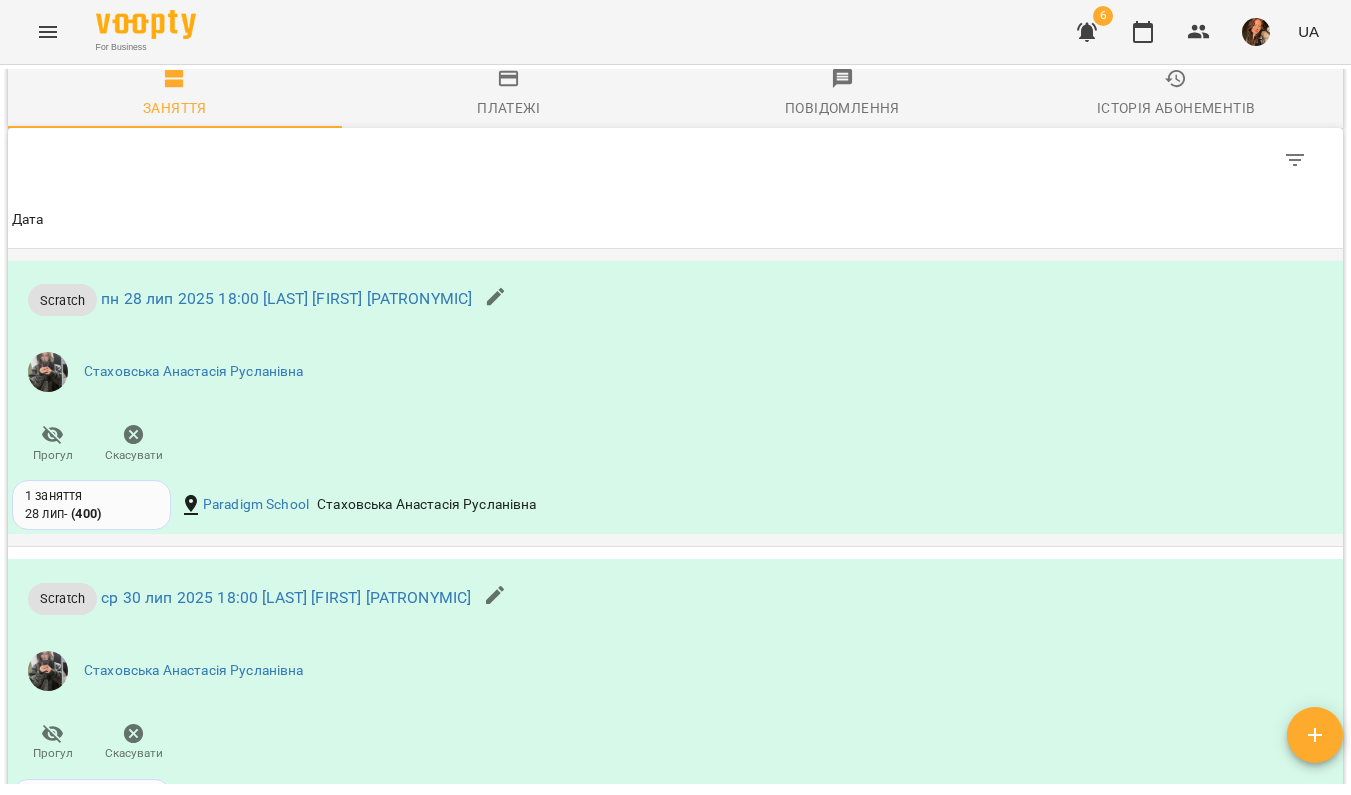 scroll, scrollTop: 1409, scrollLeft: 0, axis: vertical 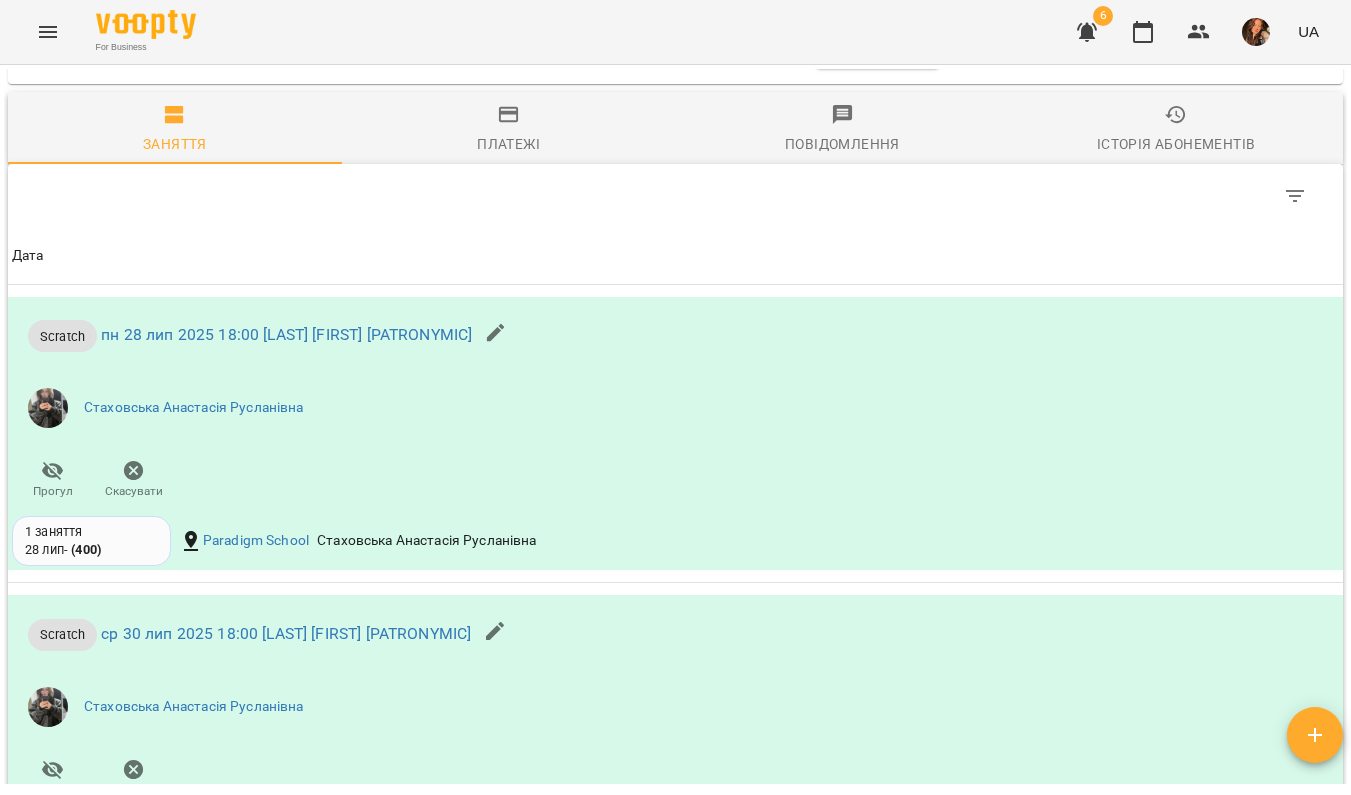 click on "Історія абонементів" at bounding box center (1176, 144) 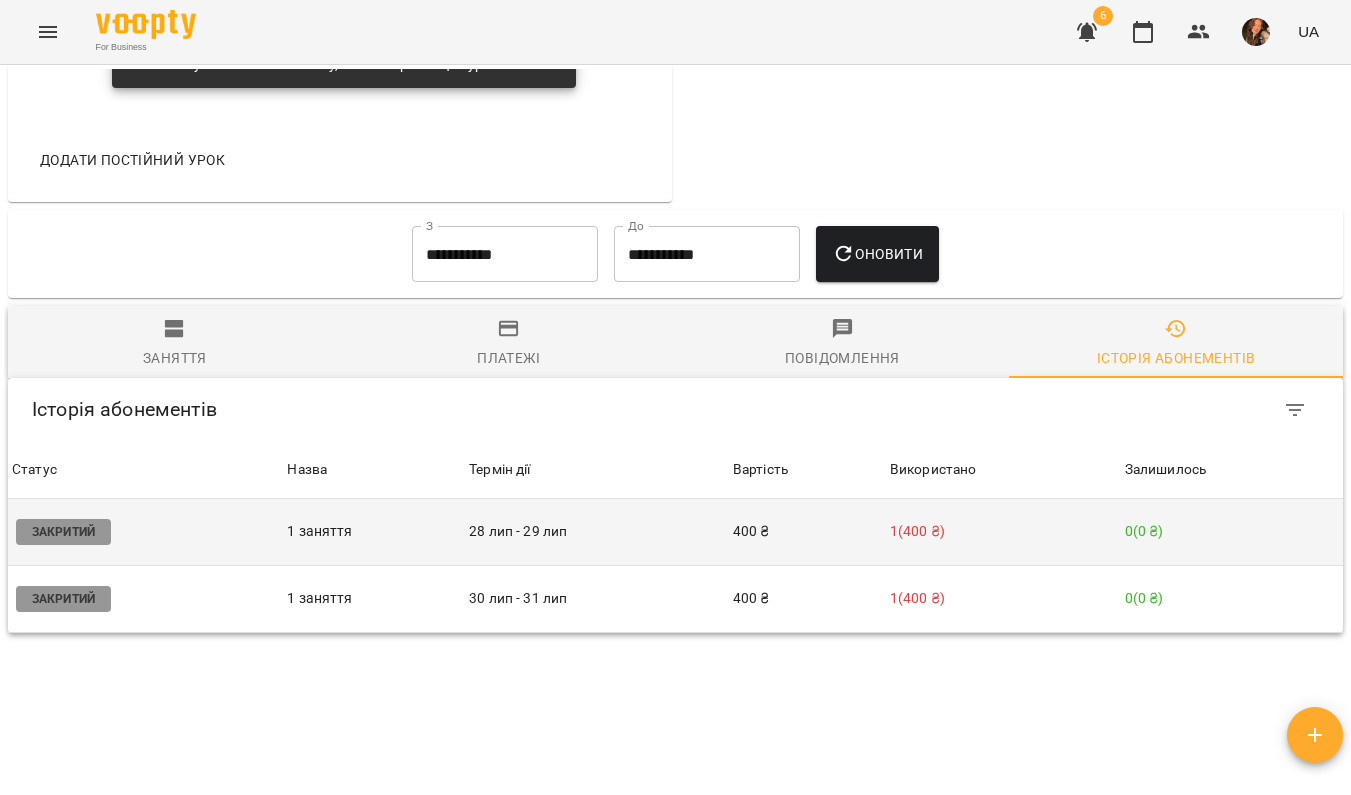 scroll, scrollTop: 1193, scrollLeft: 0, axis: vertical 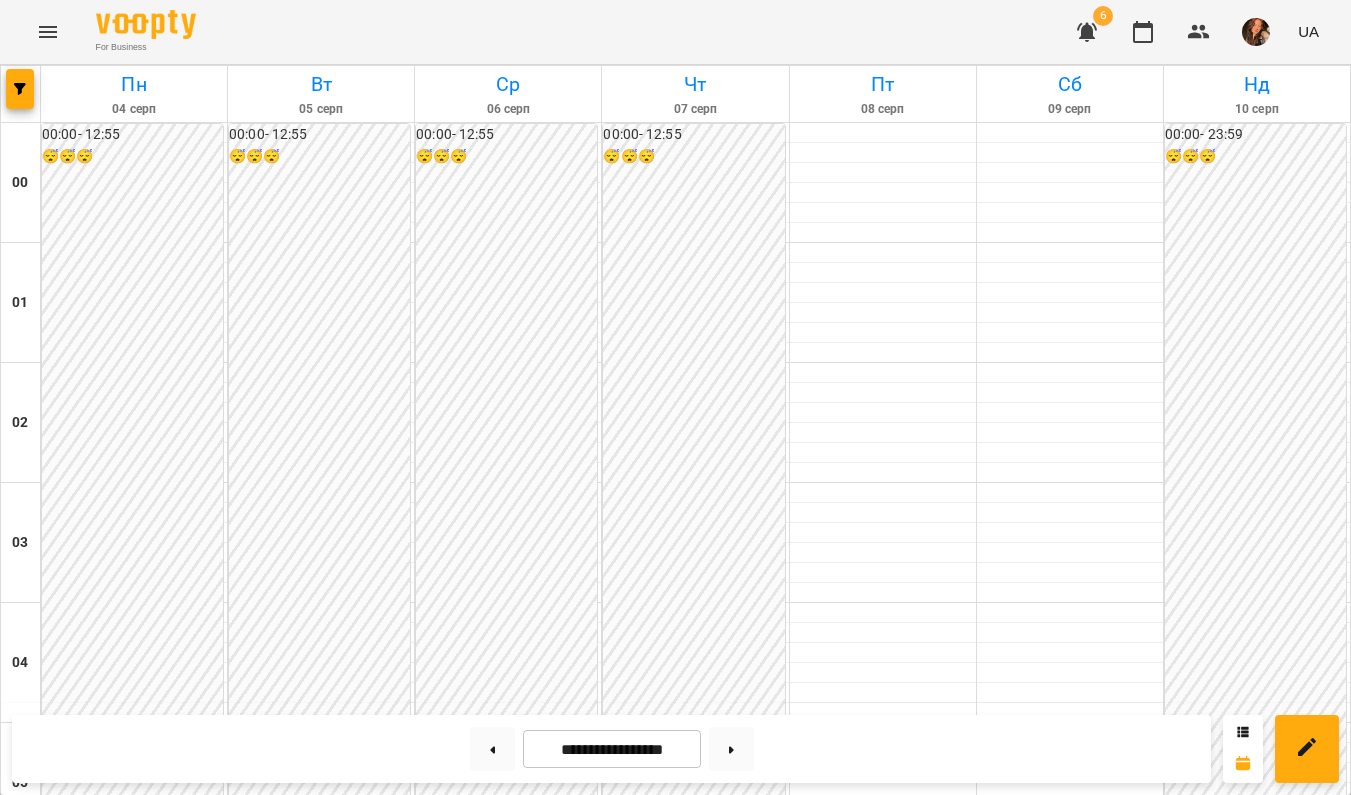 click on "Scratch  - [LAST] [FIRST]" at bounding box center (134, 2466) 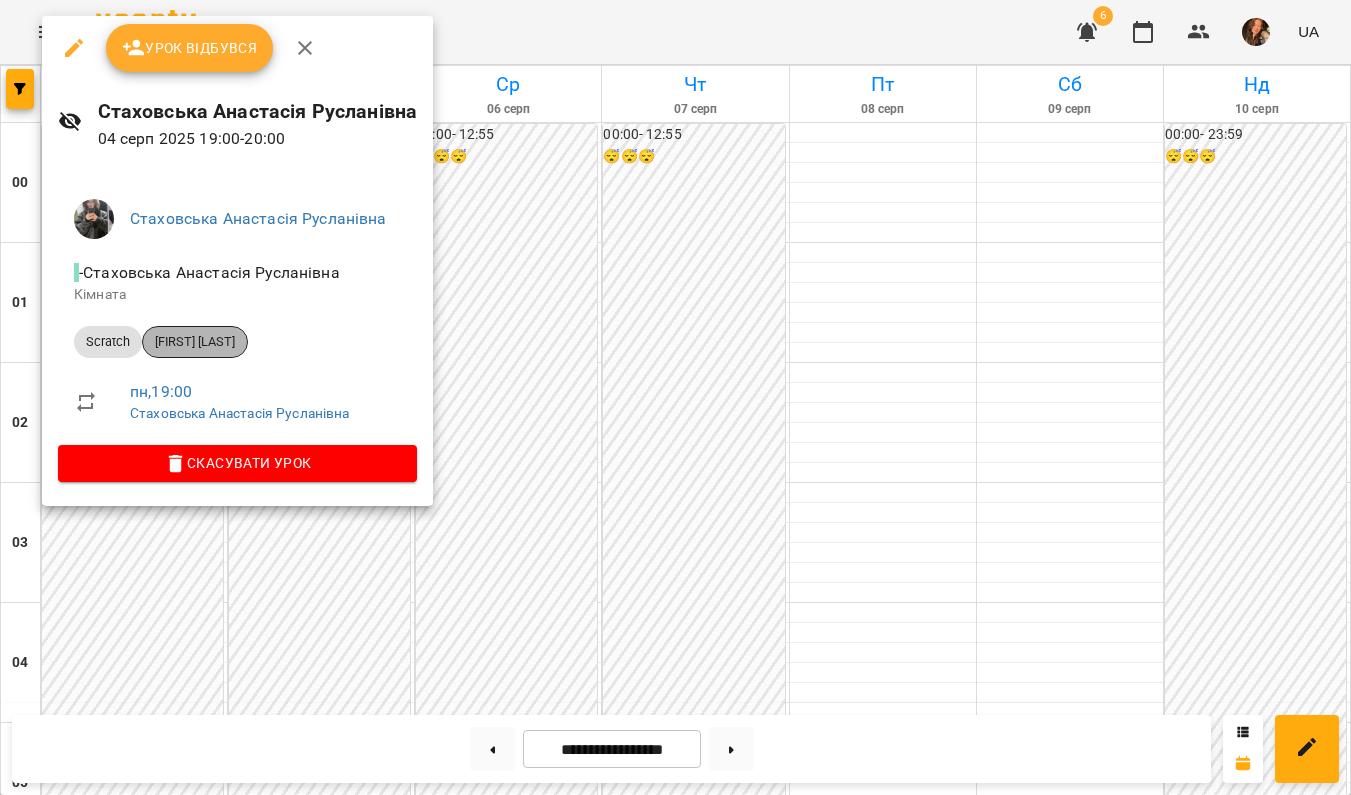 click on "[FIRST] [LAST]" at bounding box center (195, 342) 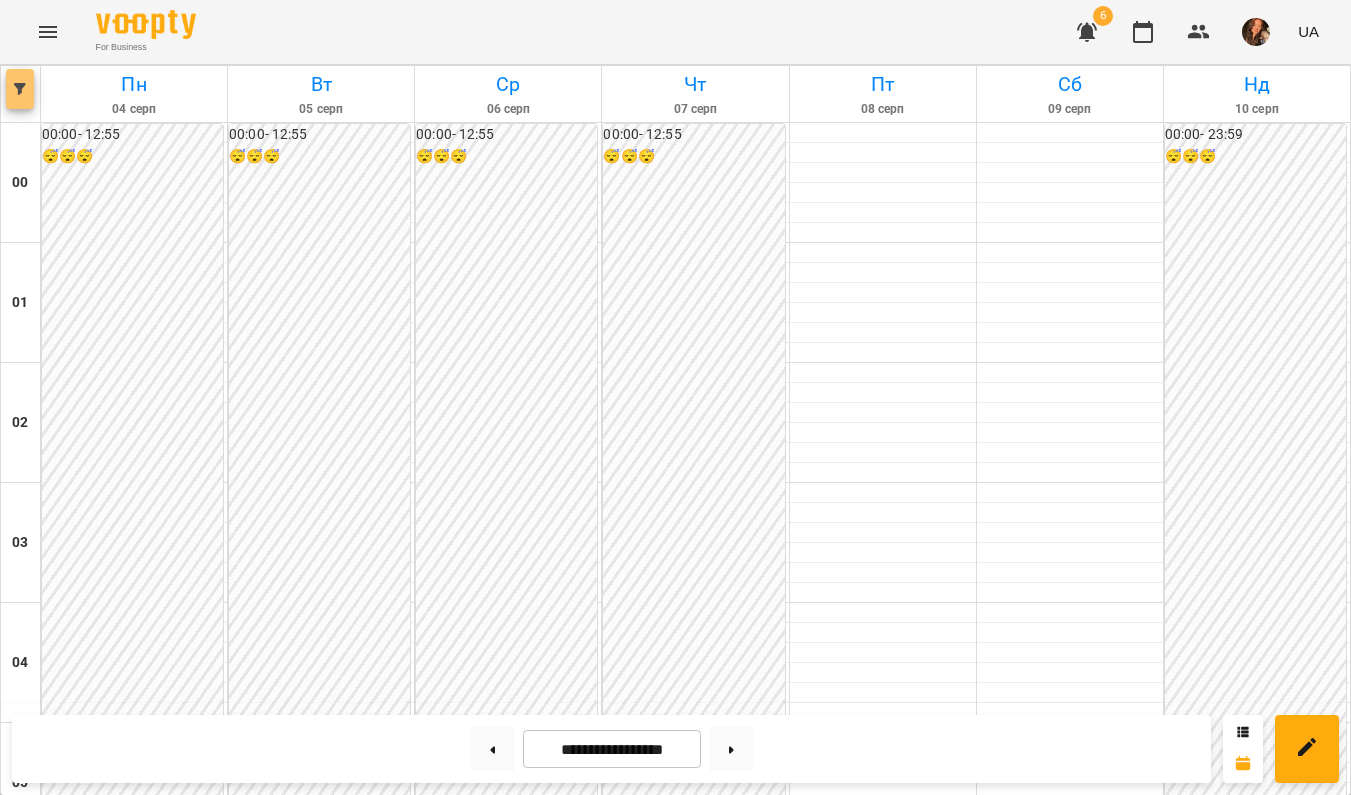 click at bounding box center (20, 89) 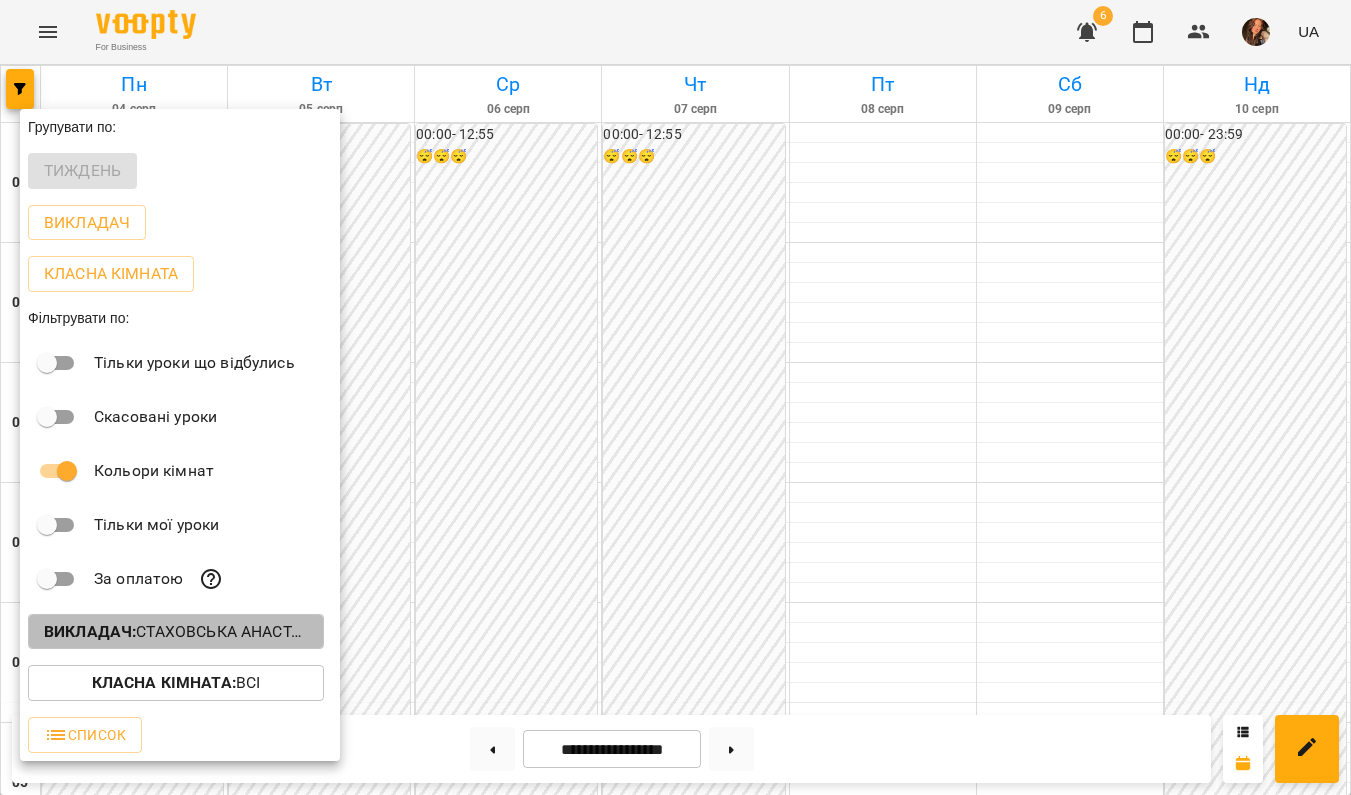 click on "Викладач :  [LAST] [FIRST] [PATRONYMIC]" at bounding box center [176, 632] 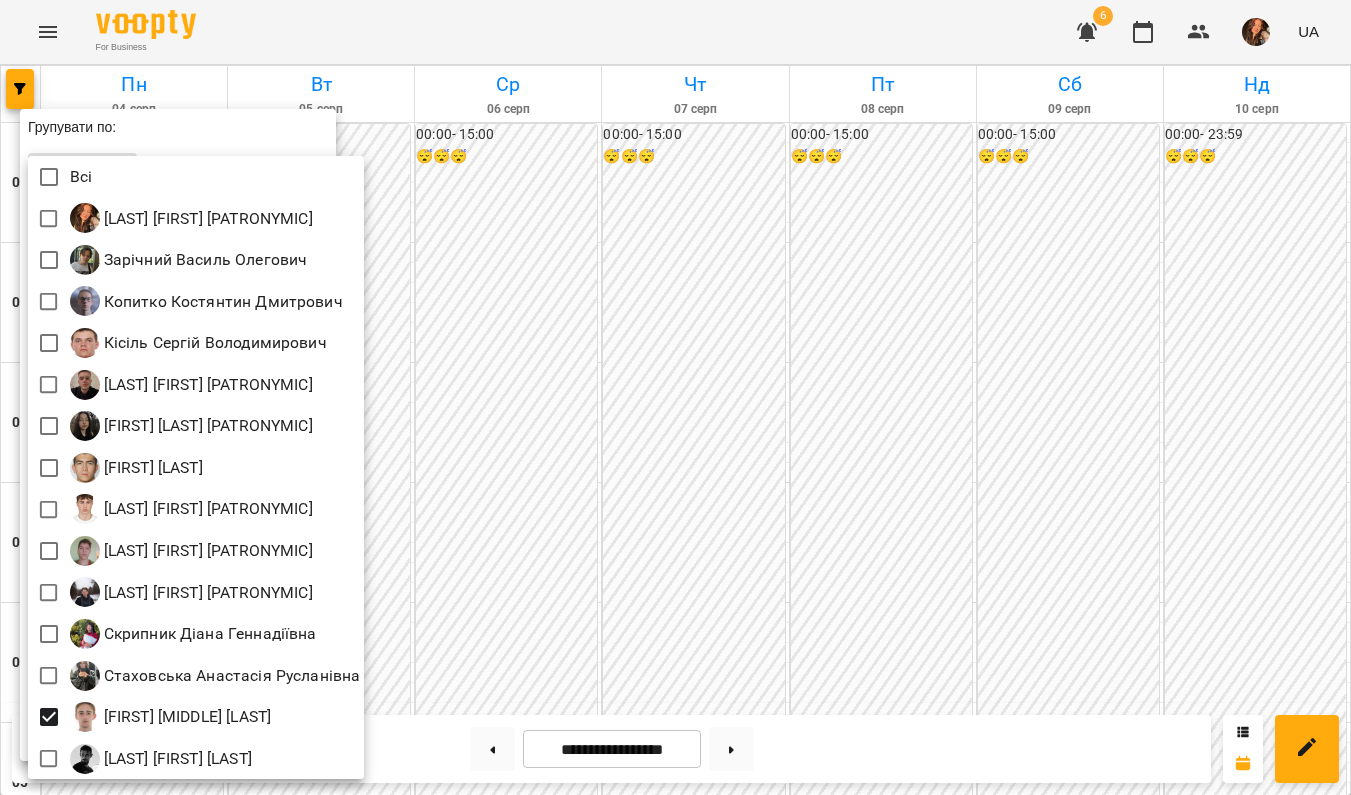 click at bounding box center (675, 397) 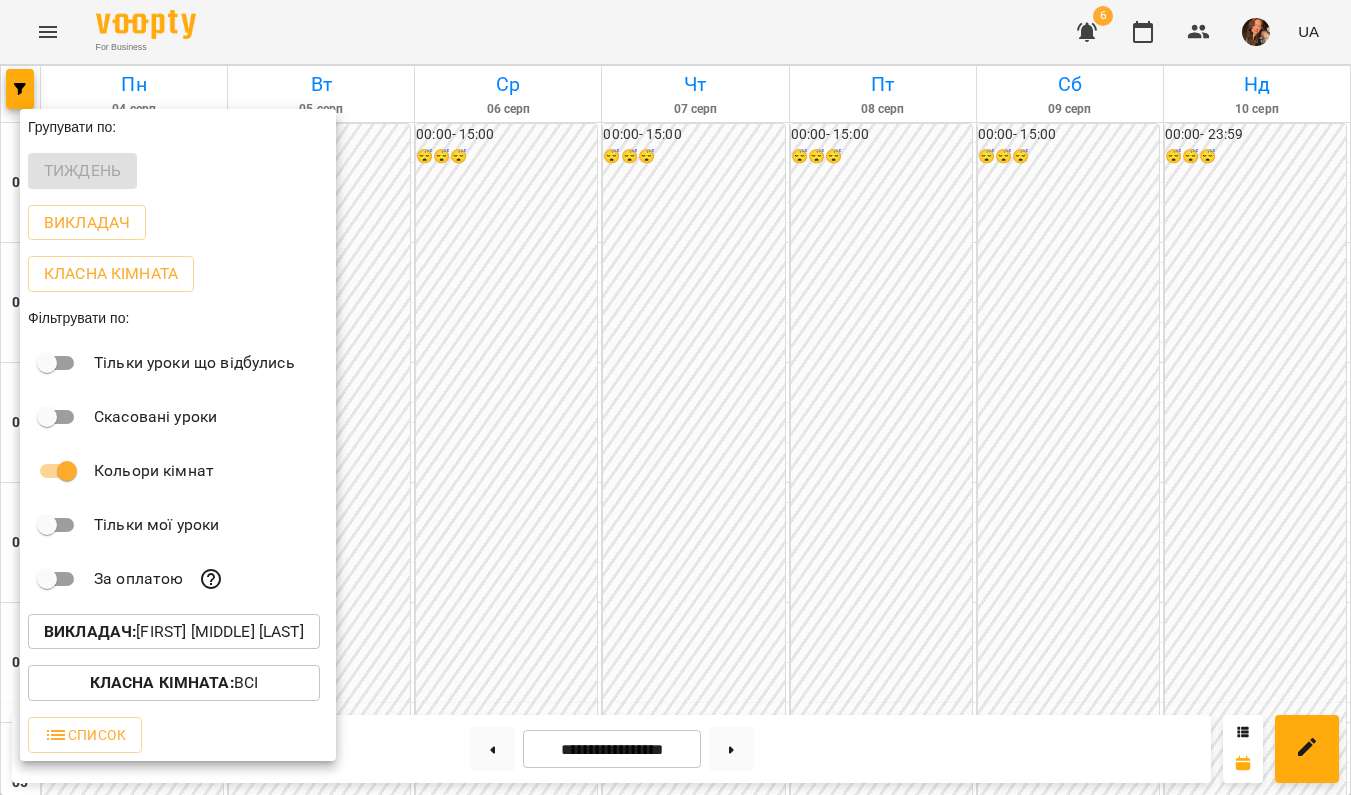 click at bounding box center (675, 397) 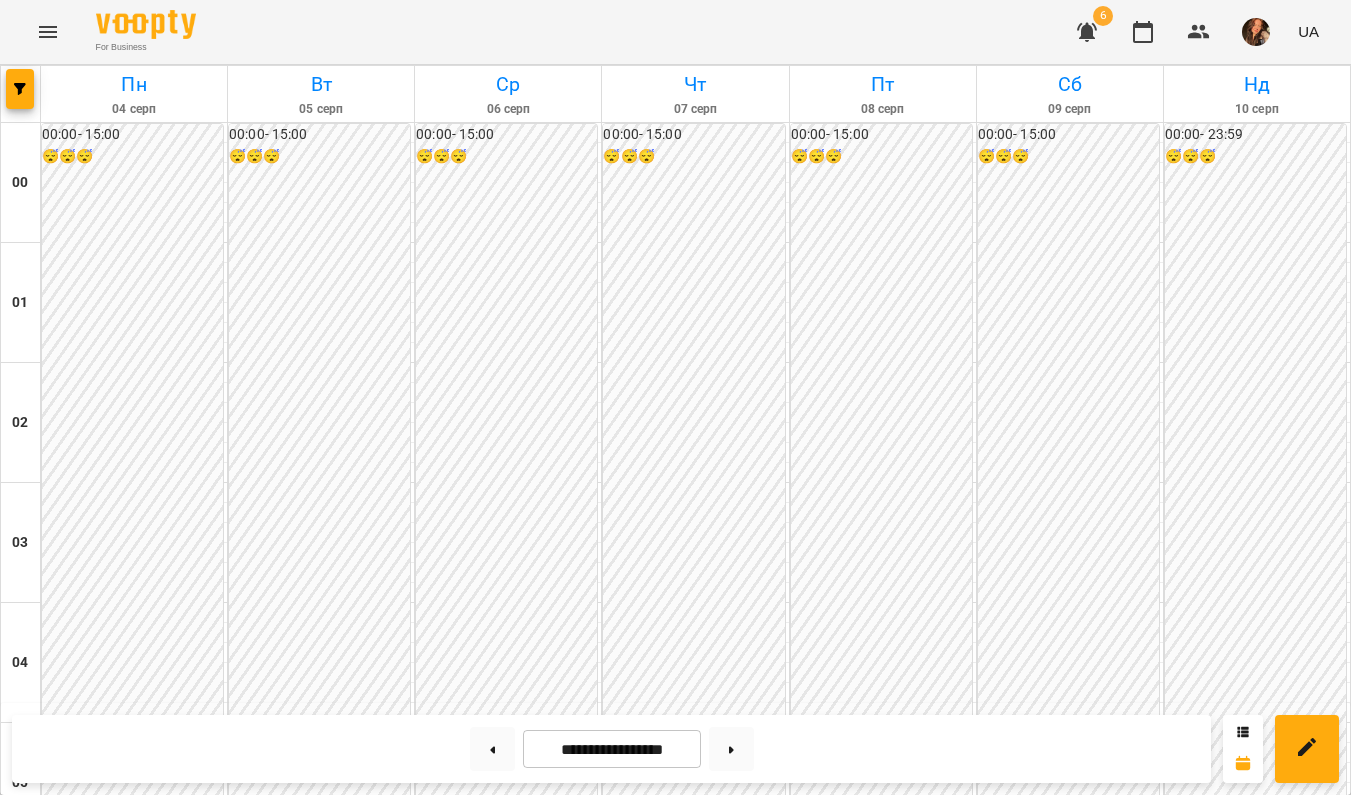 scroll, scrollTop: 2110, scrollLeft: 0, axis: vertical 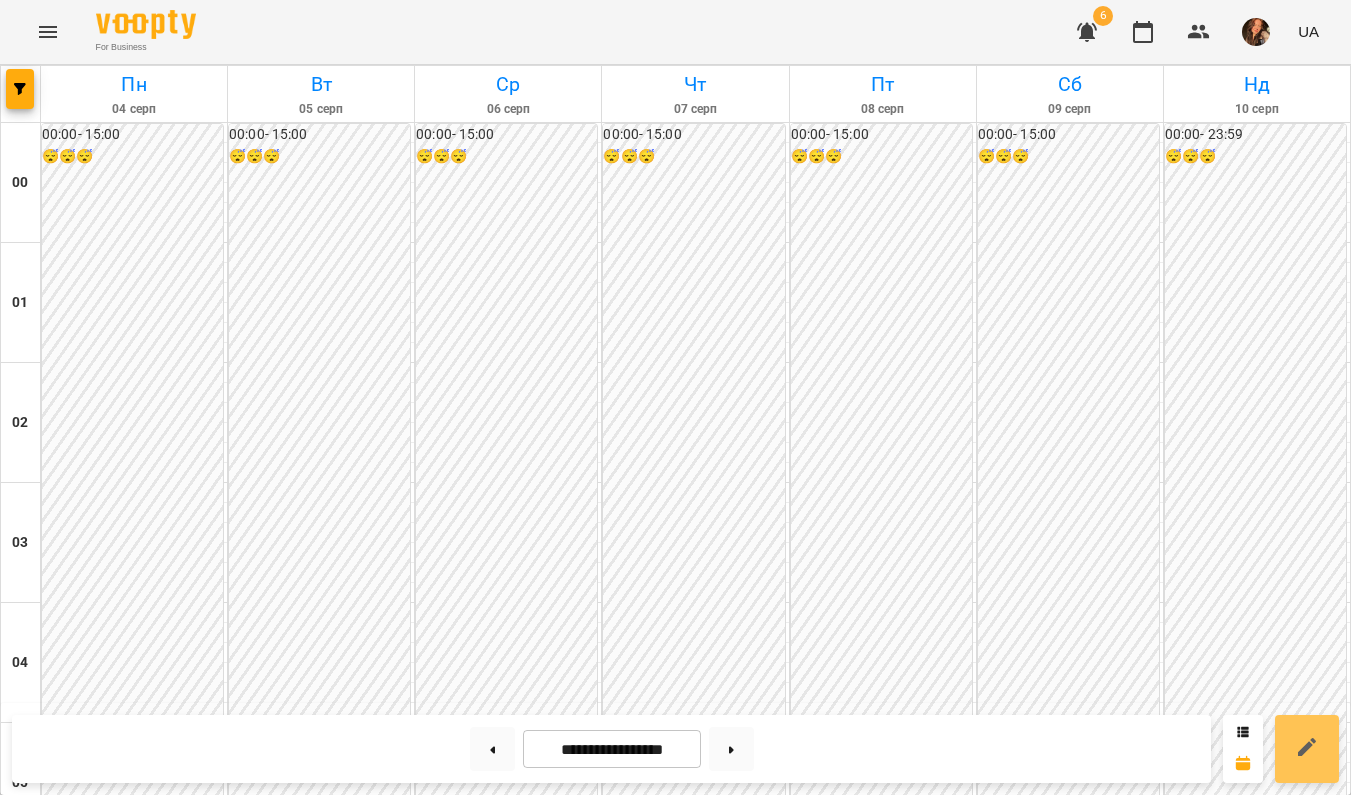 click at bounding box center [1307, 749] 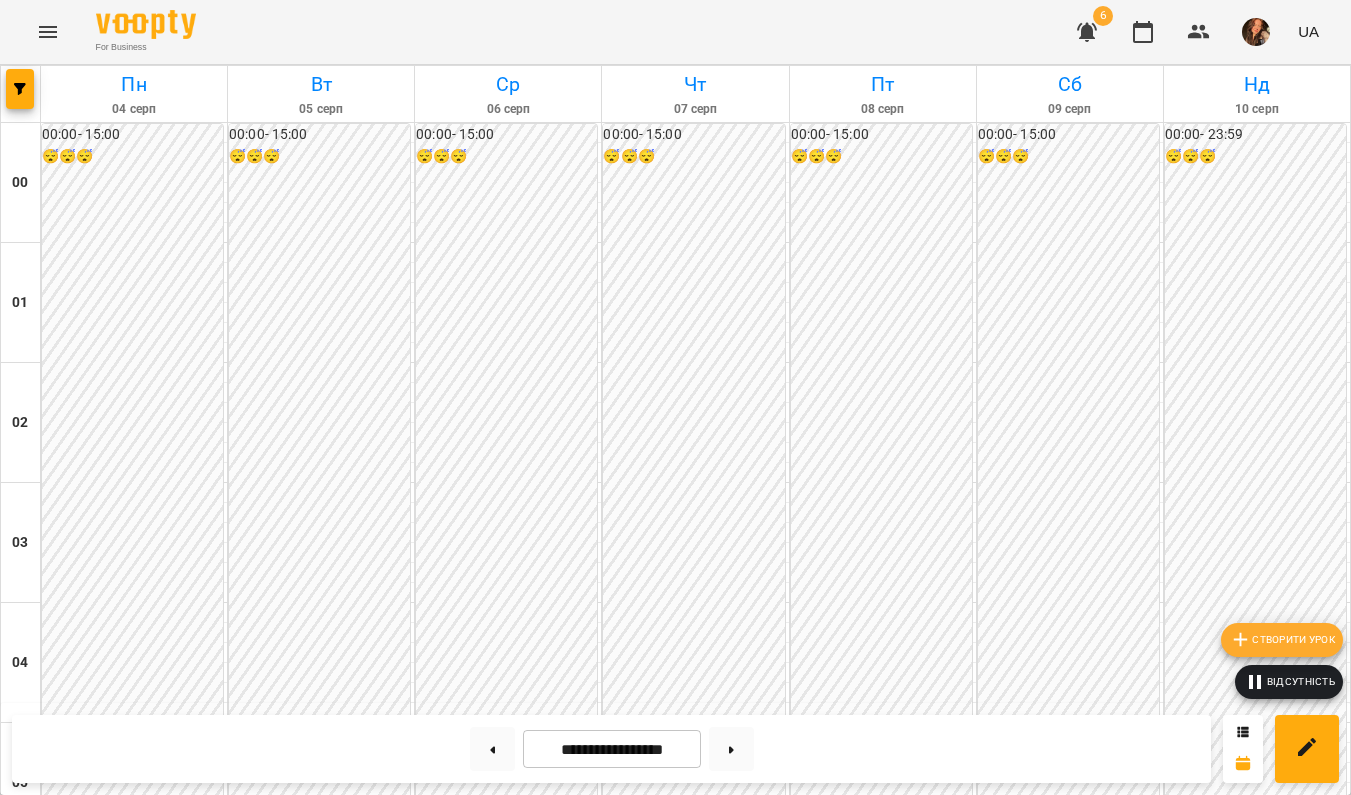 click on "Створити урок" at bounding box center [1282, 640] 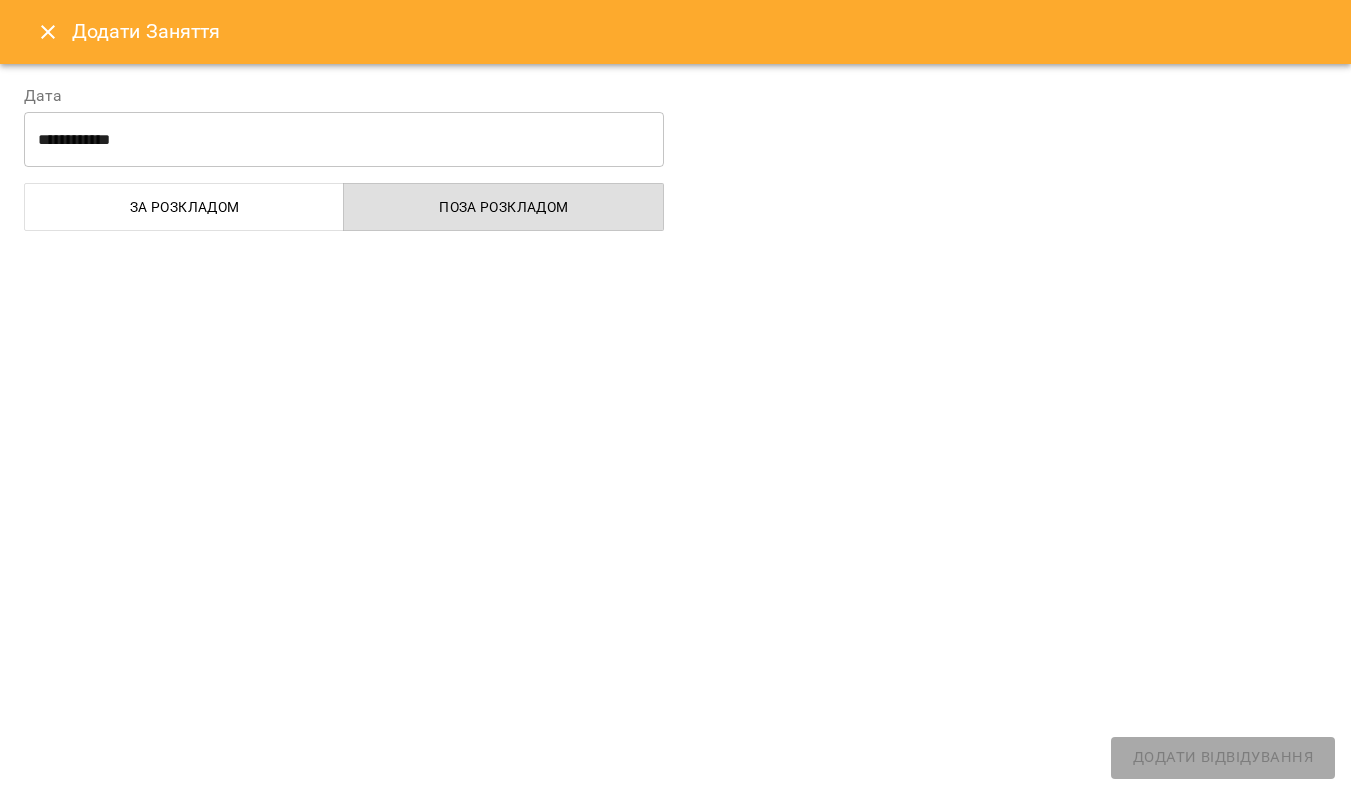 select on "******" 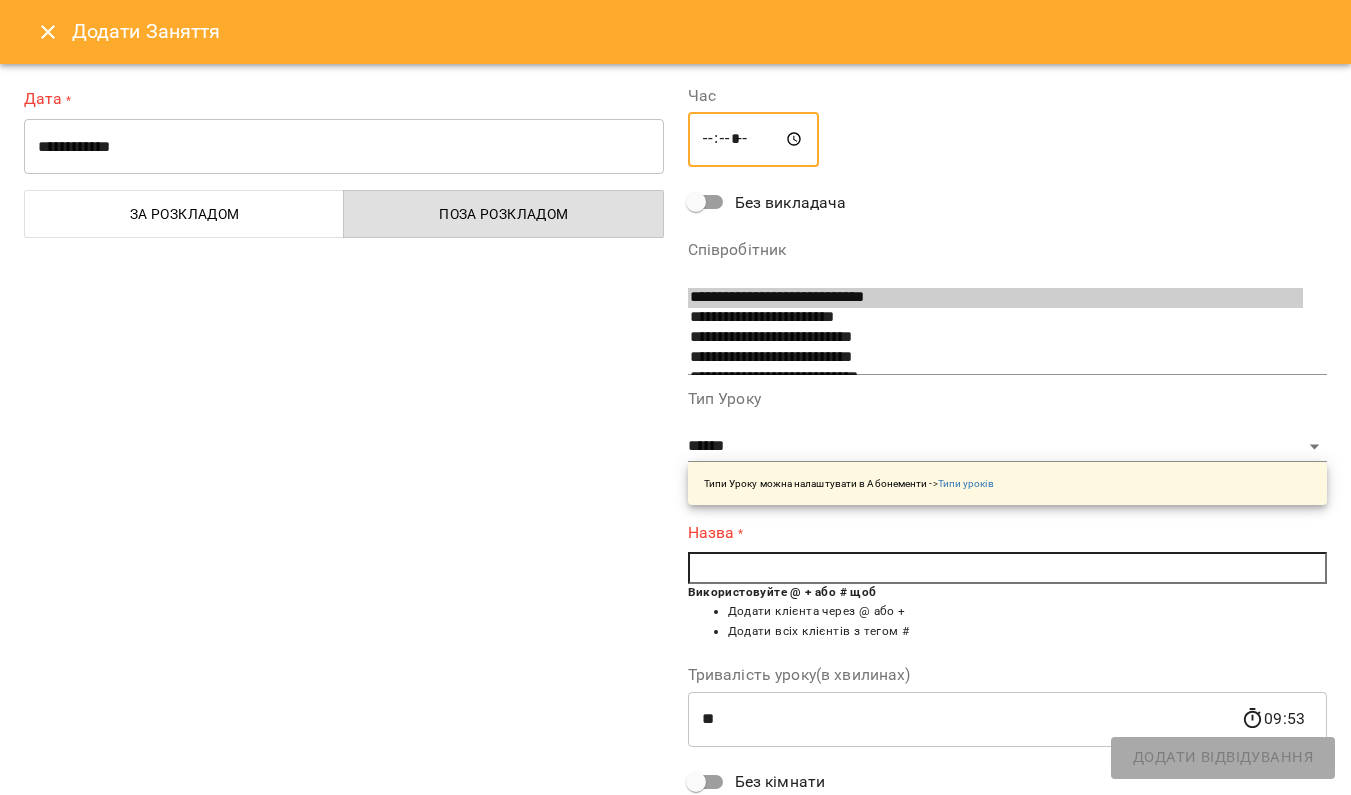 click on "*****" at bounding box center [754, 140] 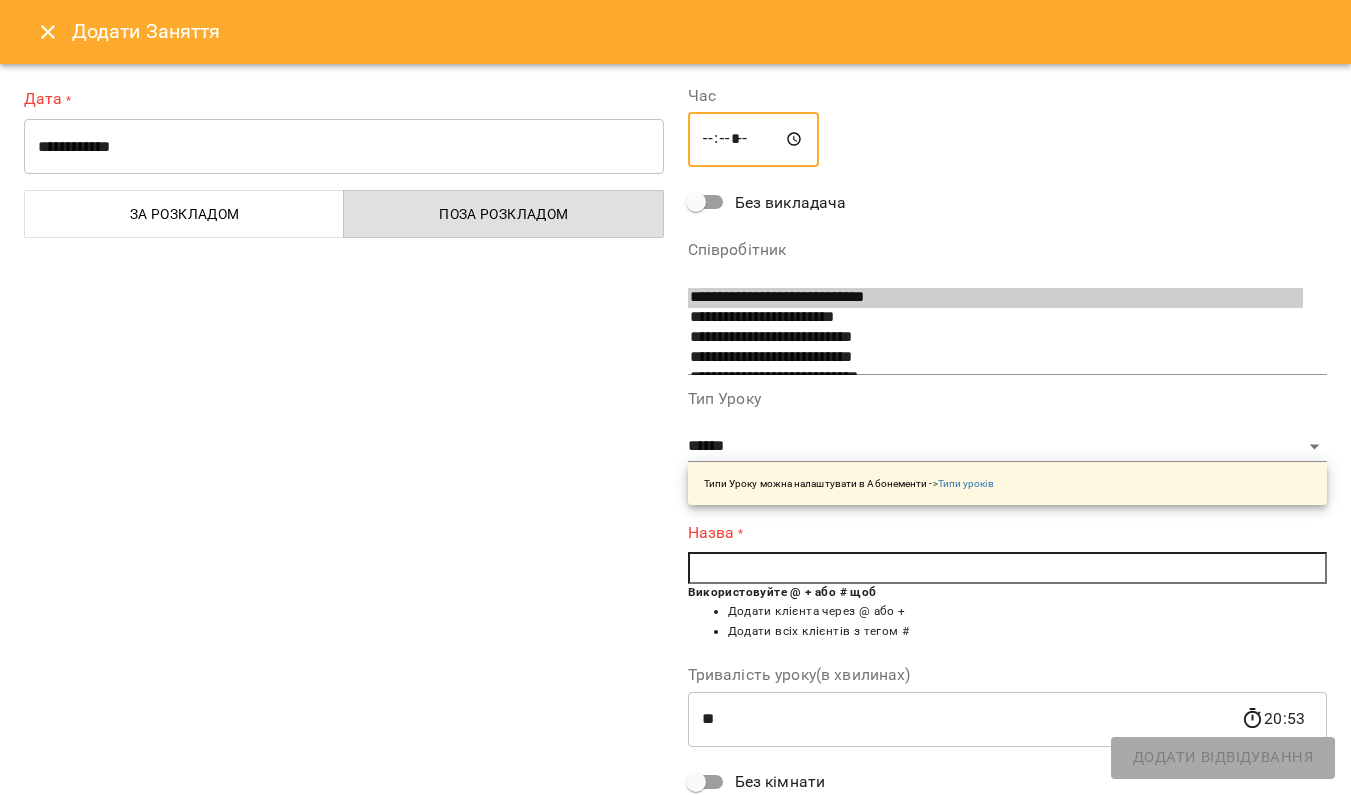click on "*****" at bounding box center (754, 140) 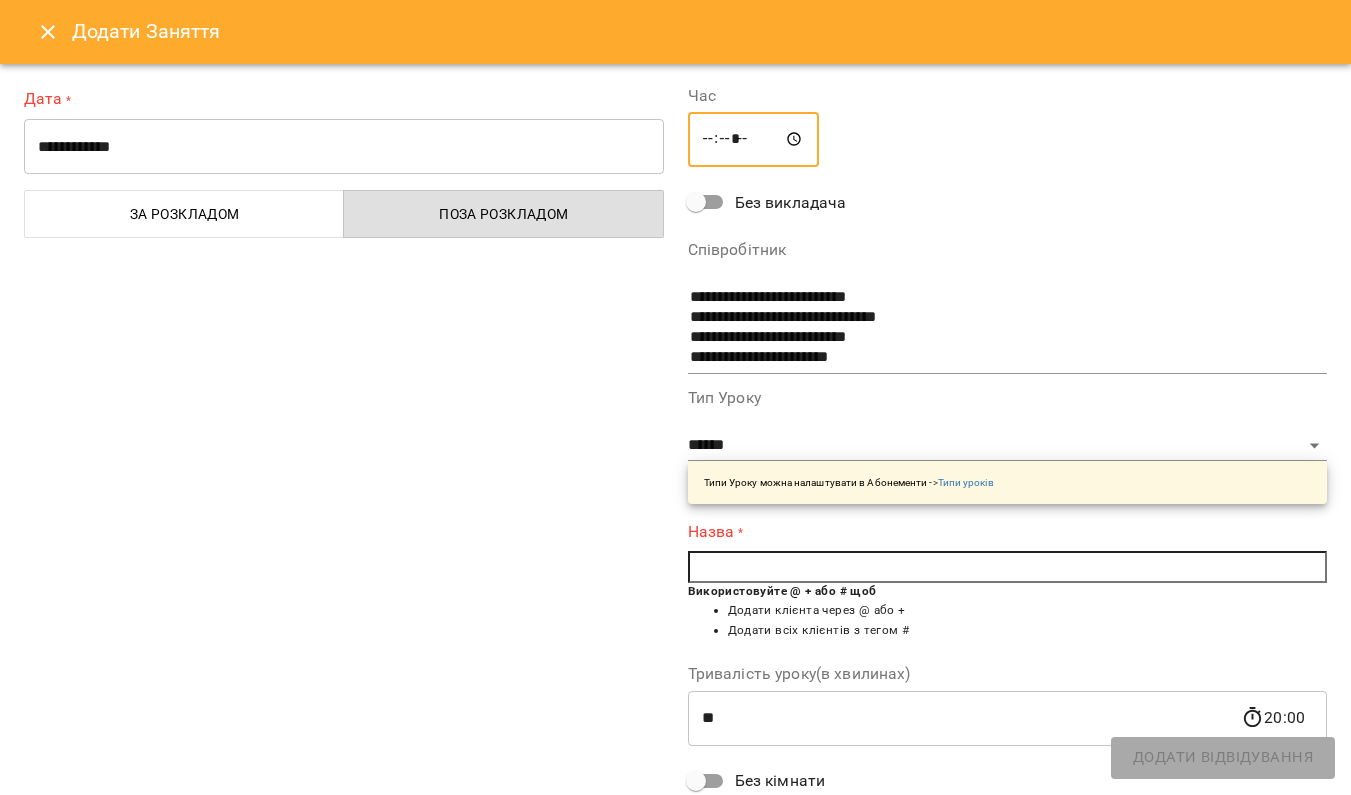 scroll, scrollTop: 200, scrollLeft: 0, axis: vertical 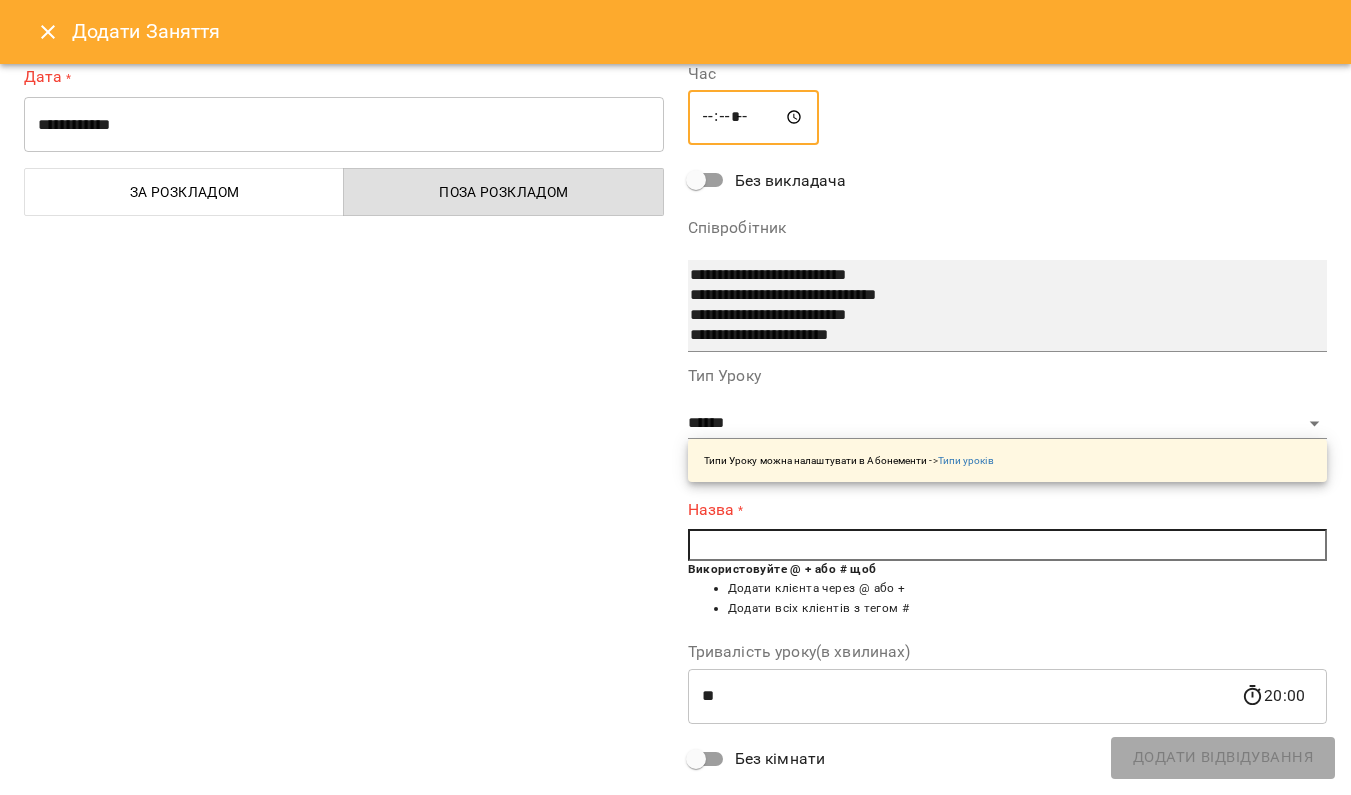 click on "**********" at bounding box center (996, 316) 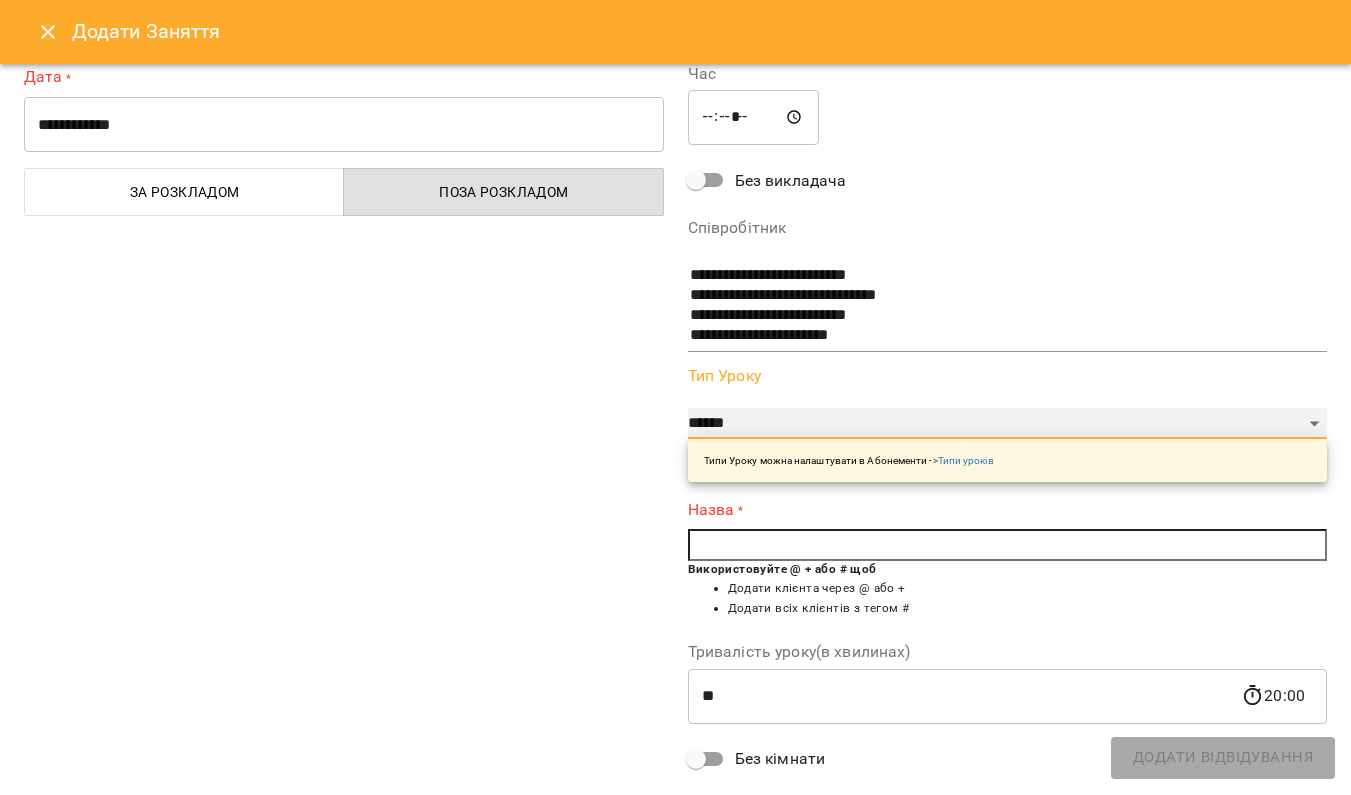 select on "**********" 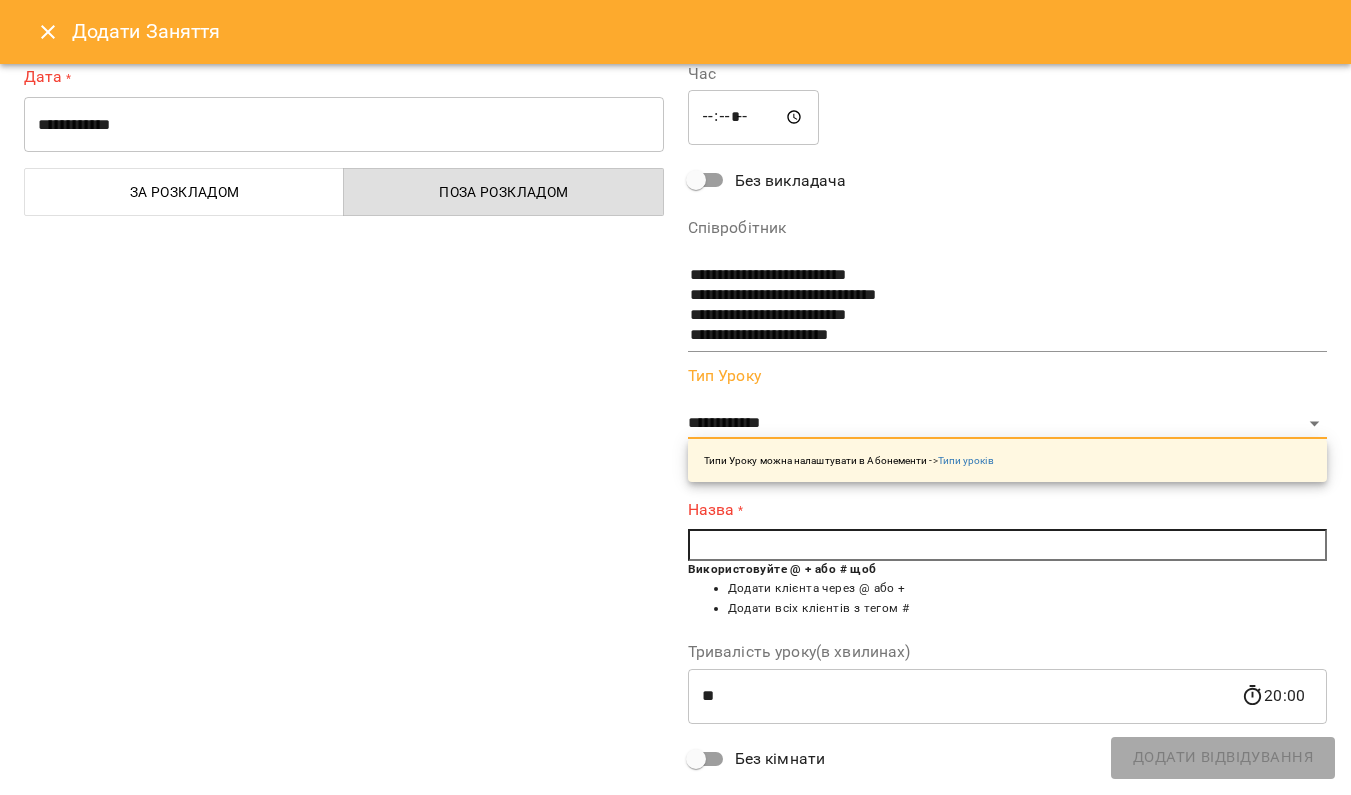 click at bounding box center (1008, 545) 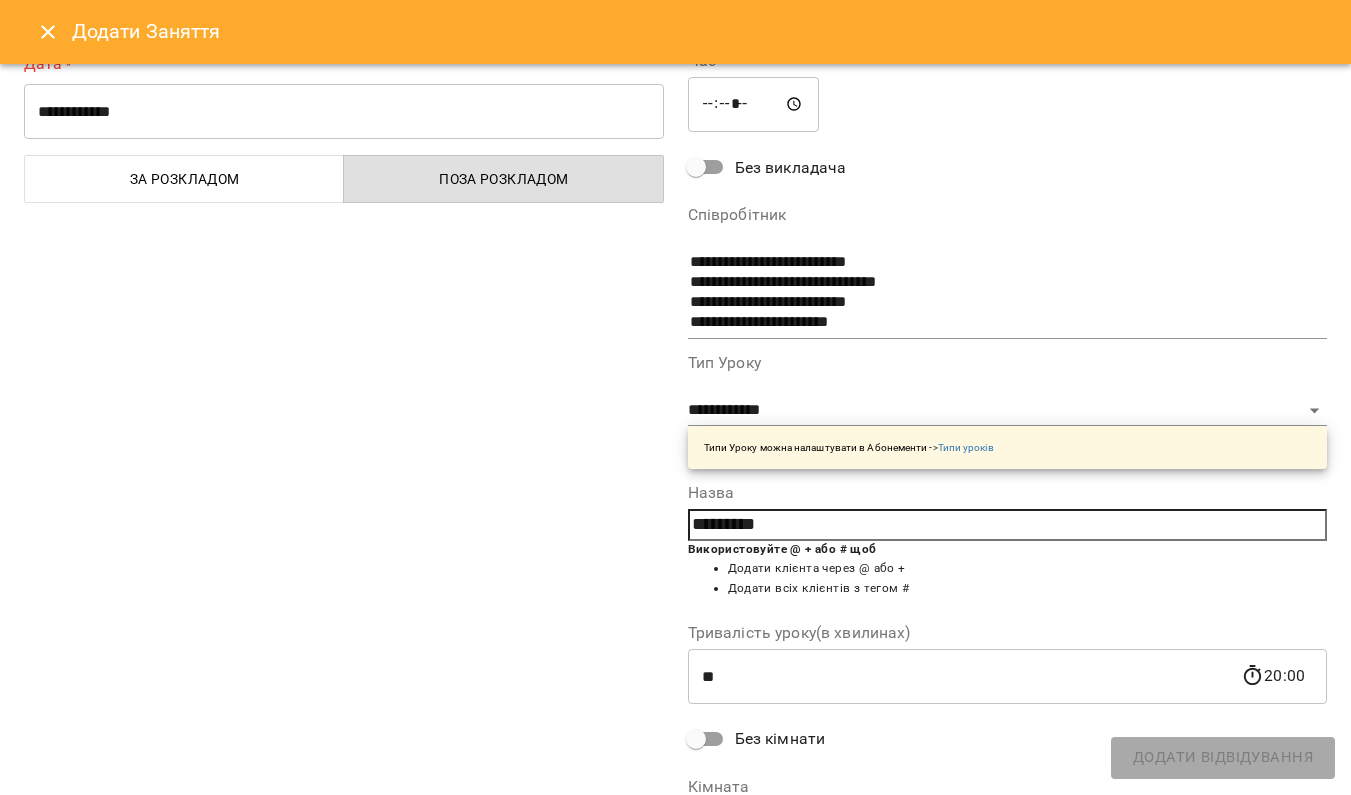 scroll, scrollTop: 0, scrollLeft: 0, axis: both 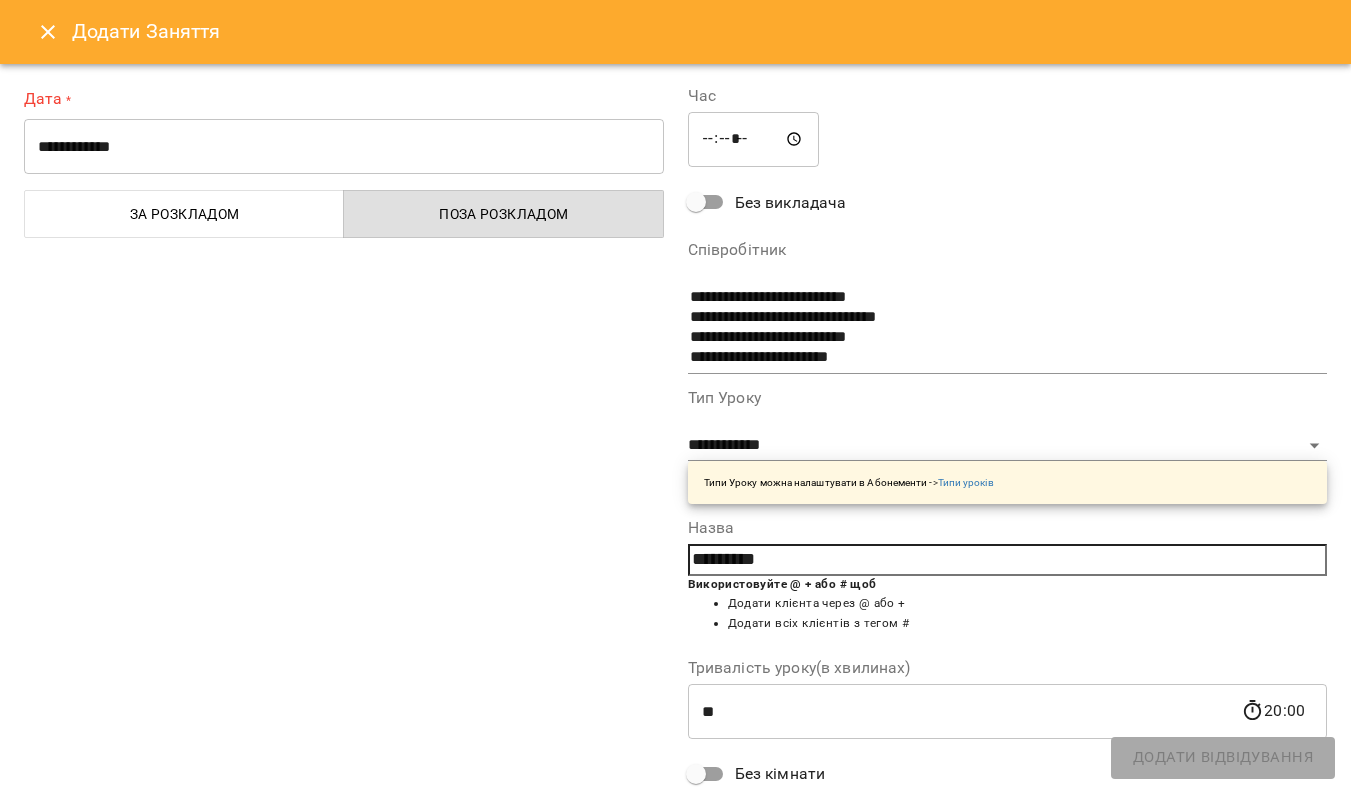 type on "*********" 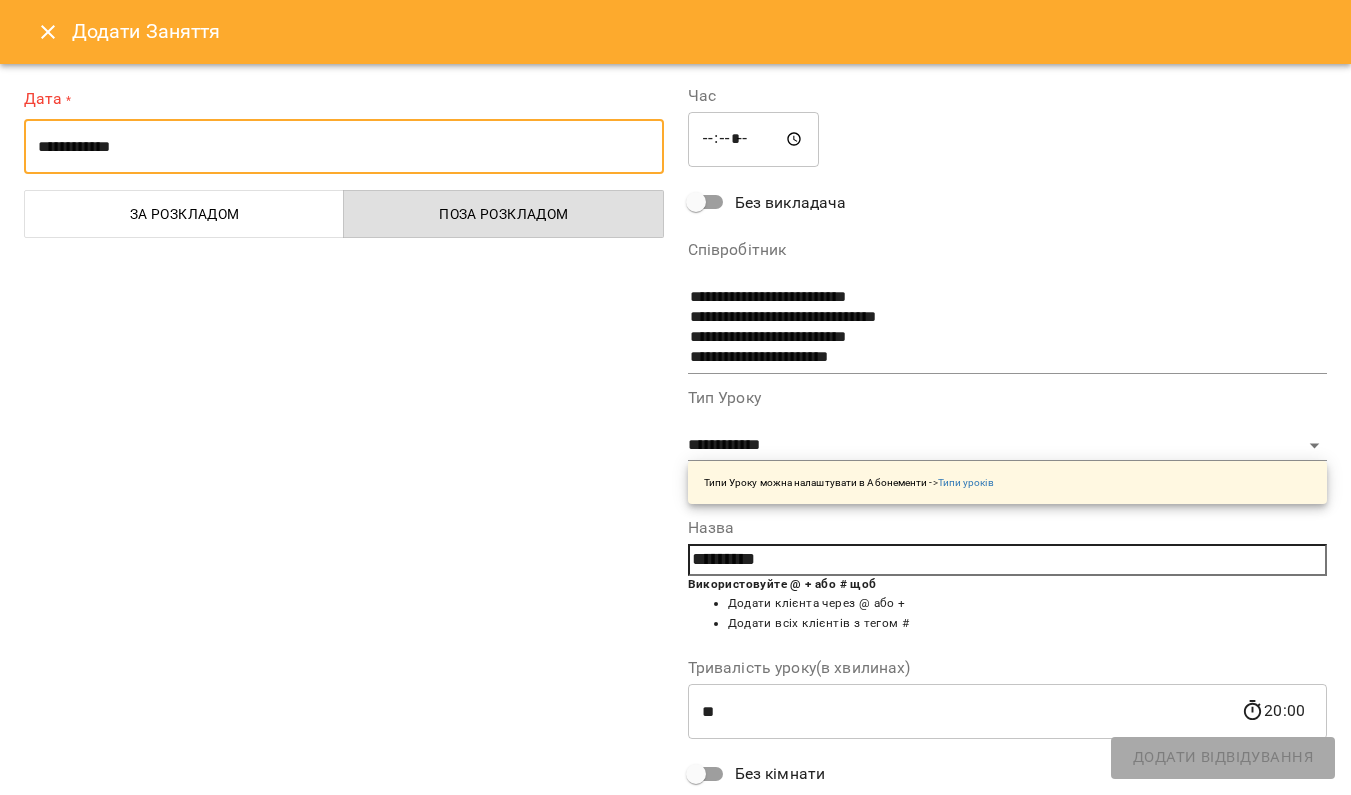 click on "**********" at bounding box center (344, 147) 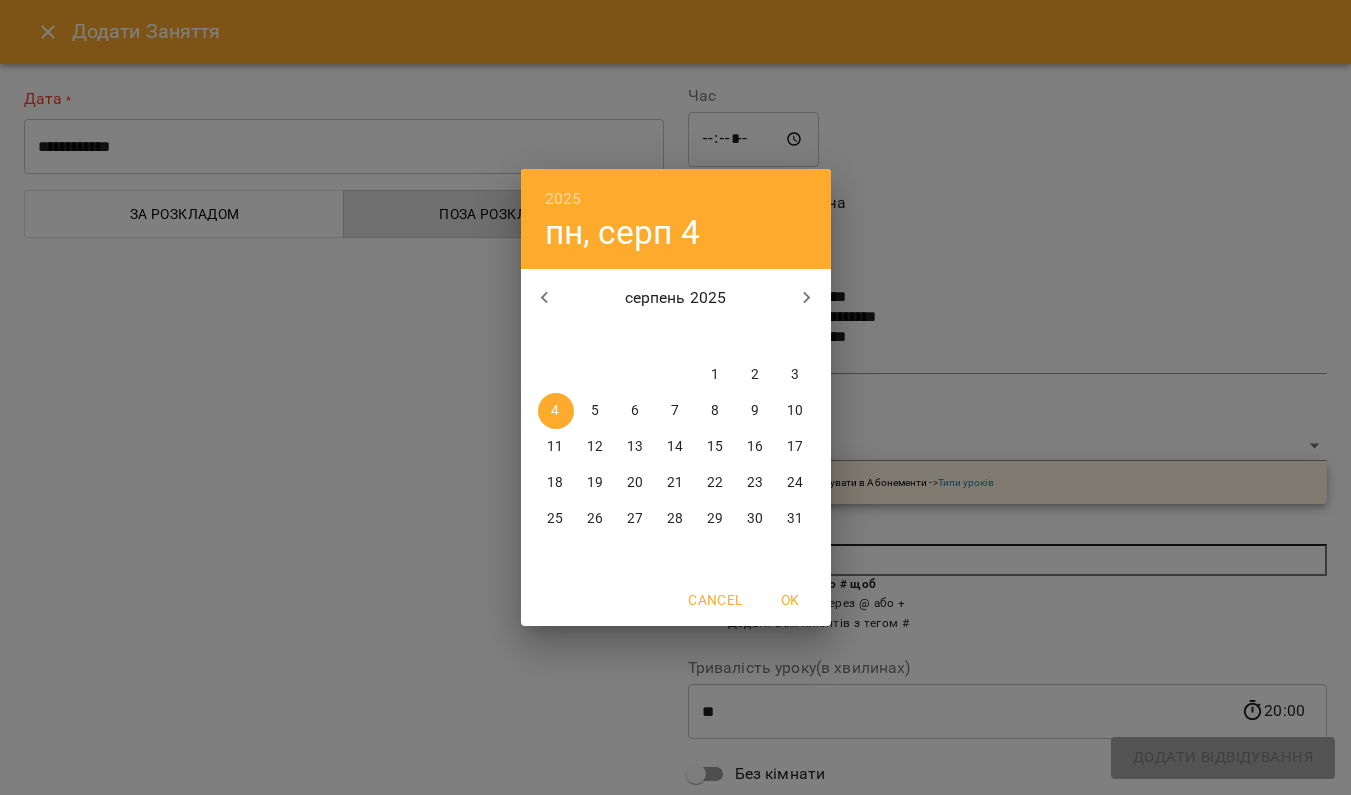 click on "5" at bounding box center [596, 411] 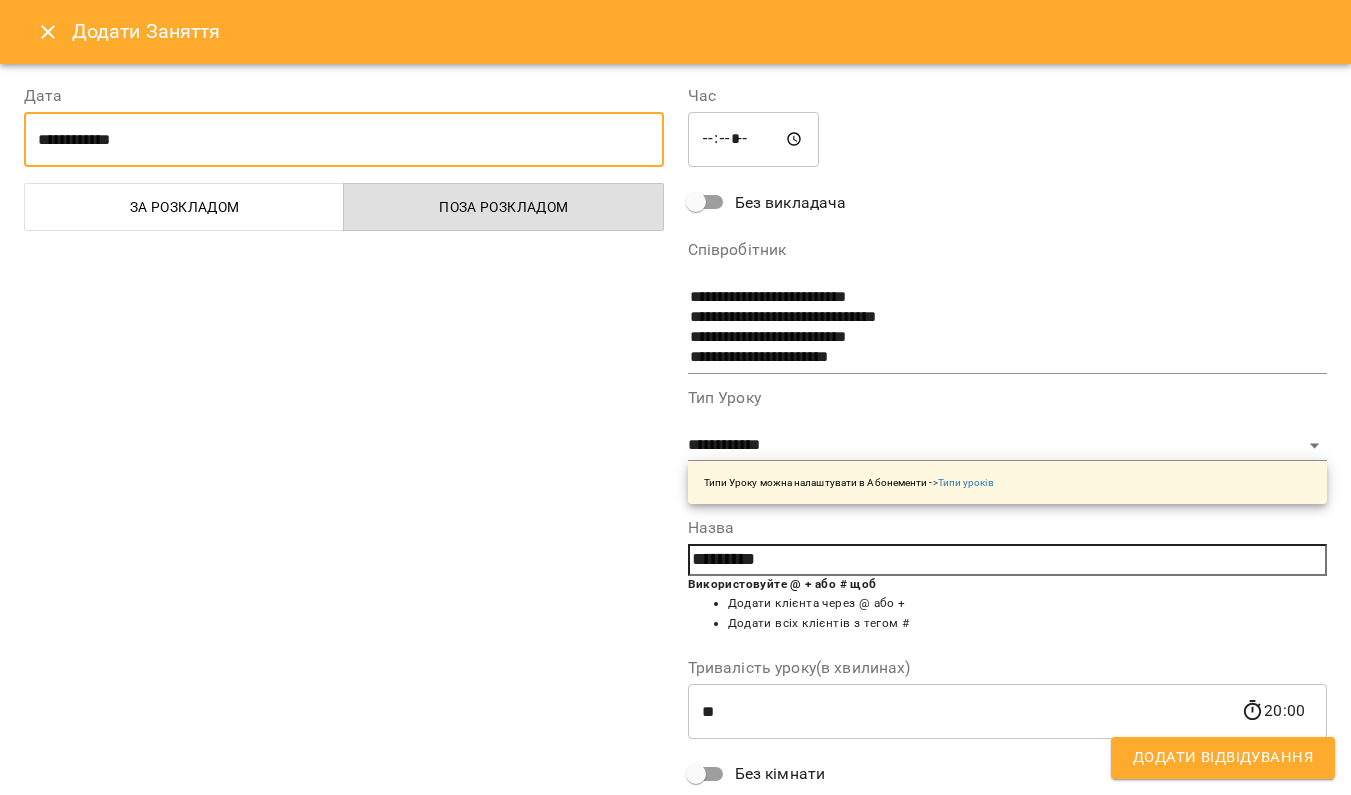 click on "**********" at bounding box center [344, 140] 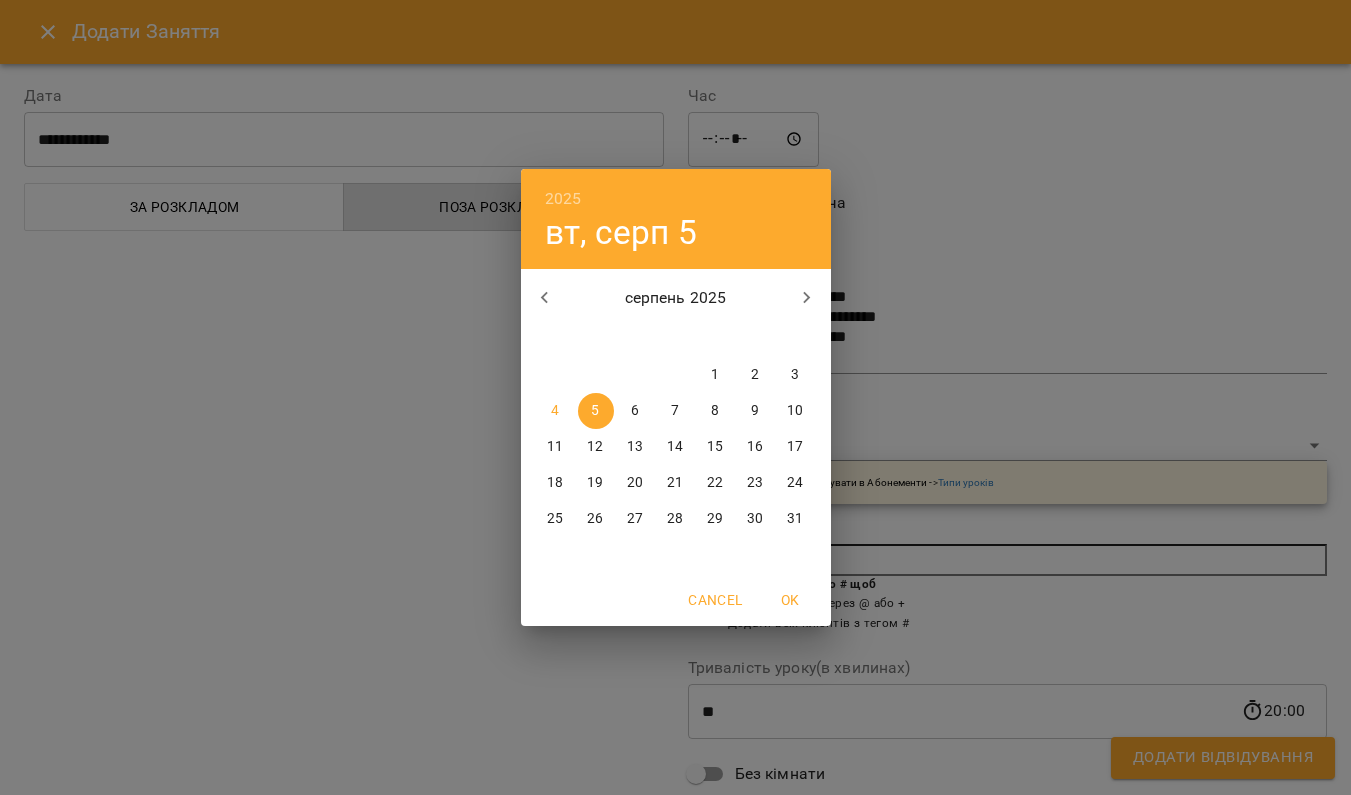 click on "4" at bounding box center (555, 411) 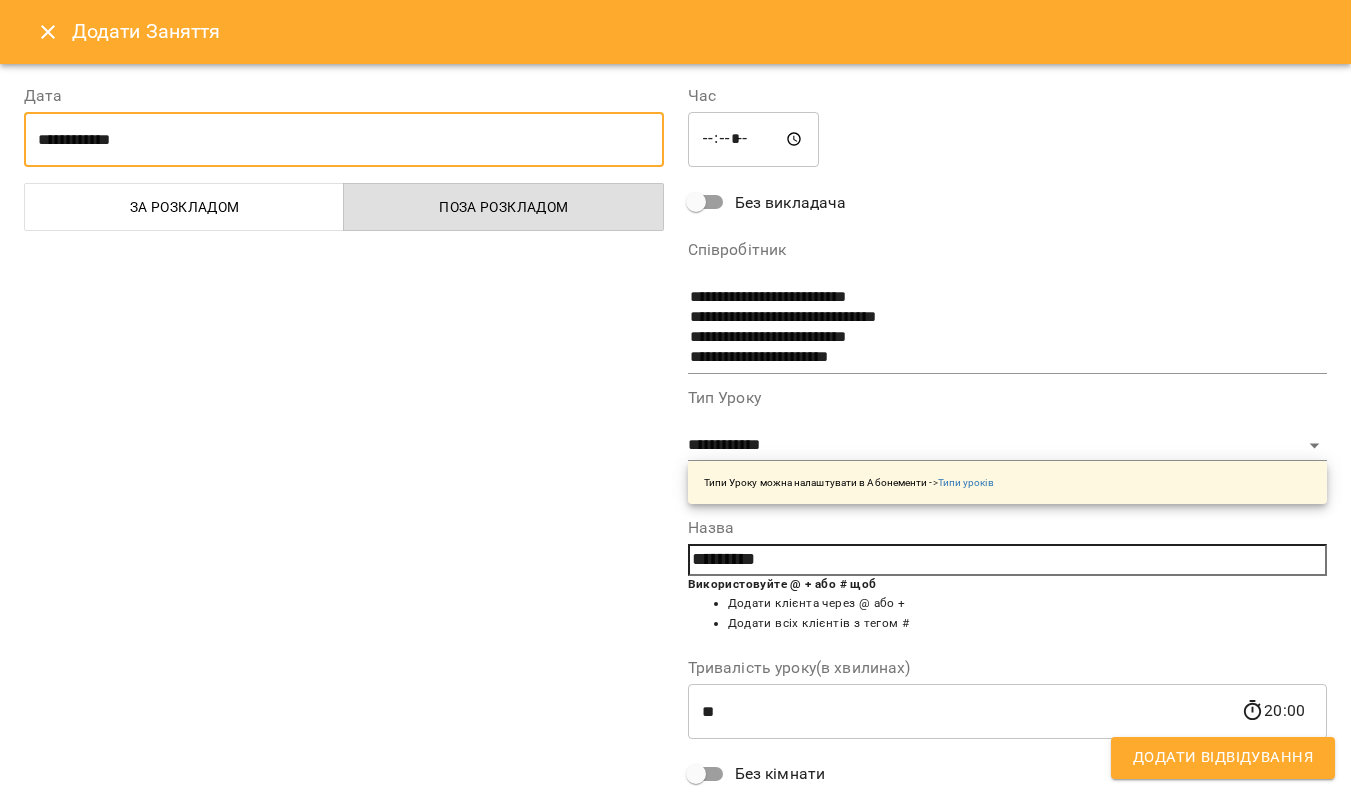 click on "Додати Відвідування" at bounding box center [1223, 758] 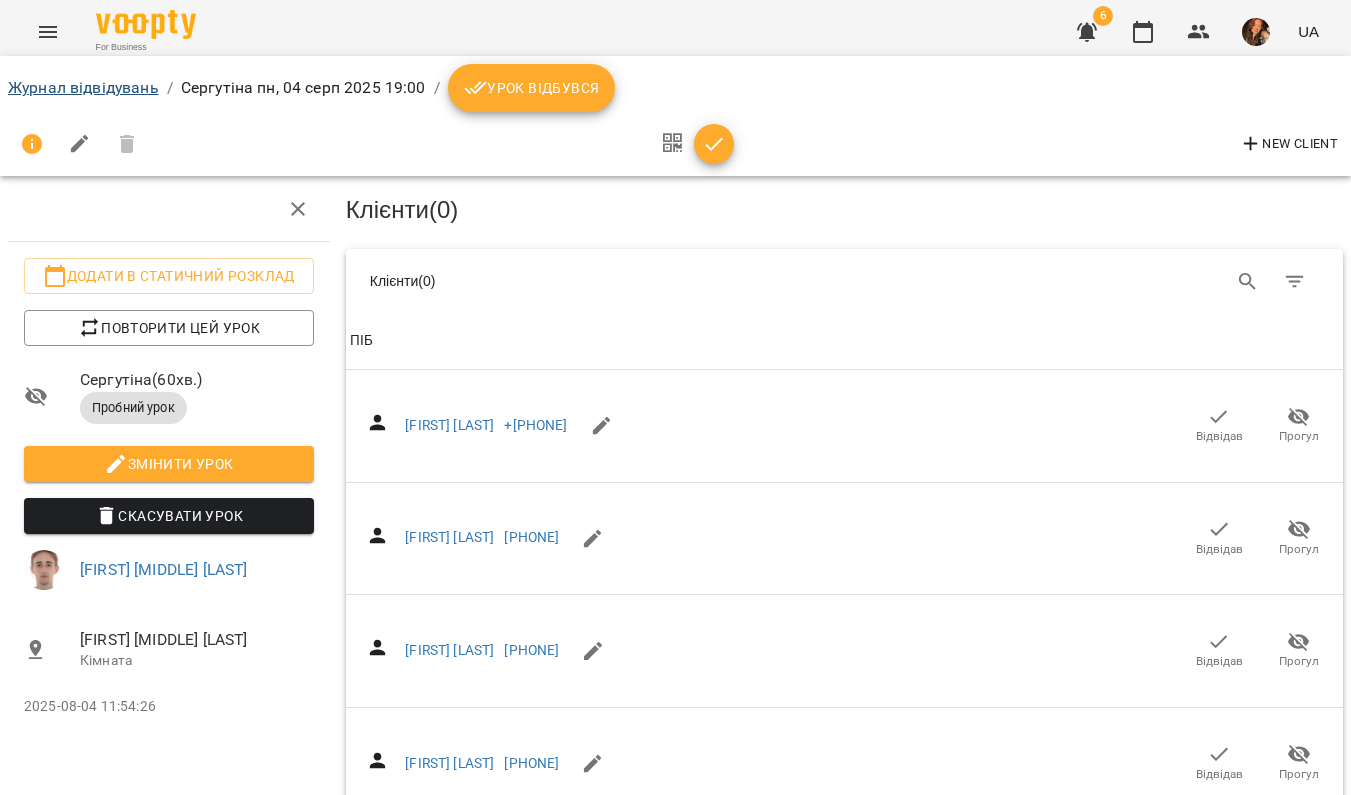 click on "Журнал відвідувань" at bounding box center [83, 87] 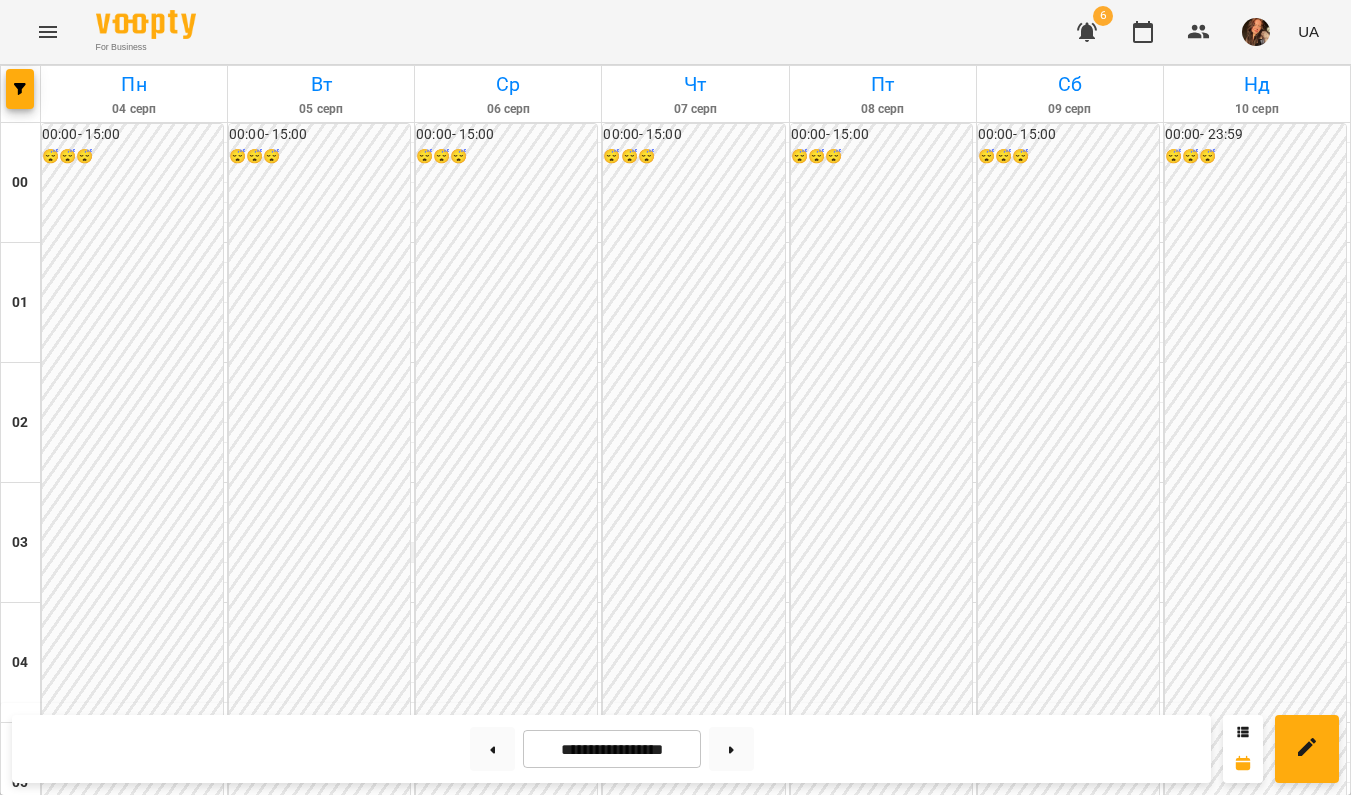 scroll, scrollTop: 1761, scrollLeft: 0, axis: vertical 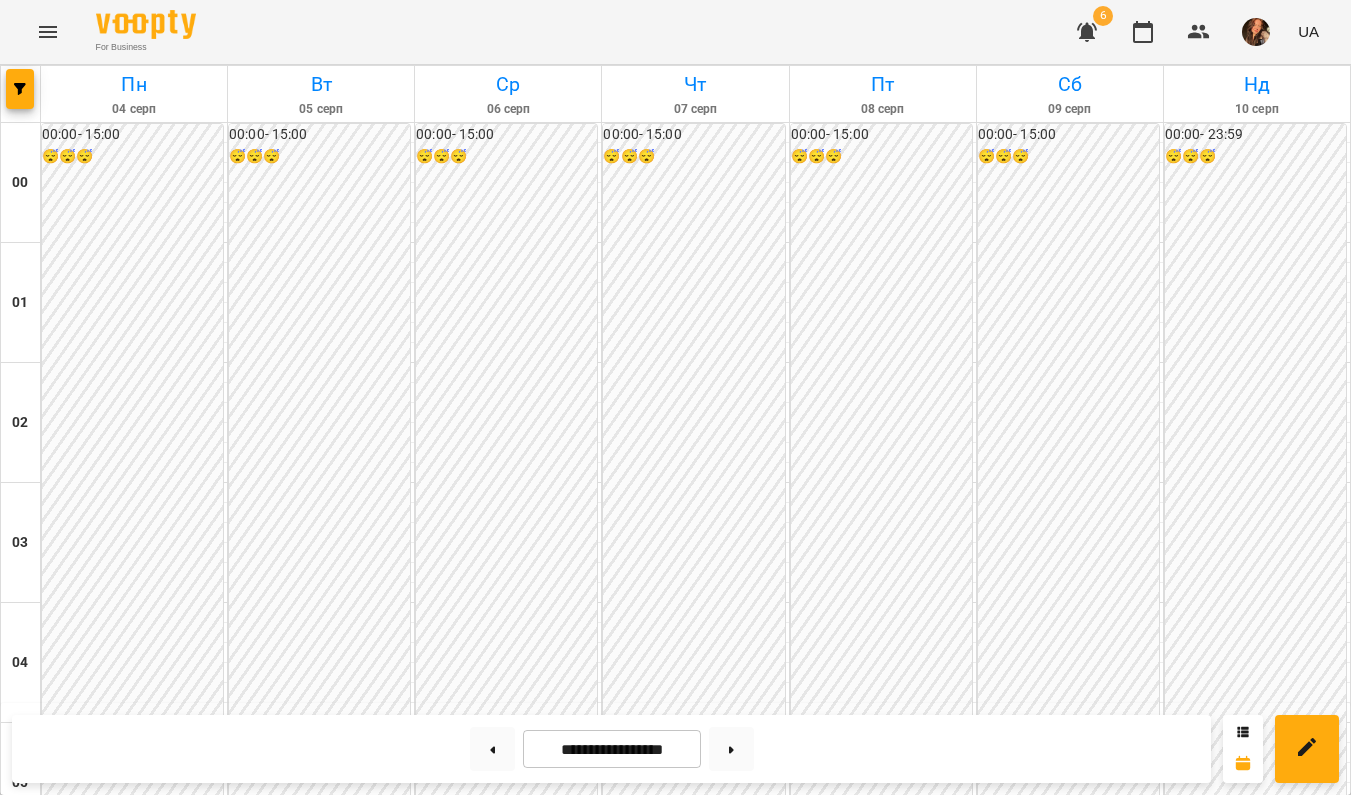 click on "Python       - [FIRST] [LAST]" at bounding box center [134, 1986] 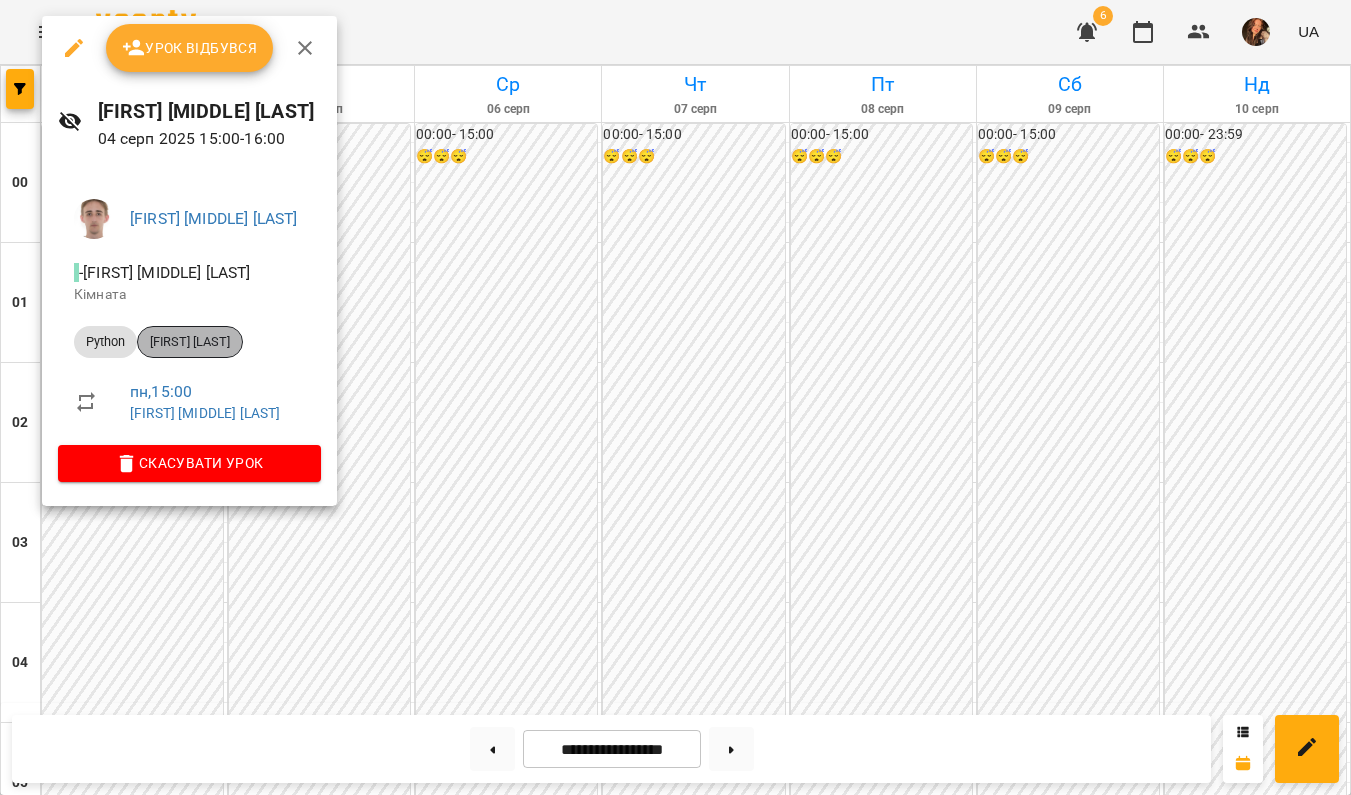 click on "[FIRST] [LAST]" at bounding box center [190, 342] 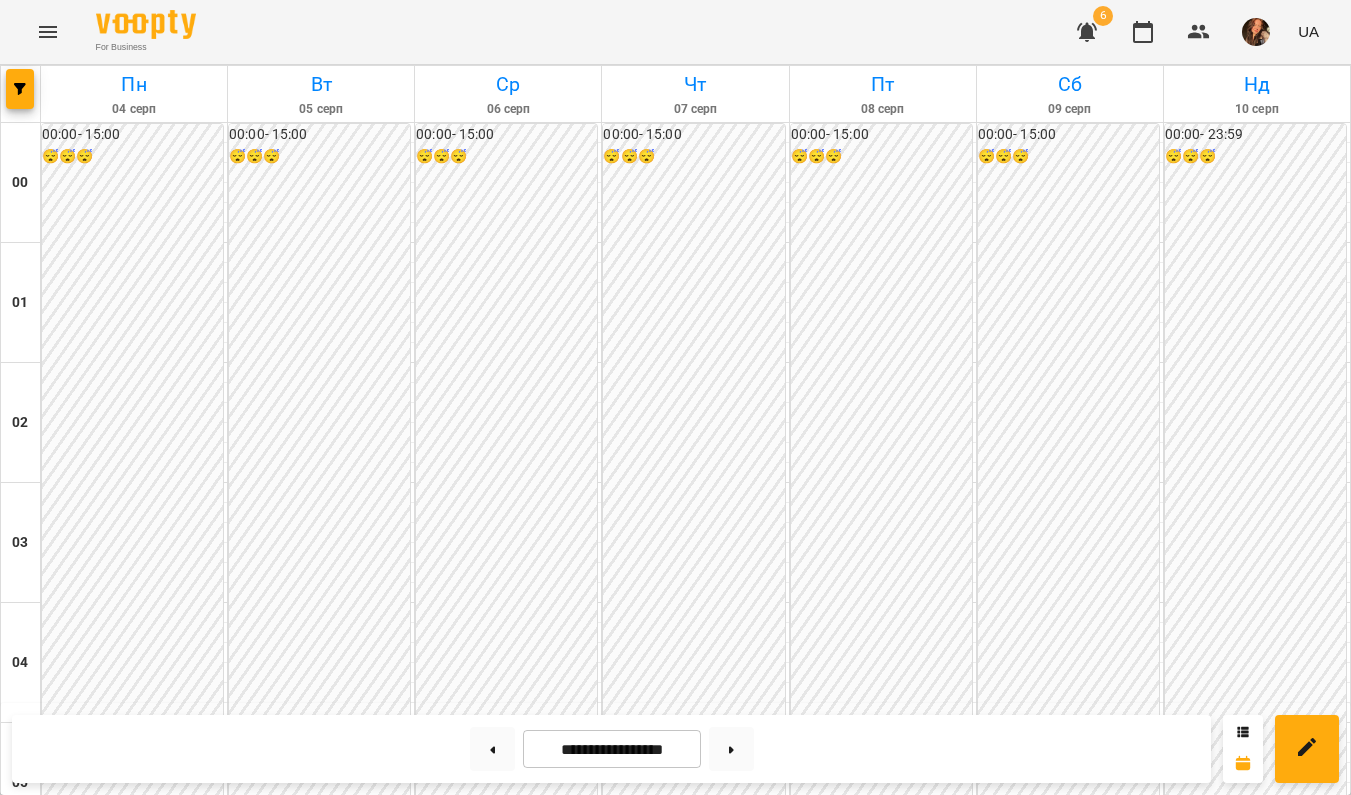 scroll, scrollTop: 1836, scrollLeft: 0, axis: vertical 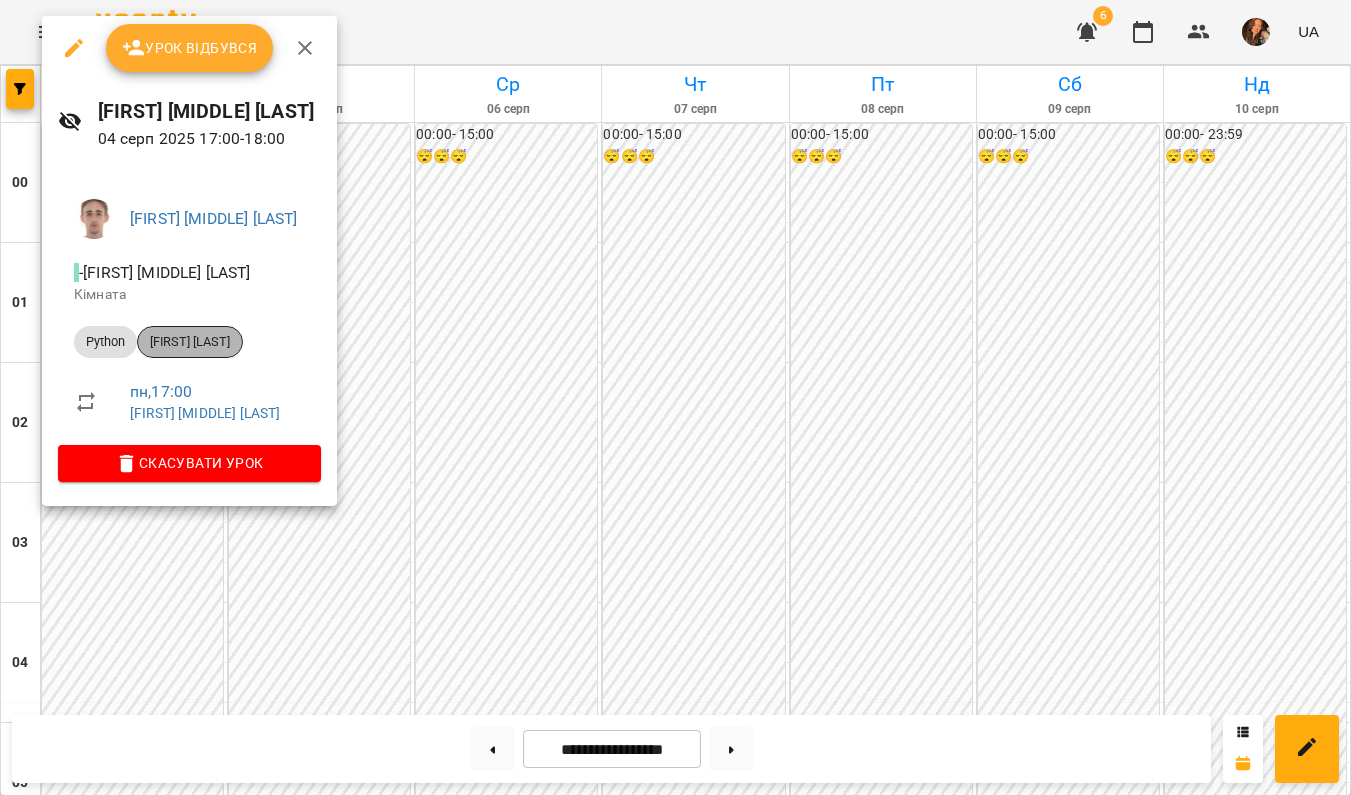 click on "[FIRST] [LAST]" at bounding box center (190, 342) 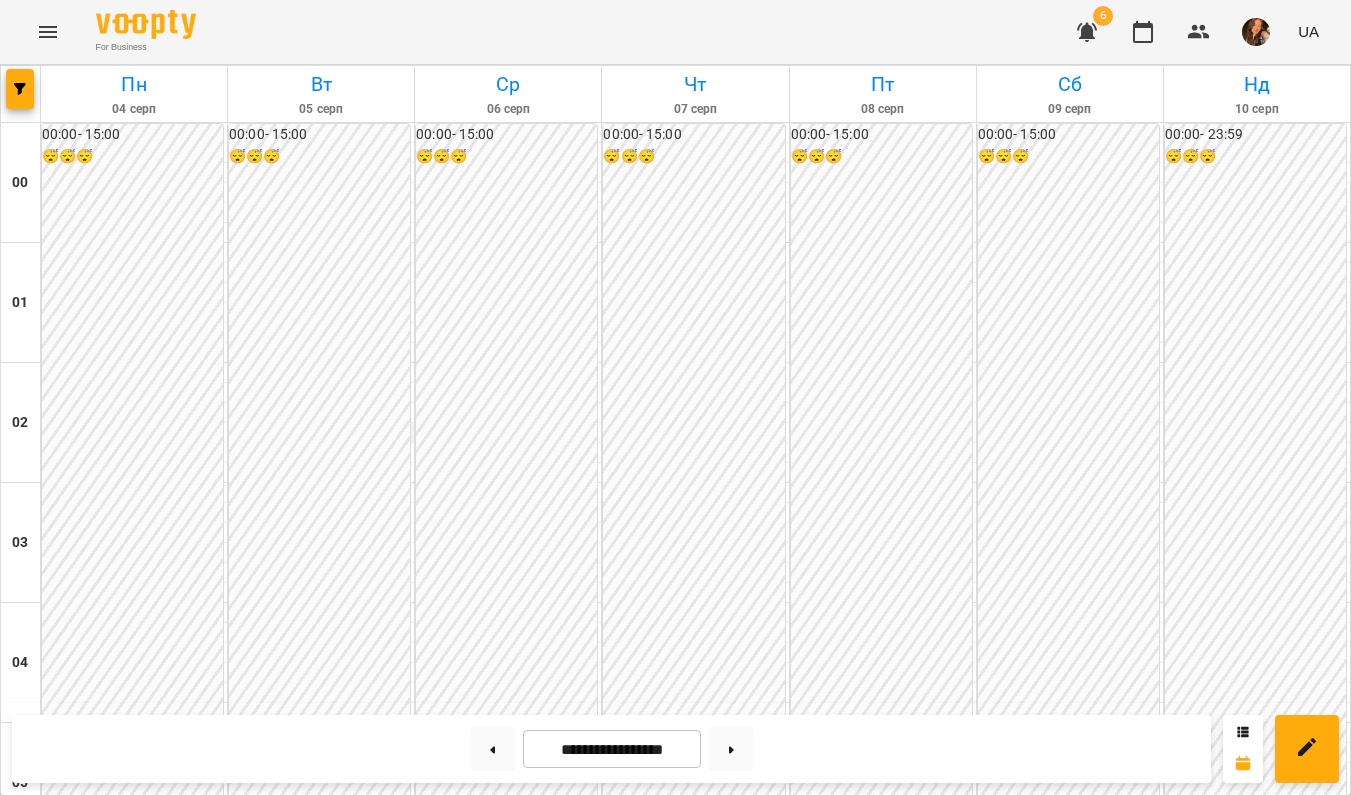 scroll, scrollTop: 1867, scrollLeft: 0, axis: vertical 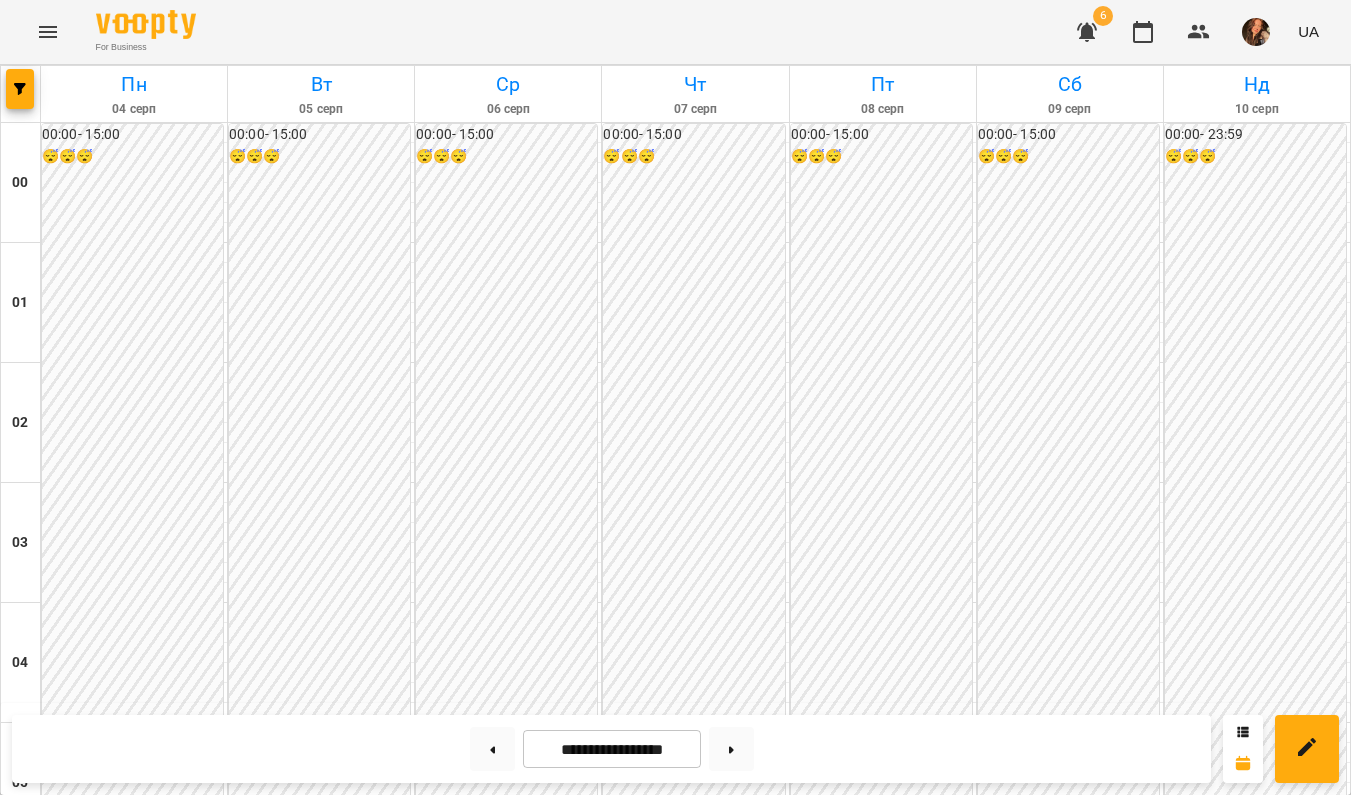 click on "Python - [LAST] [FIRST]" at bounding box center [134, 2346] 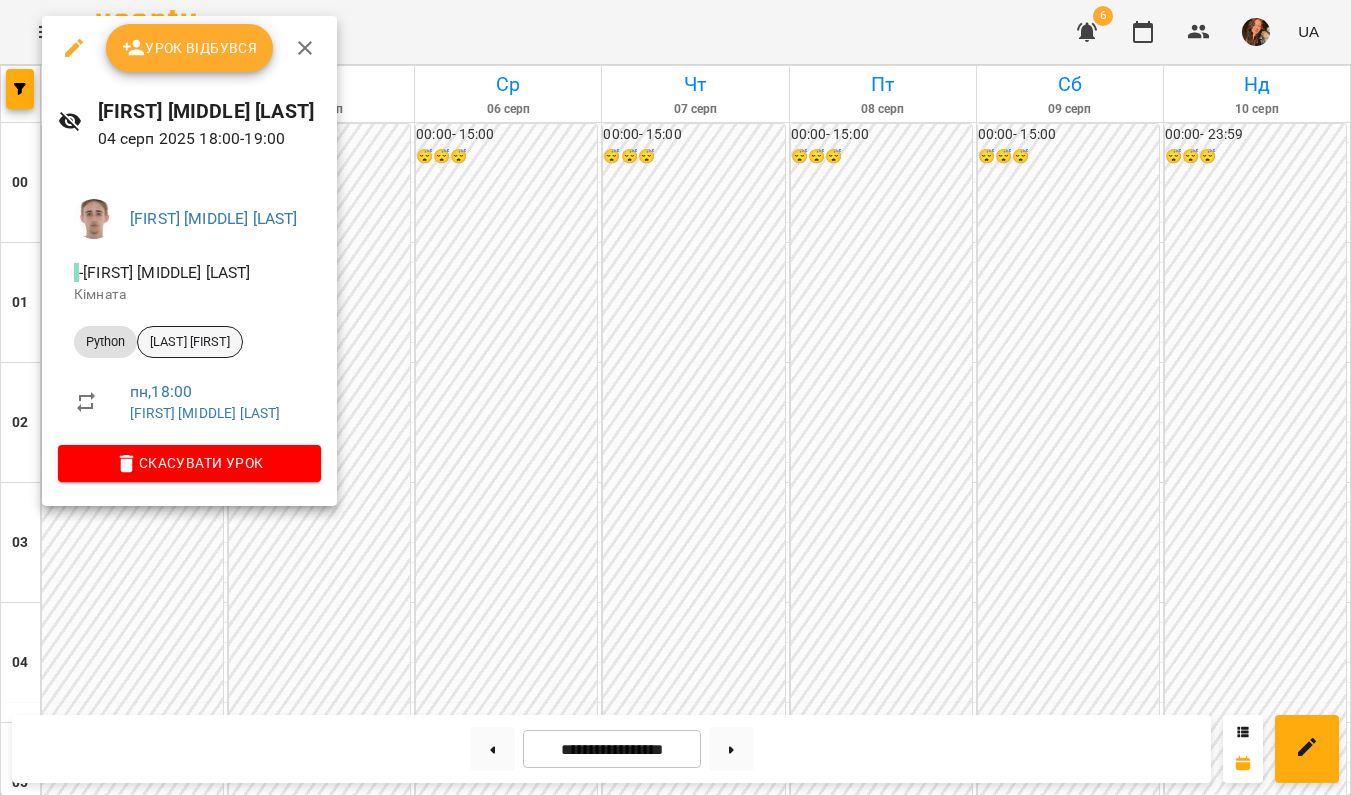 click on "[LAST] [FIRST]" at bounding box center [190, 342] 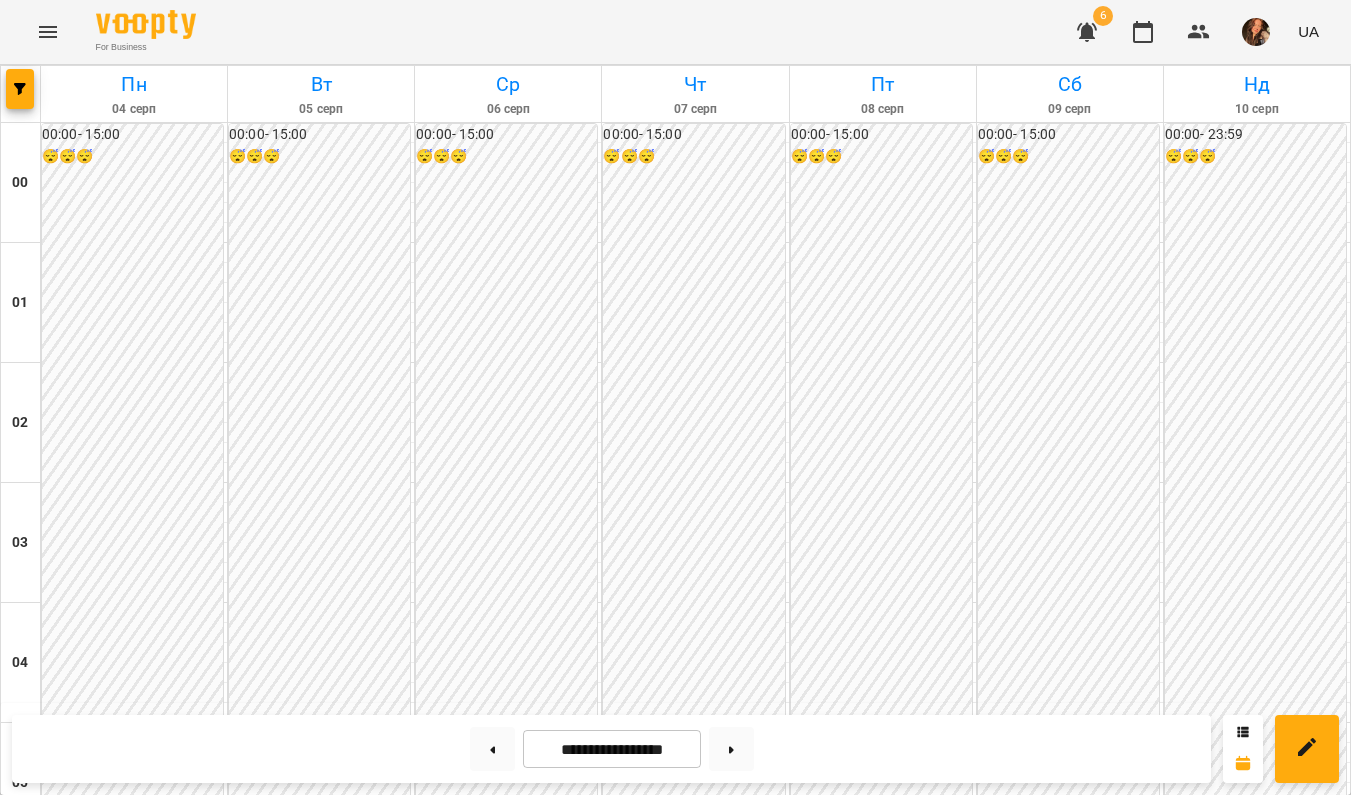 scroll, scrollTop: 2119, scrollLeft: 0, axis: vertical 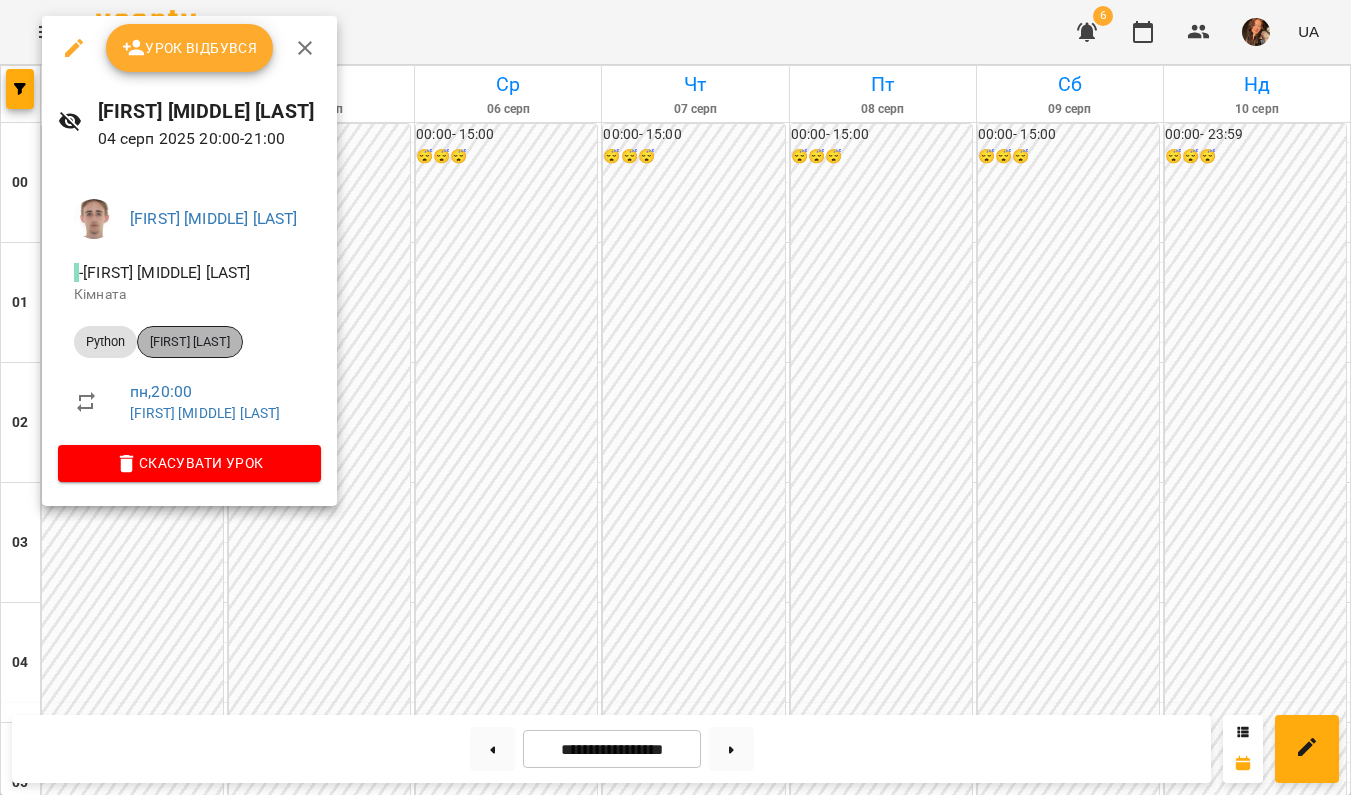 click on "[FIRST] [LAST]" at bounding box center (190, 342) 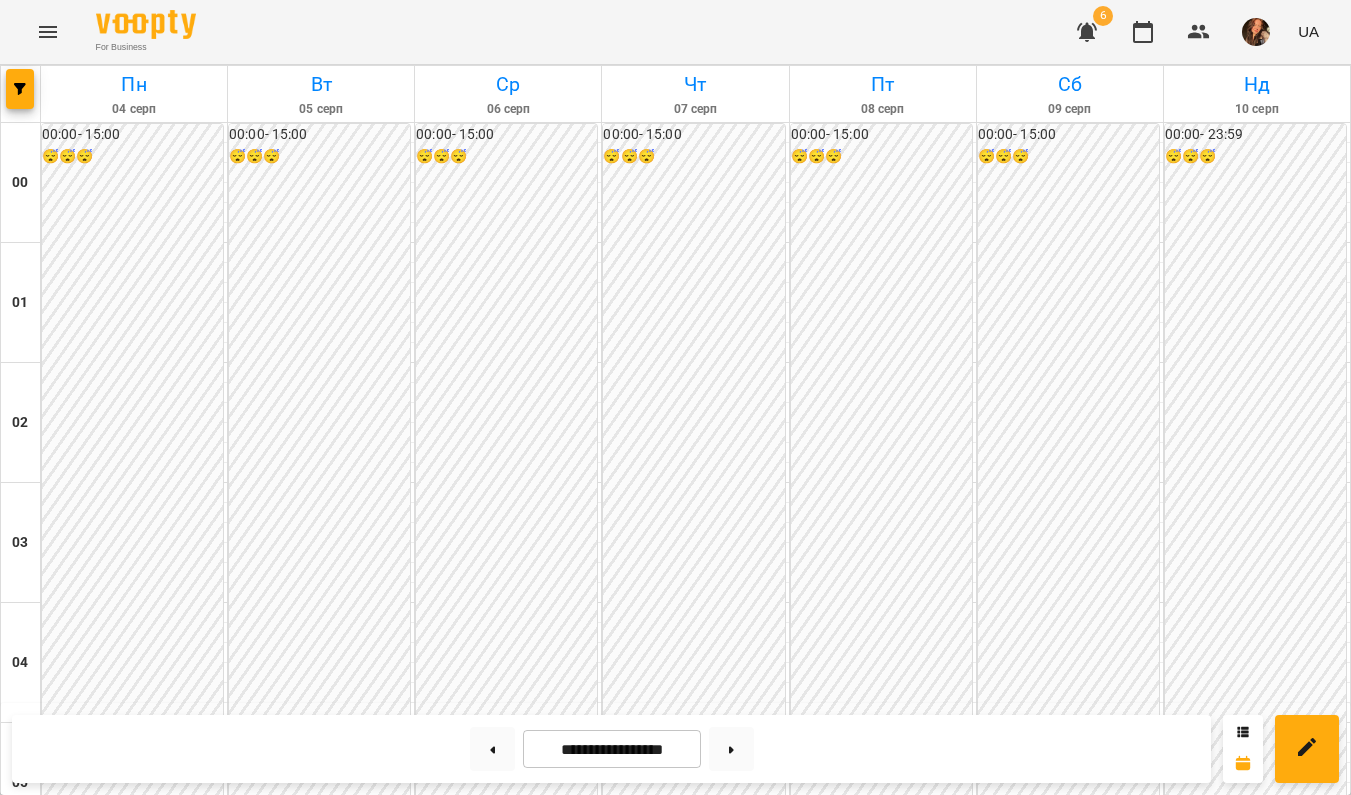 scroll, scrollTop: 2095, scrollLeft: 0, axis: vertical 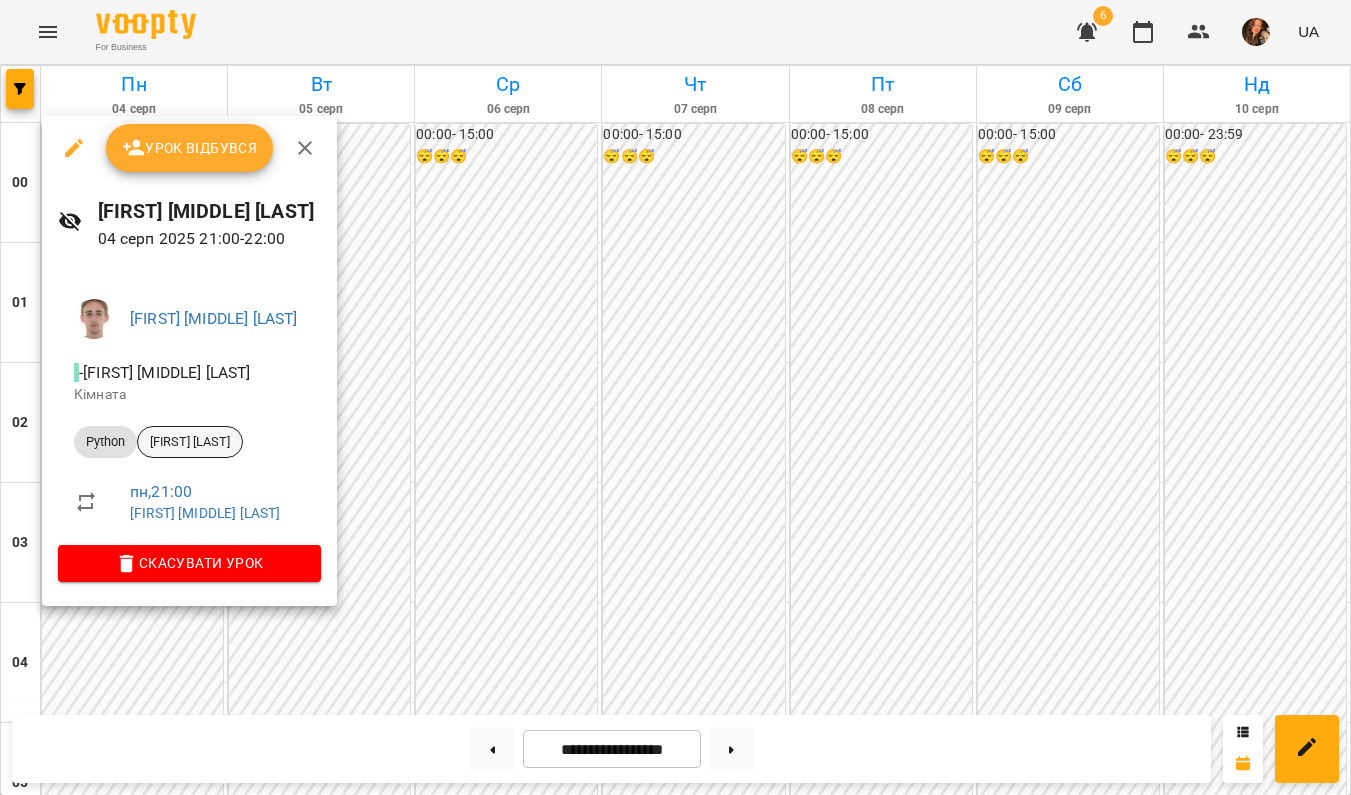 click on "[FIRST] [LAST]" at bounding box center [190, 442] 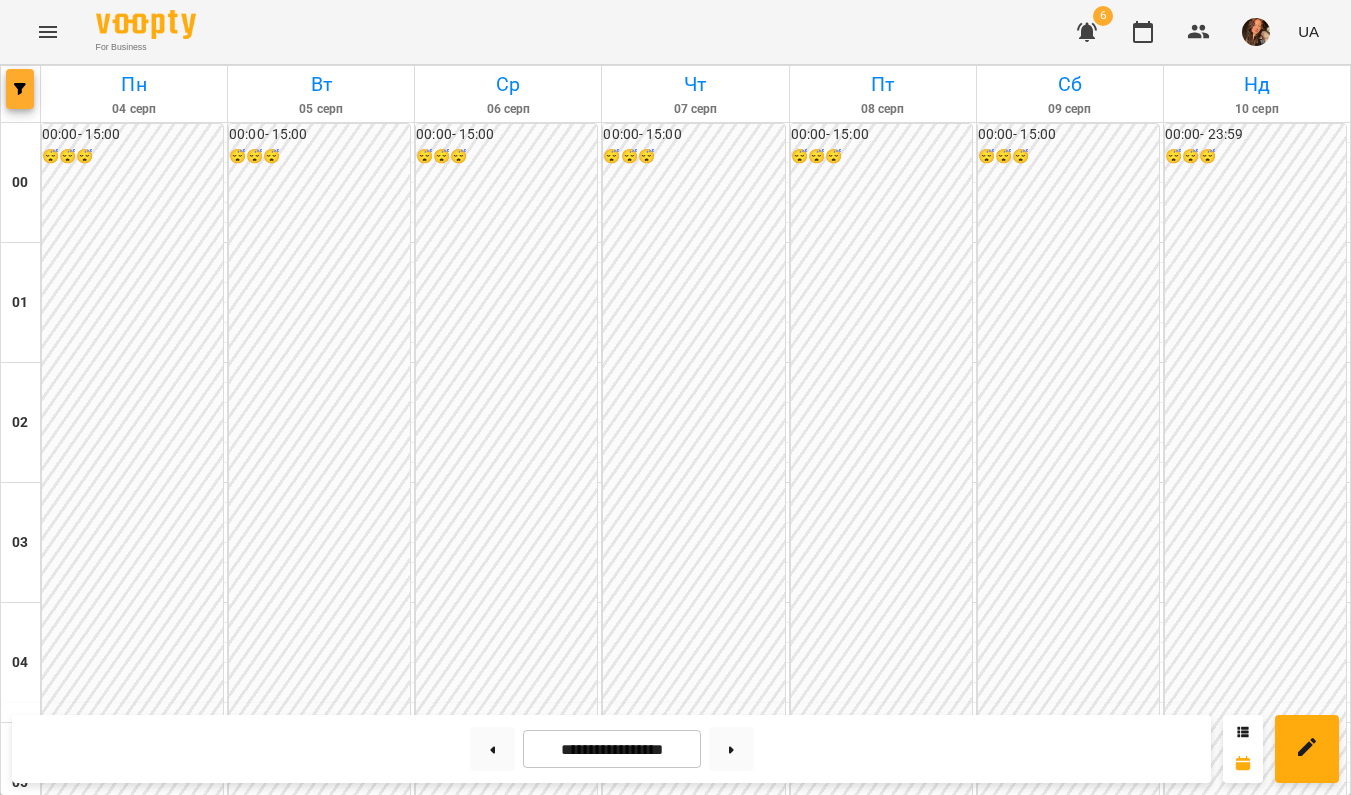 click 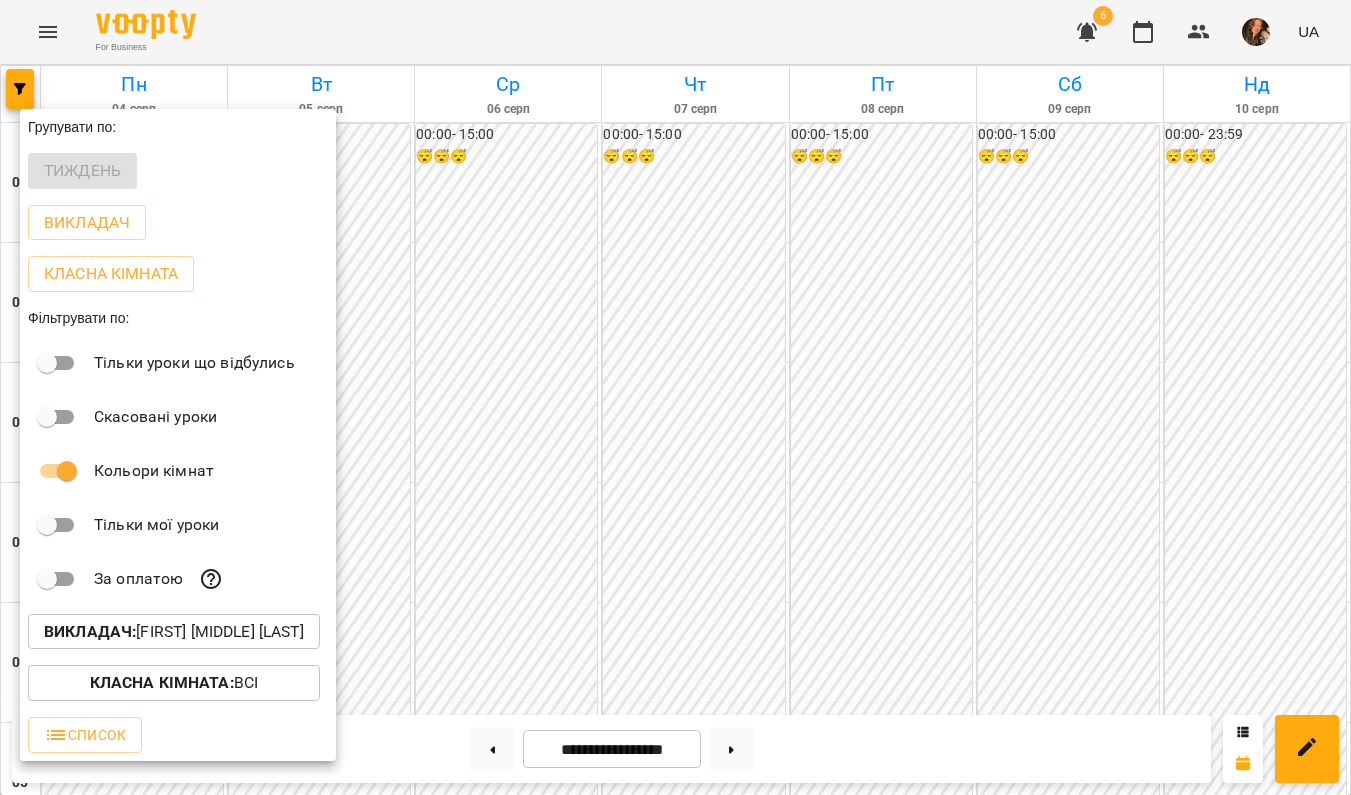 click on "Викладач :" at bounding box center (90, 631) 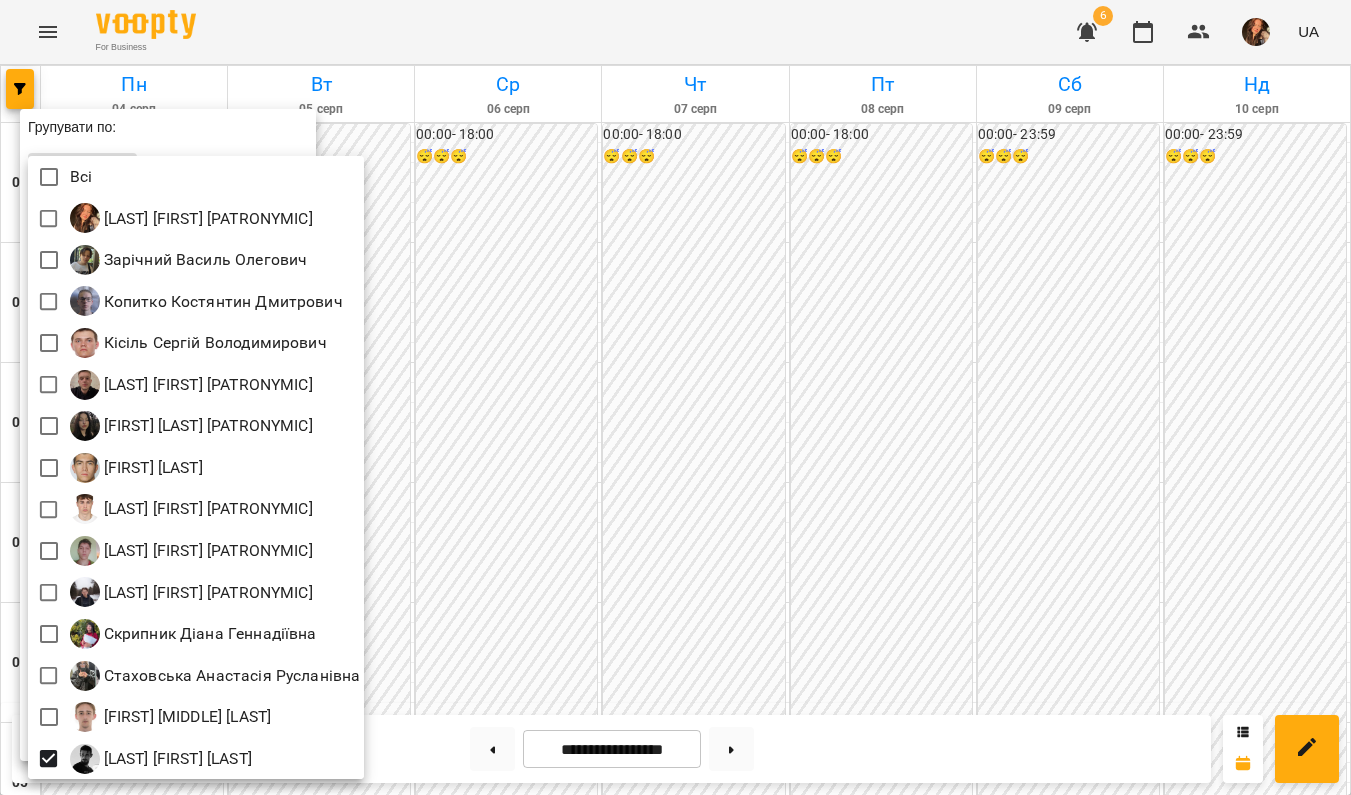 click at bounding box center [675, 397] 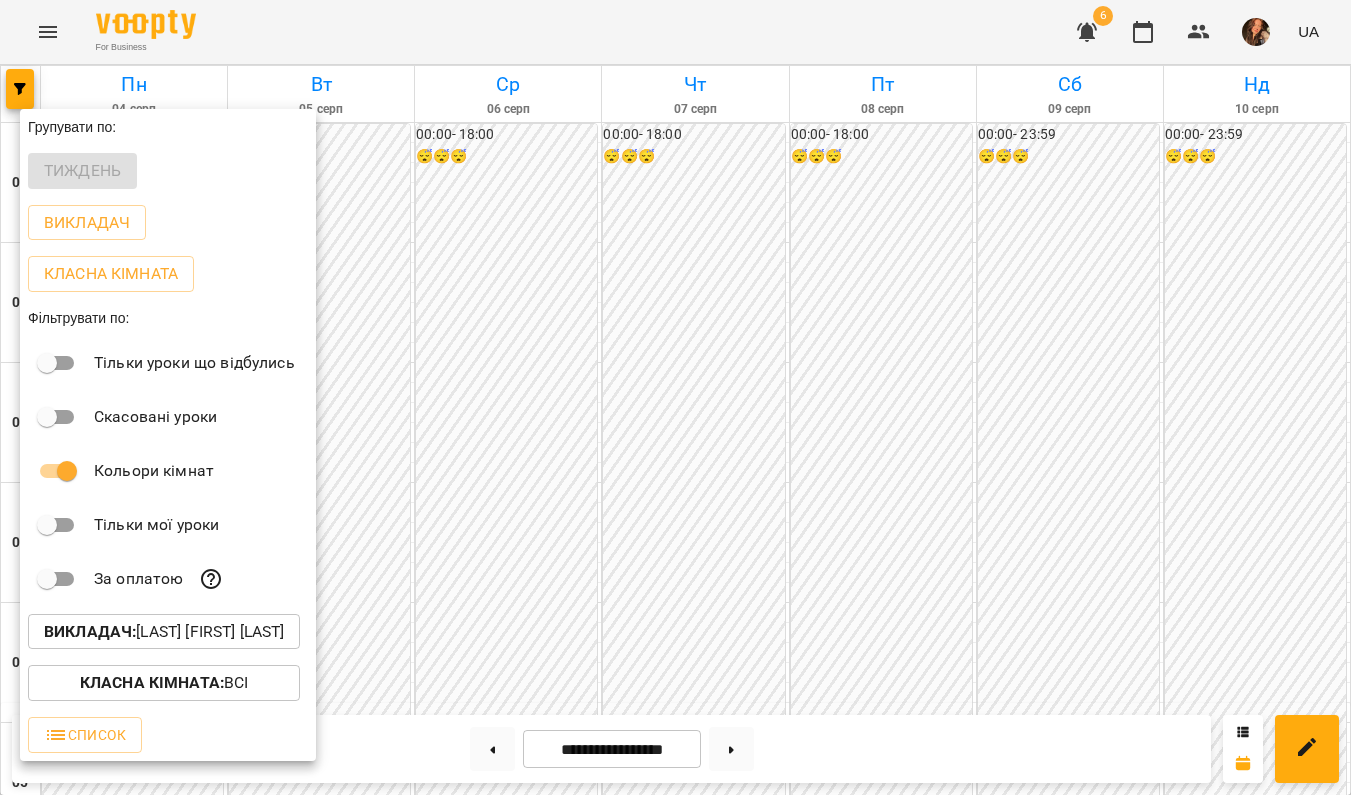 click at bounding box center (675, 397) 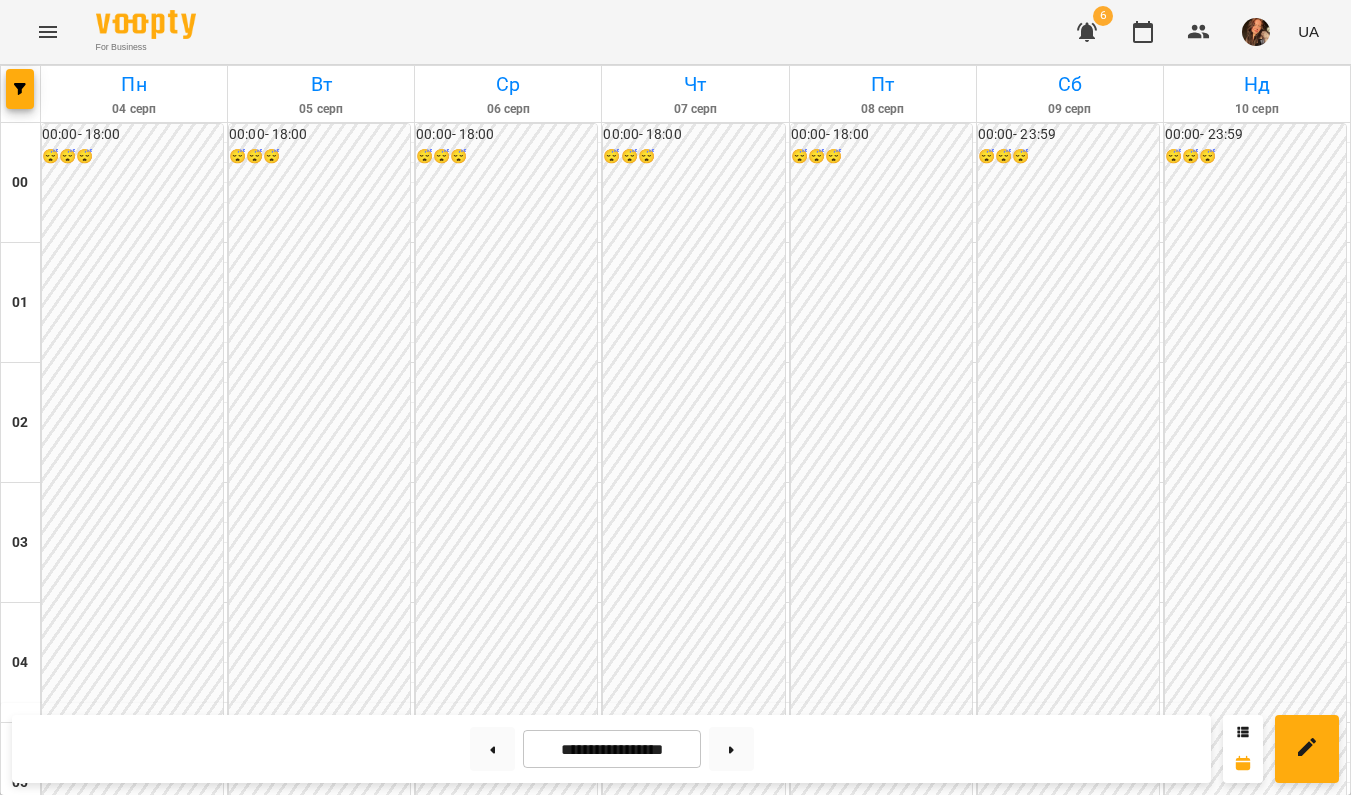 scroll, scrollTop: 2029, scrollLeft: 0, axis: vertical 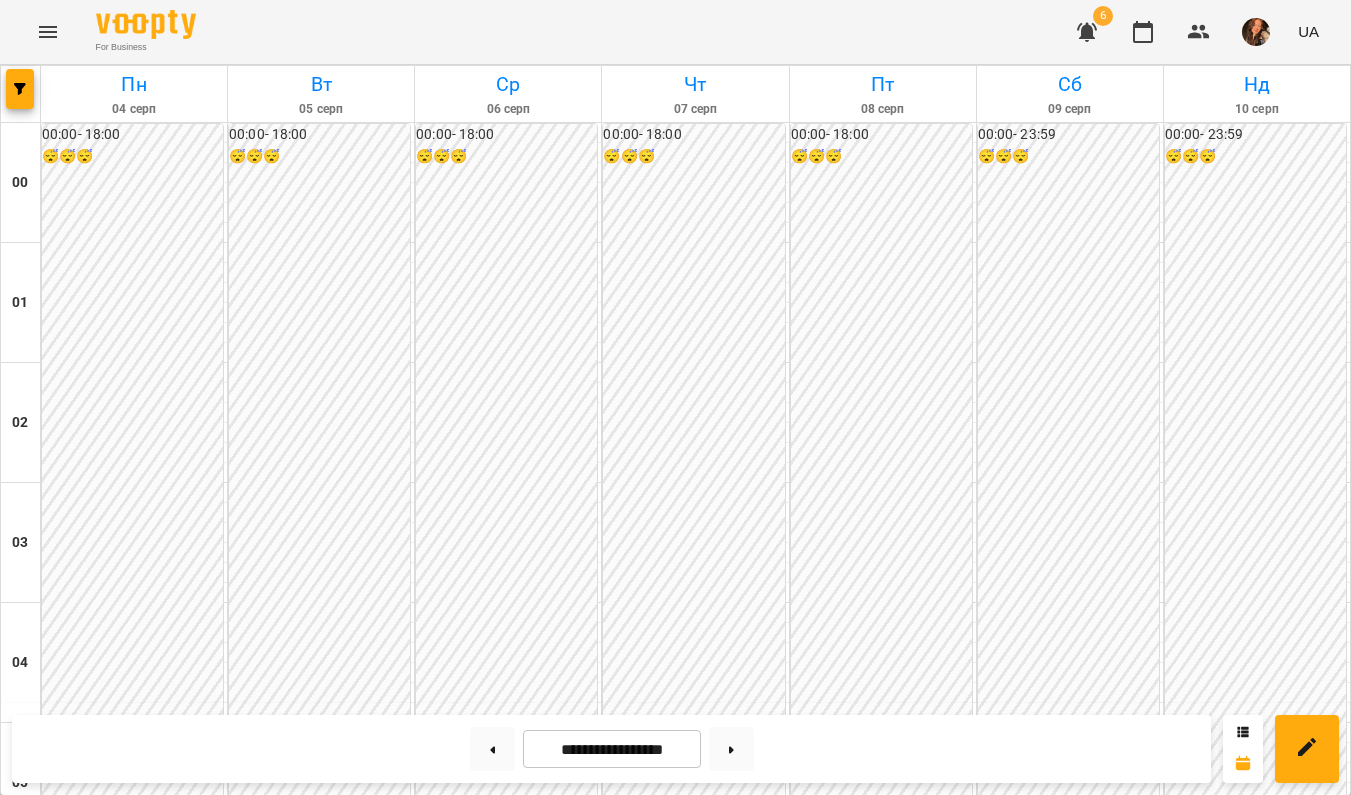 click on "Python       - [LAST] [FIRST]" at bounding box center (134, 2466) 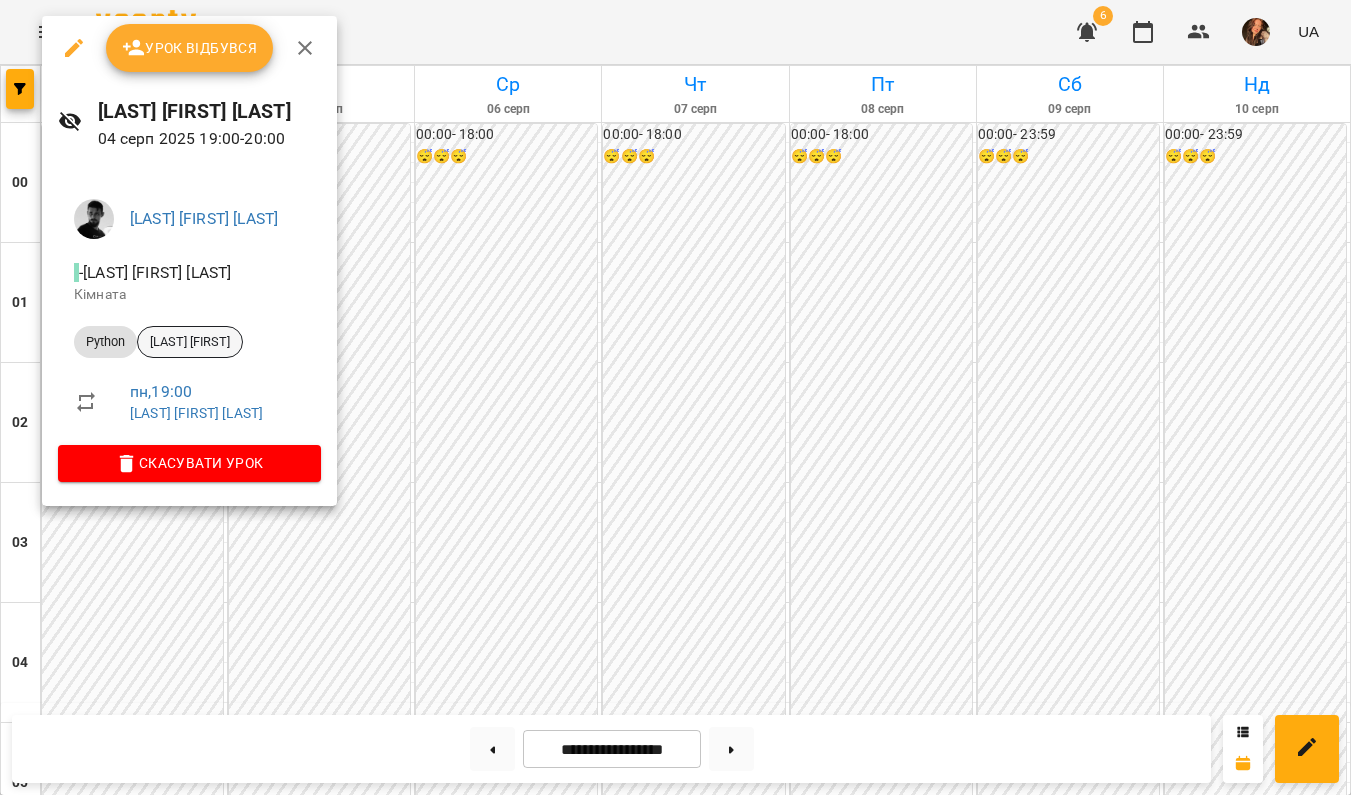 click on "[LAST] [FIRST]" at bounding box center (190, 342) 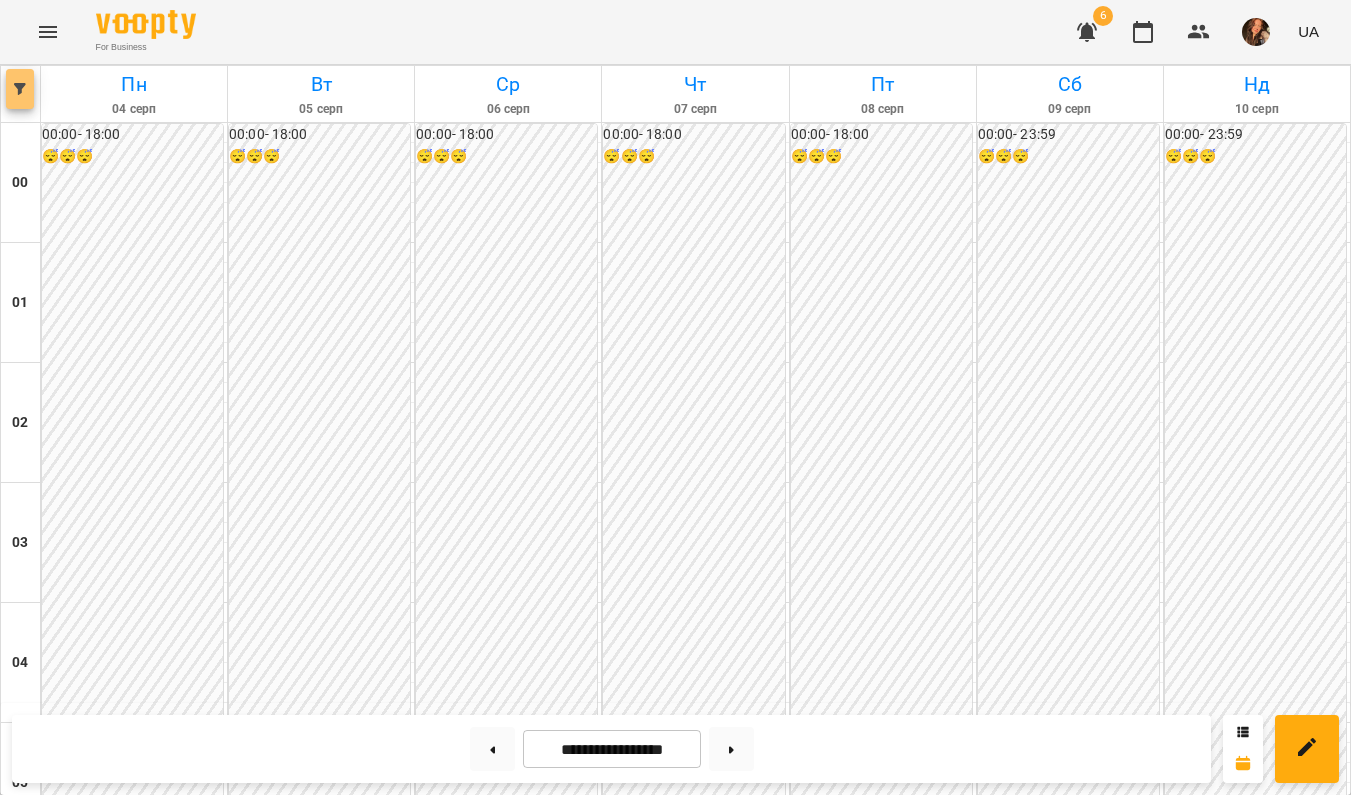 click 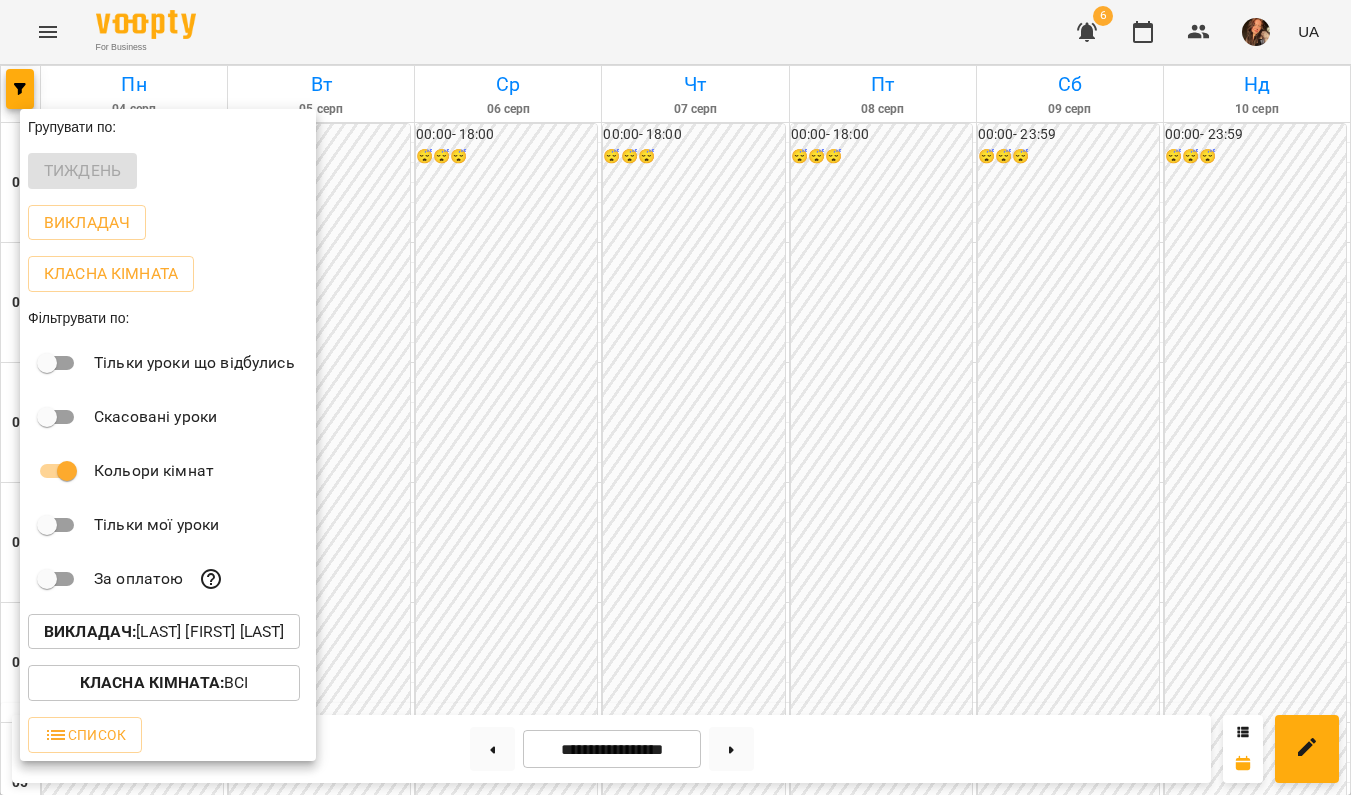 click on "Викладач :" at bounding box center [90, 631] 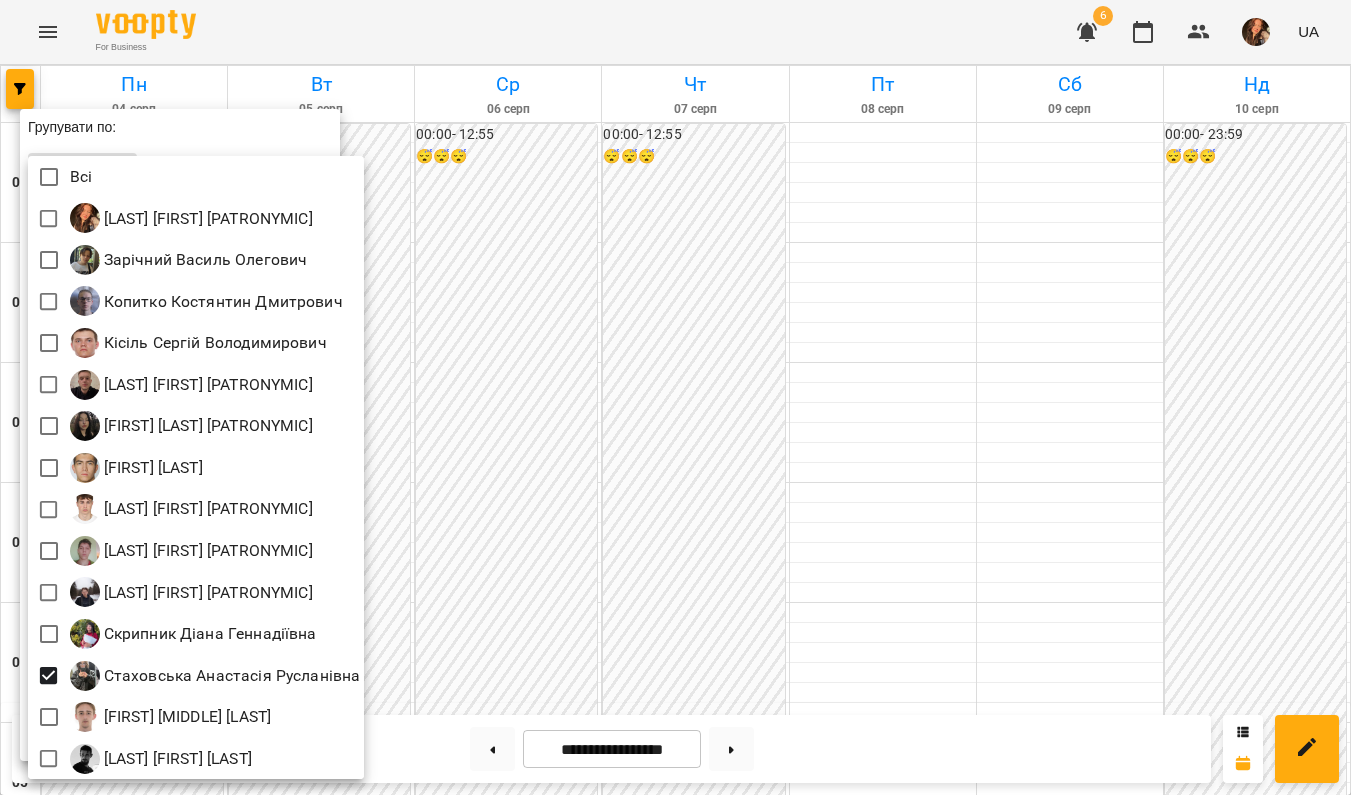 click at bounding box center (675, 397) 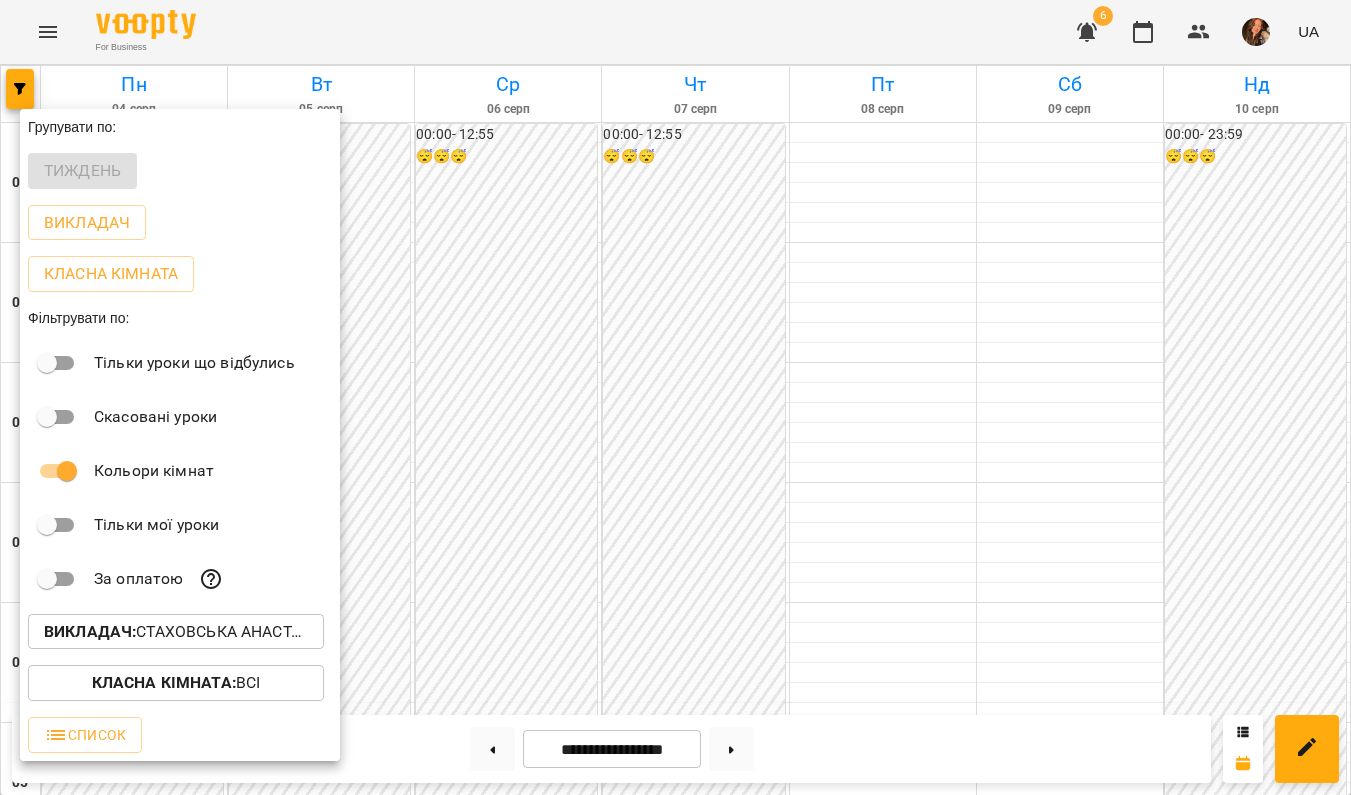 click at bounding box center [675, 397] 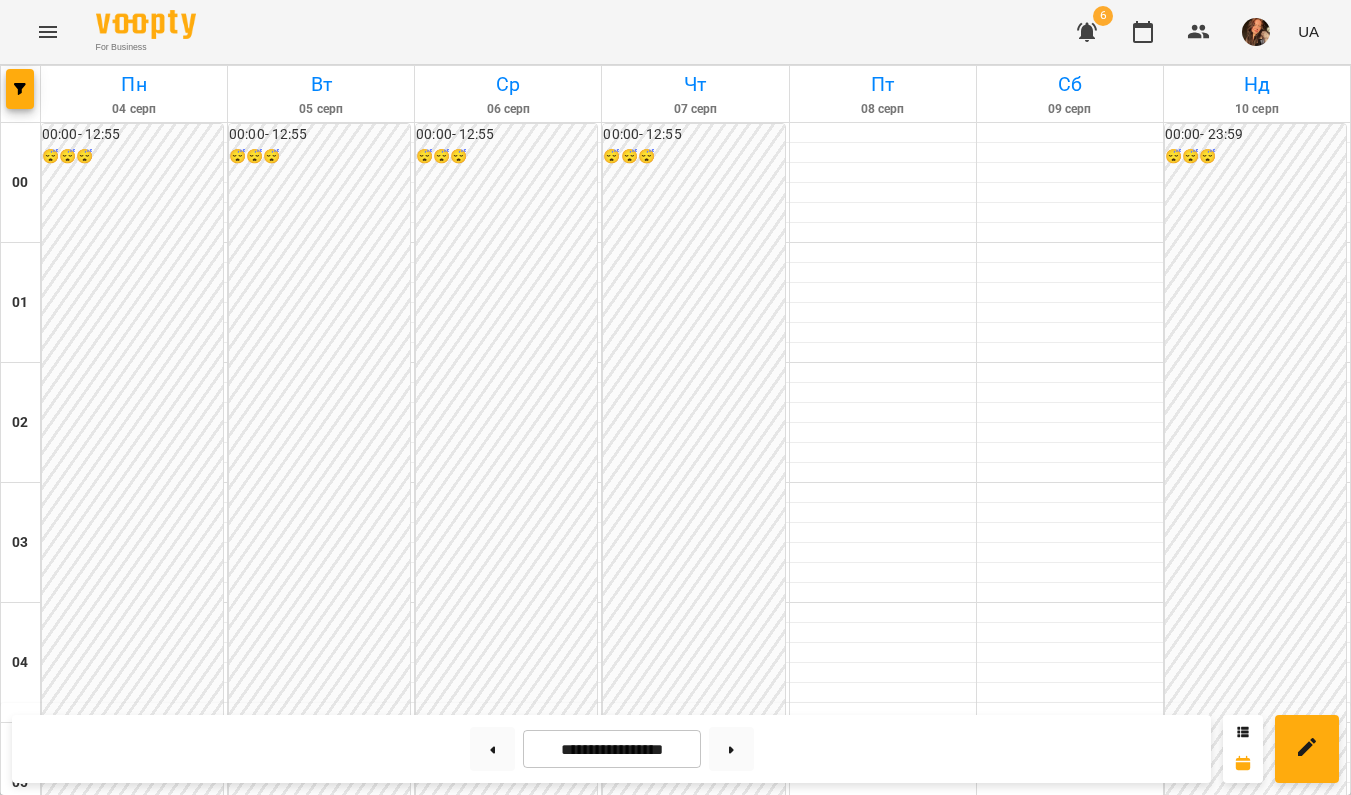 scroll, scrollTop: 1894, scrollLeft: 0, axis: vertical 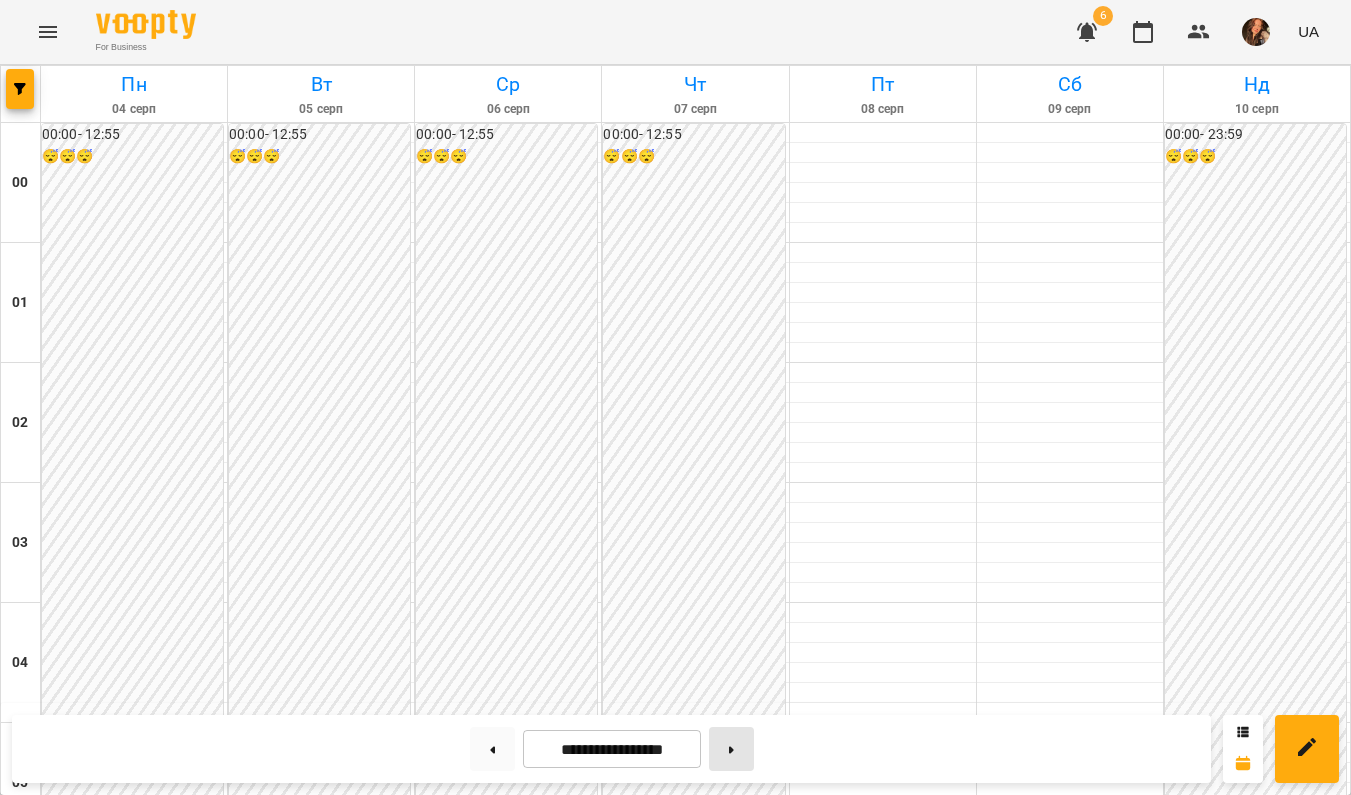 click at bounding box center (731, 749) 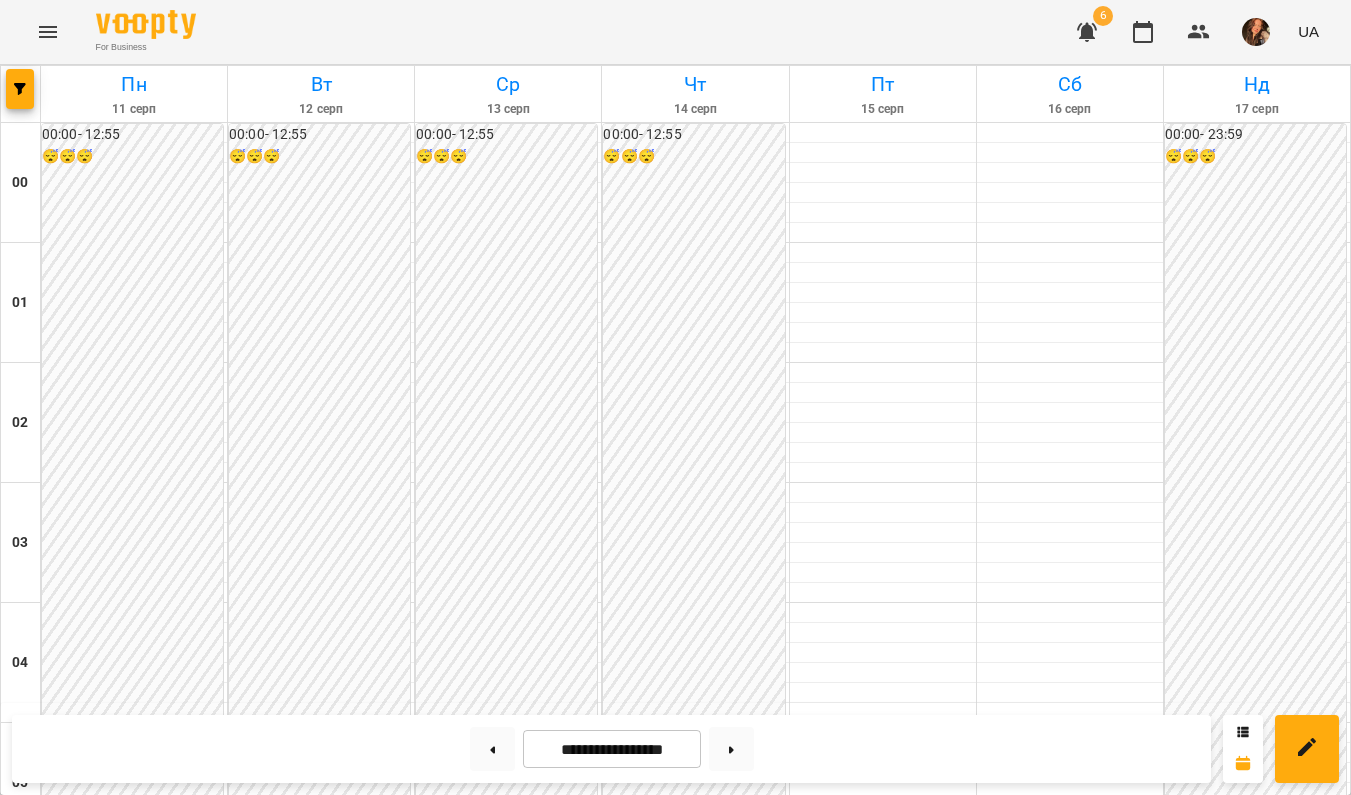 click on "Scratch  - [LAST] [FIRST]" at bounding box center [134, 2346] 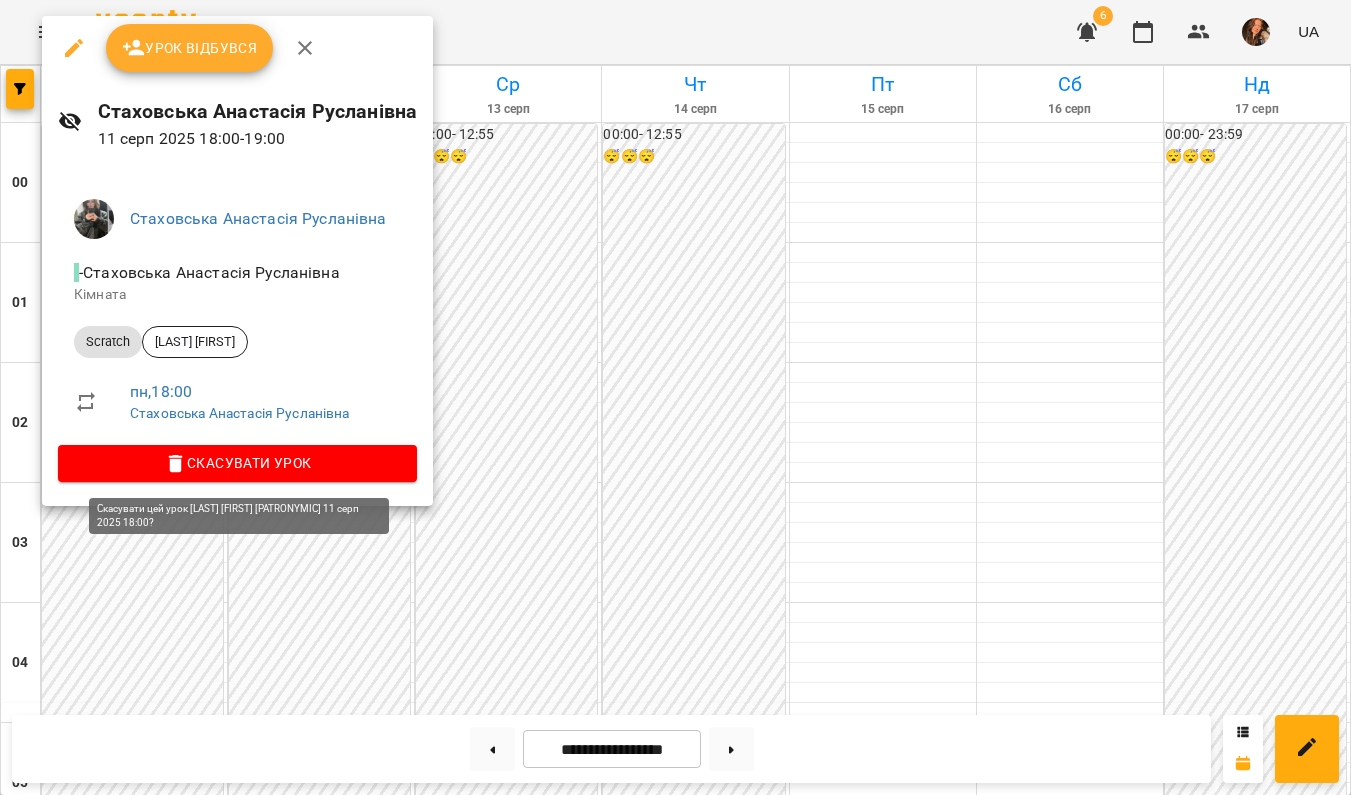 click on "Скасувати Урок" at bounding box center (237, 463) 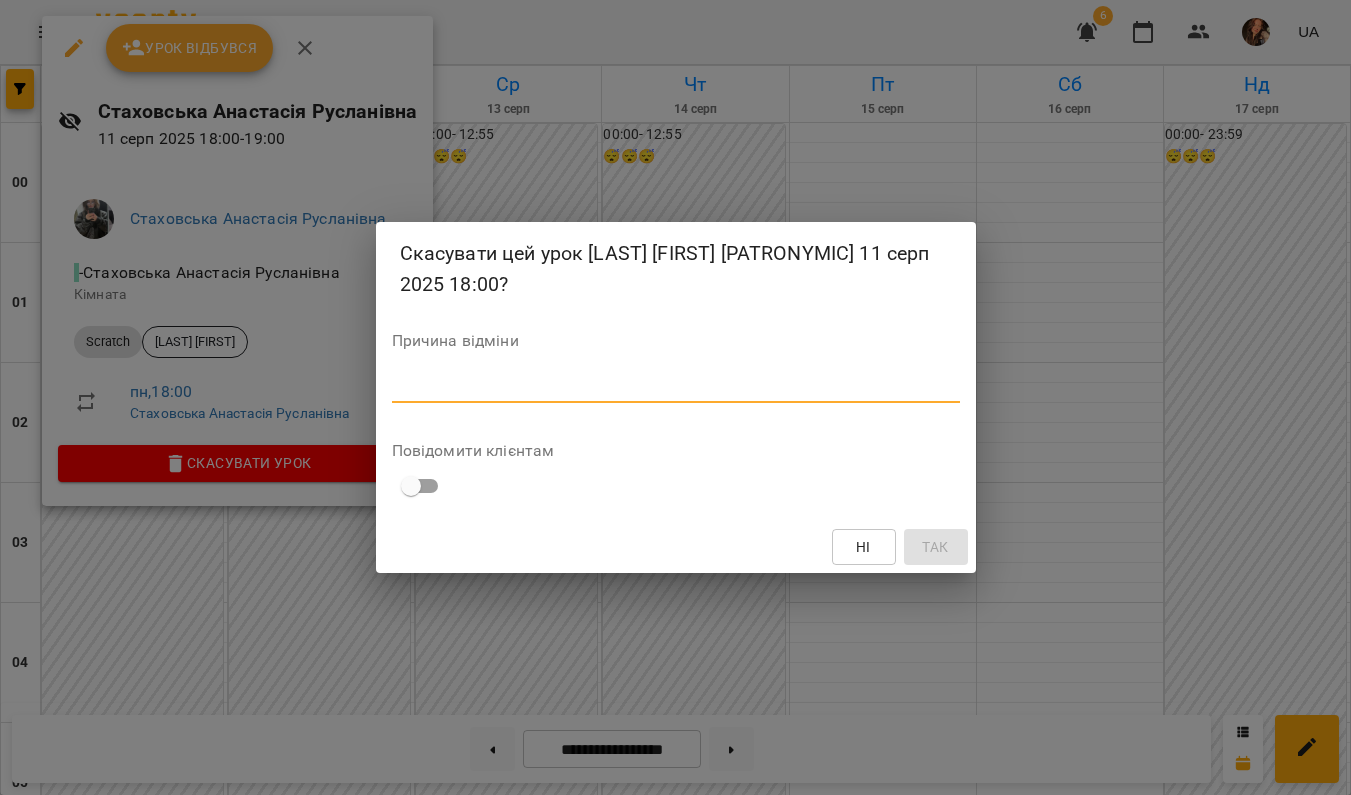 click at bounding box center (676, 387) 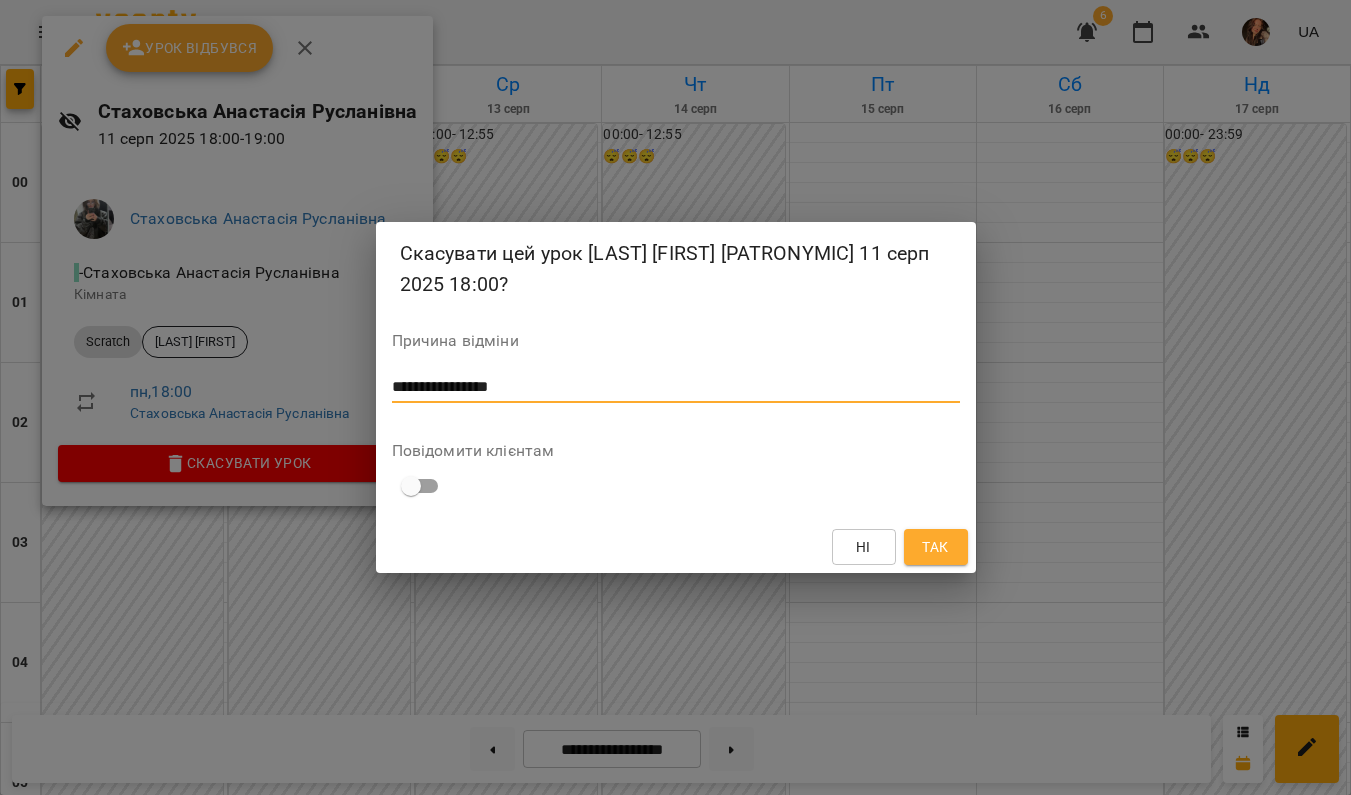 type on "**********" 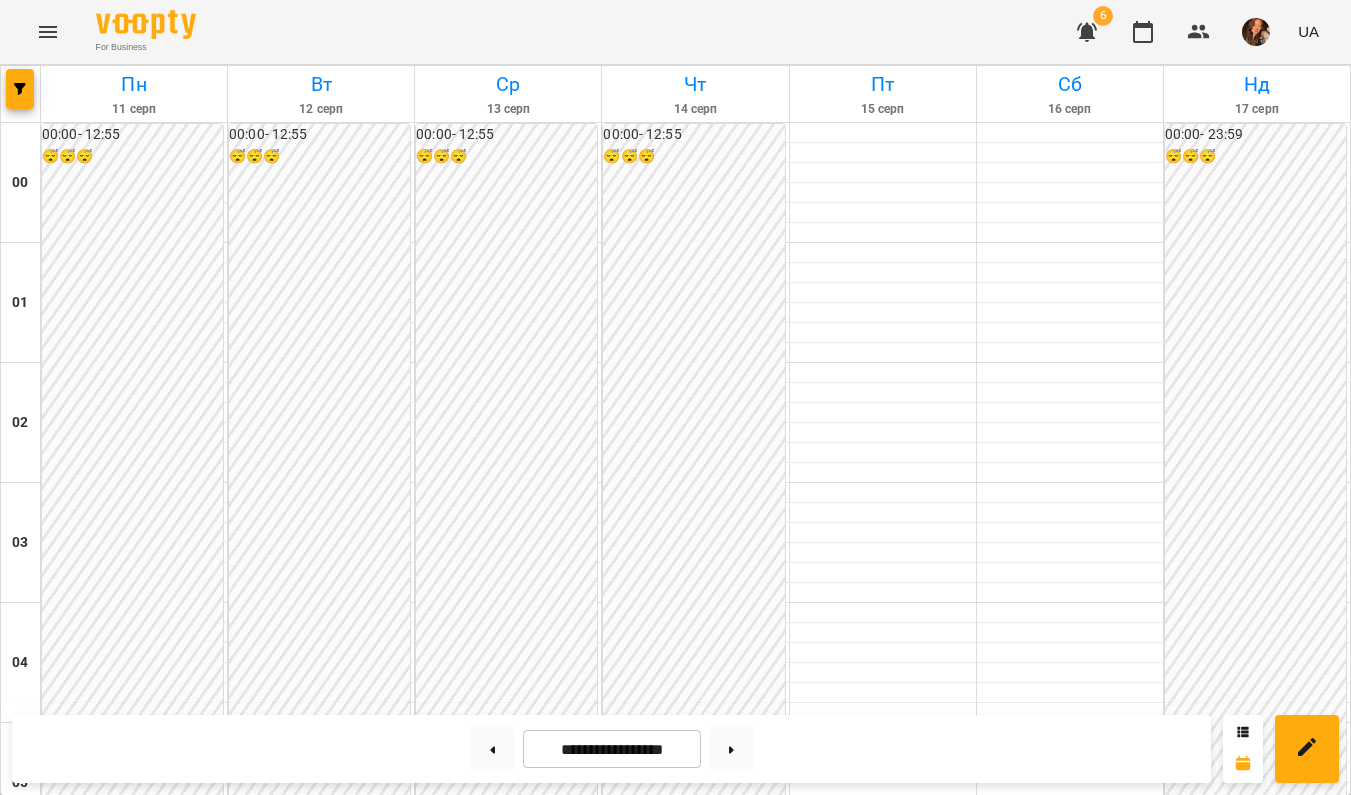 click on "Scratch  - [LAST] [FIRST]" at bounding box center (508, 2346) 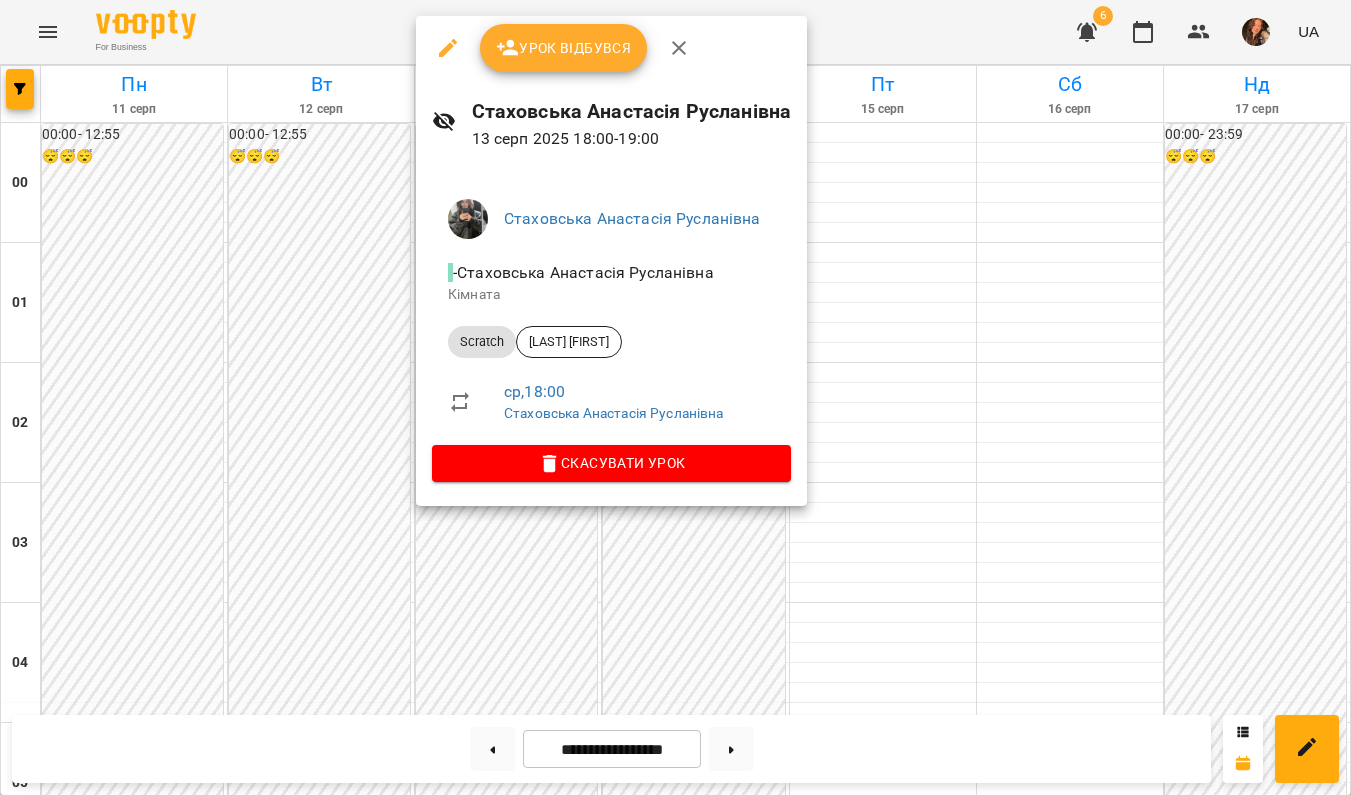click on "Скасувати Урок" at bounding box center (611, 463) 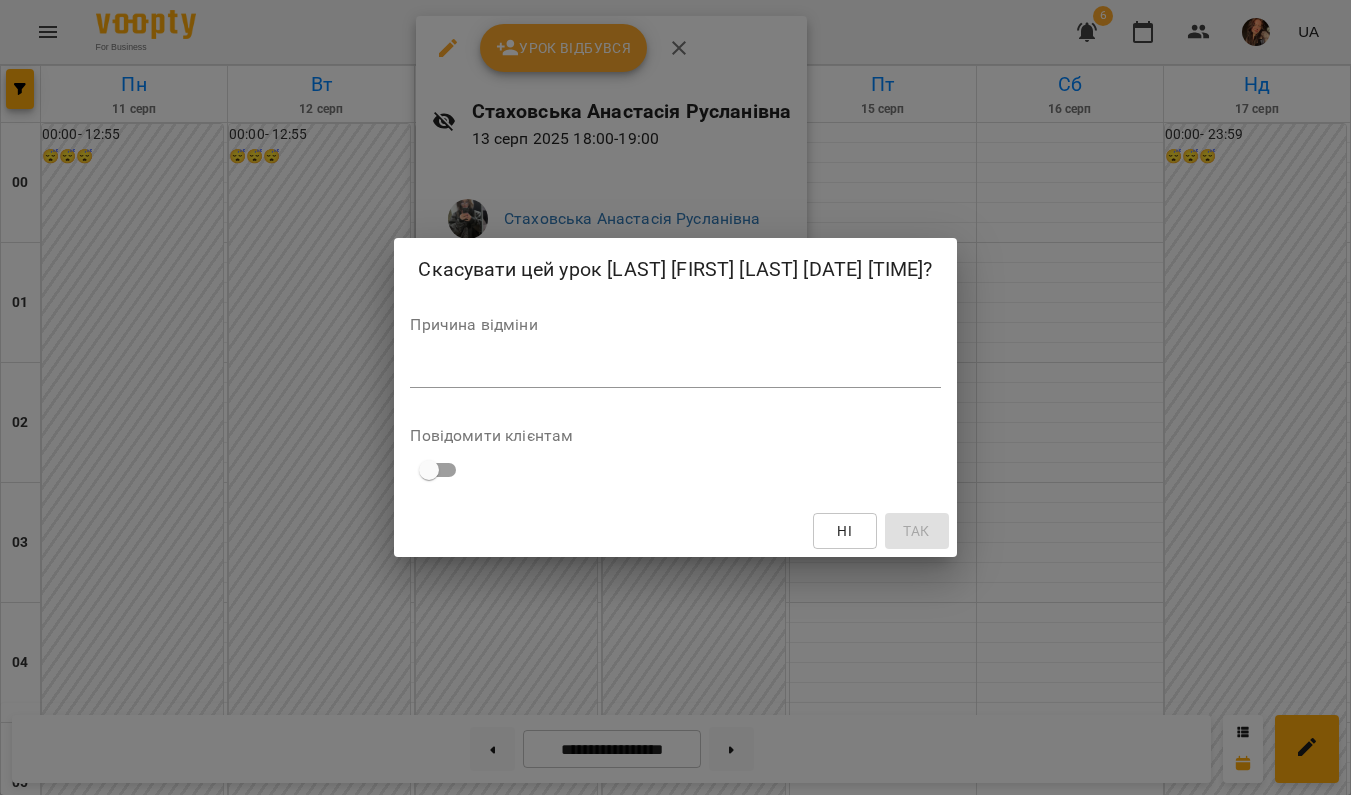 click at bounding box center [675, 372] 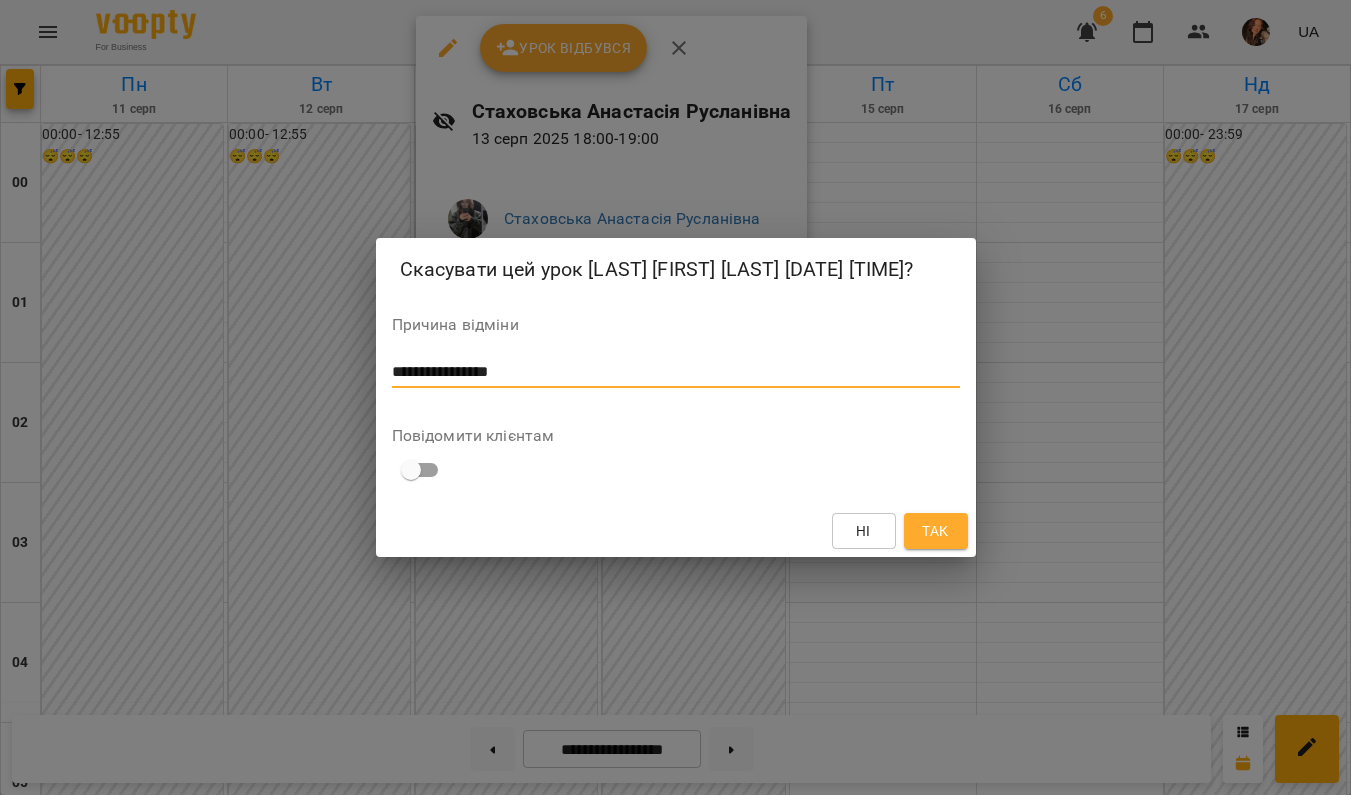 type on "**********" 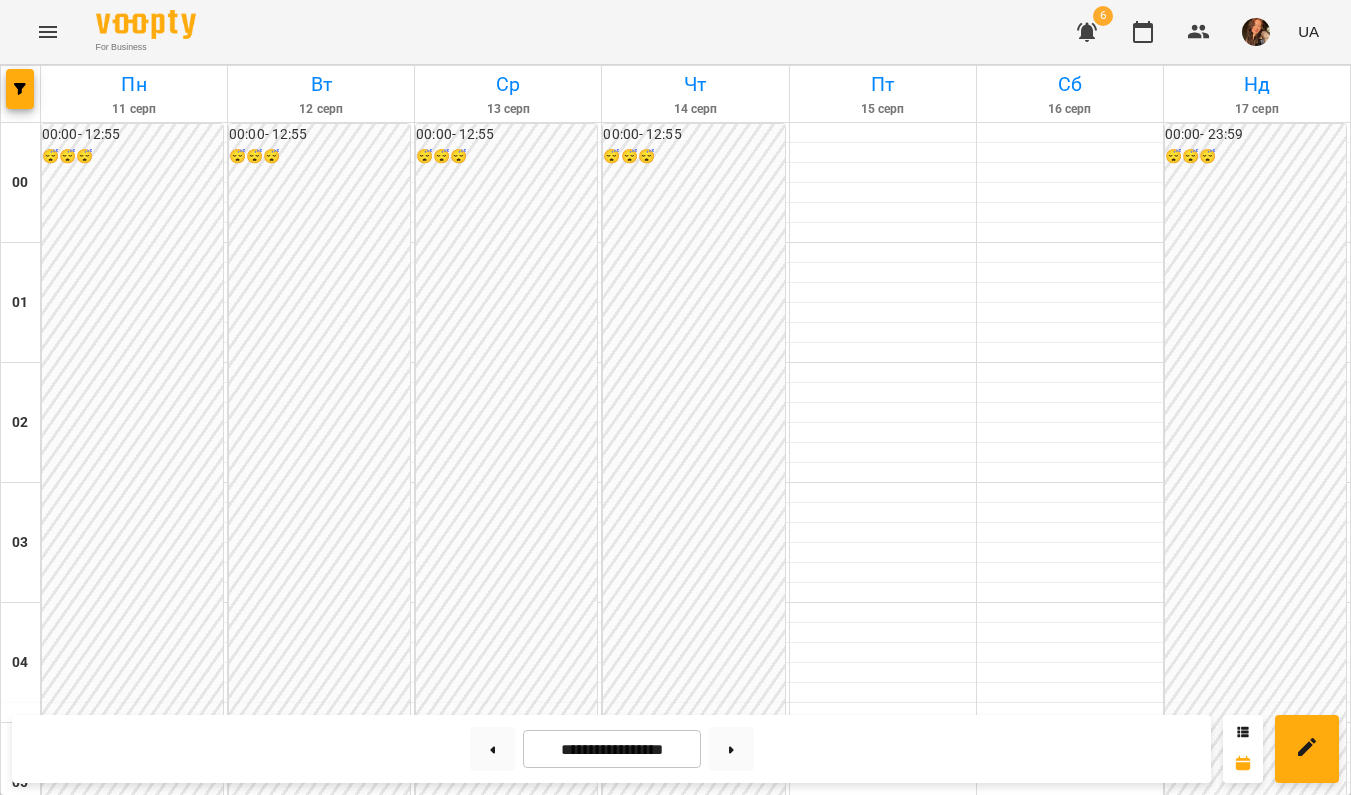 scroll, scrollTop: 1852, scrollLeft: 0, axis: vertical 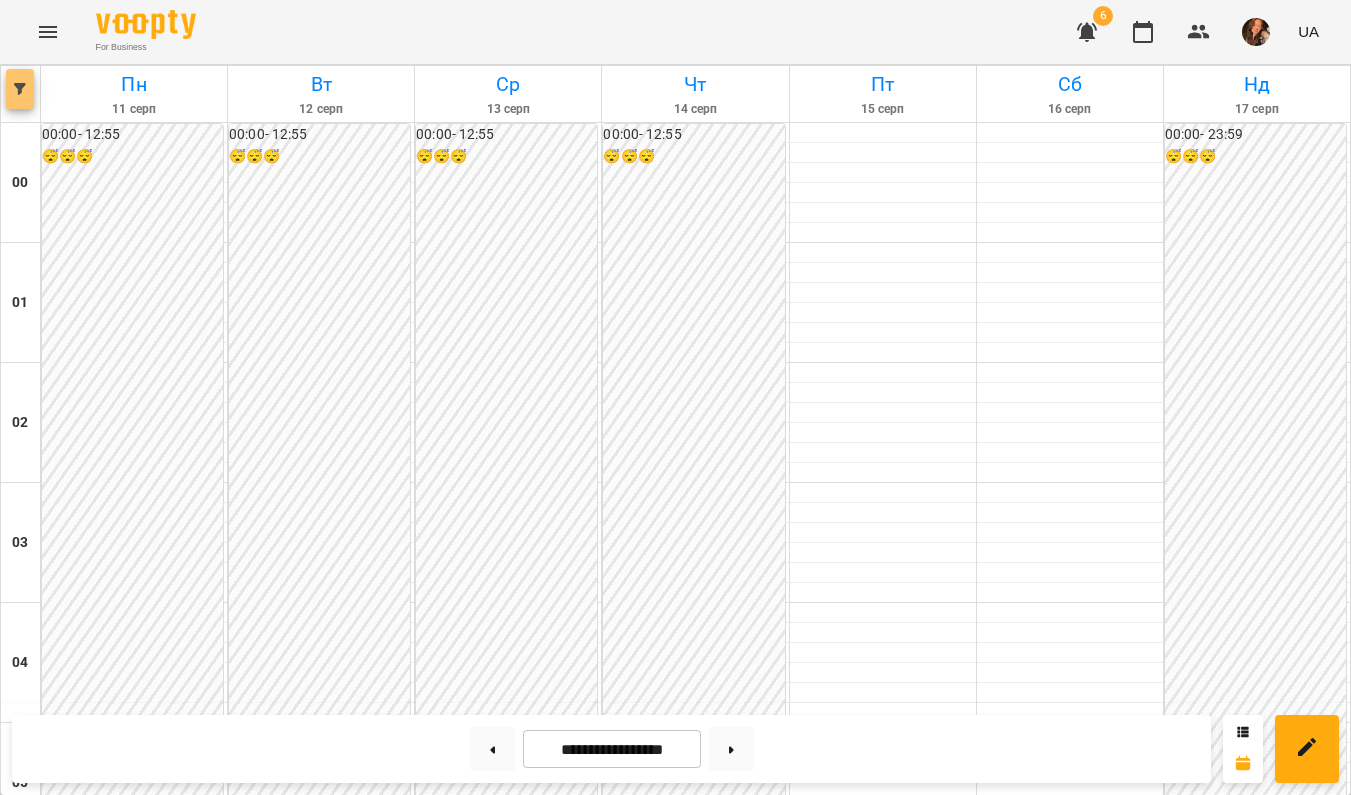 click at bounding box center (20, 89) 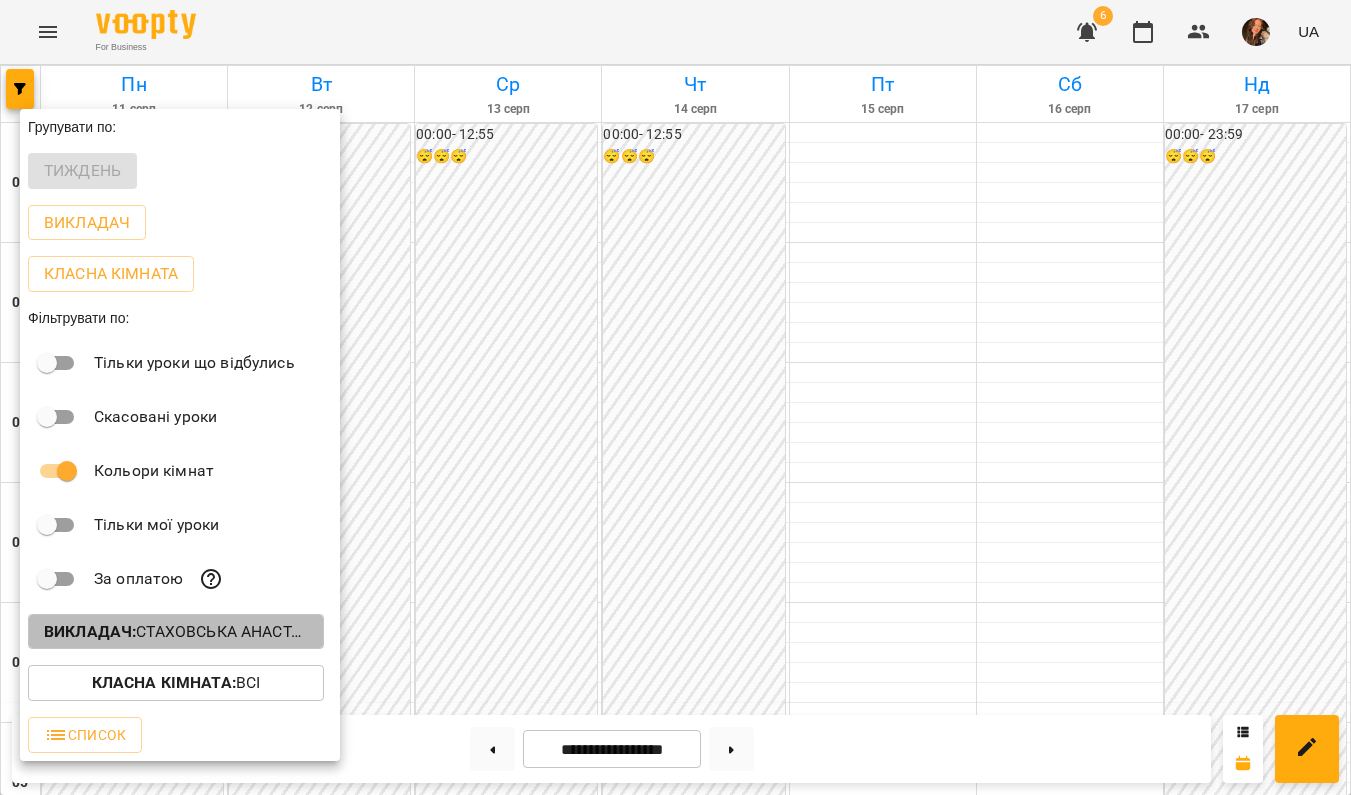 click on "Викладач :  [LAST] [FIRST] [PATRONYMIC]" at bounding box center [176, 632] 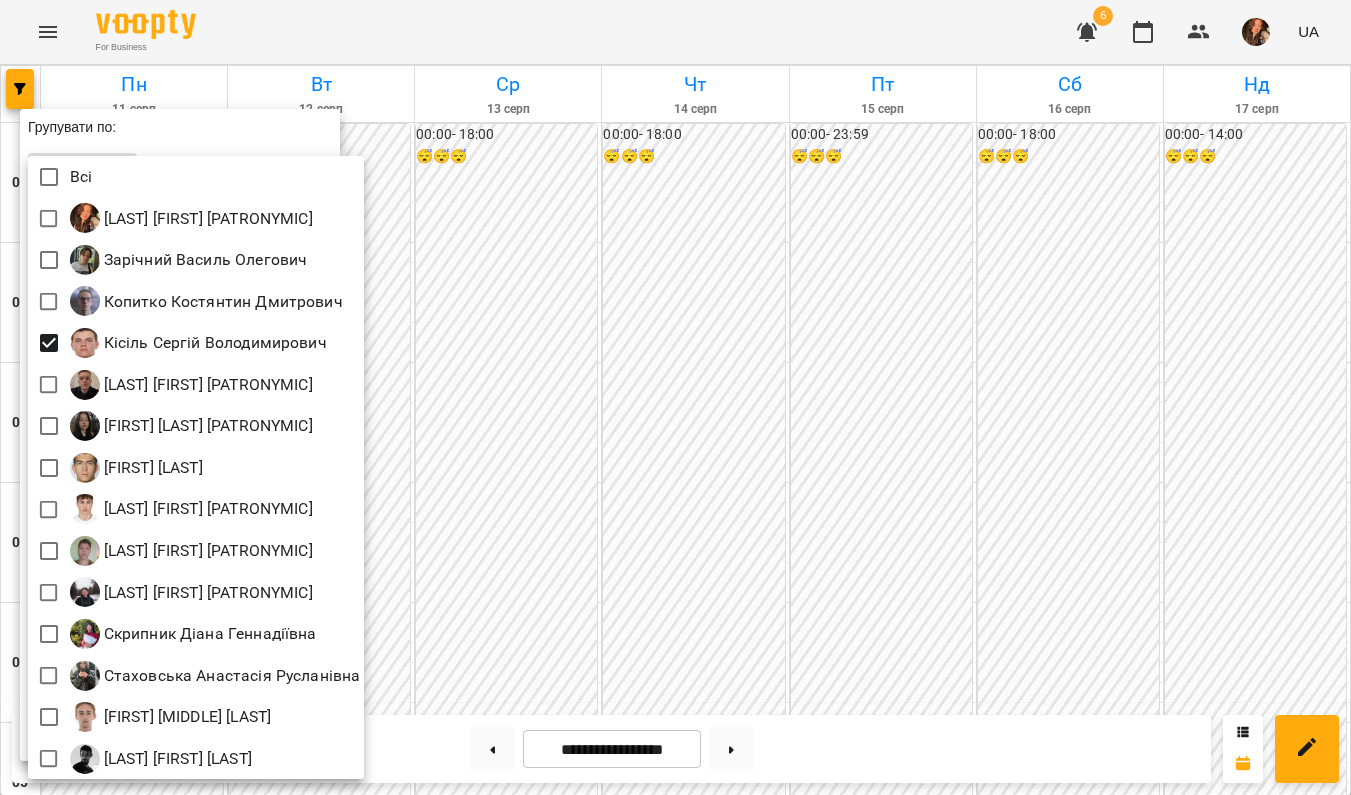 click at bounding box center [675, 397] 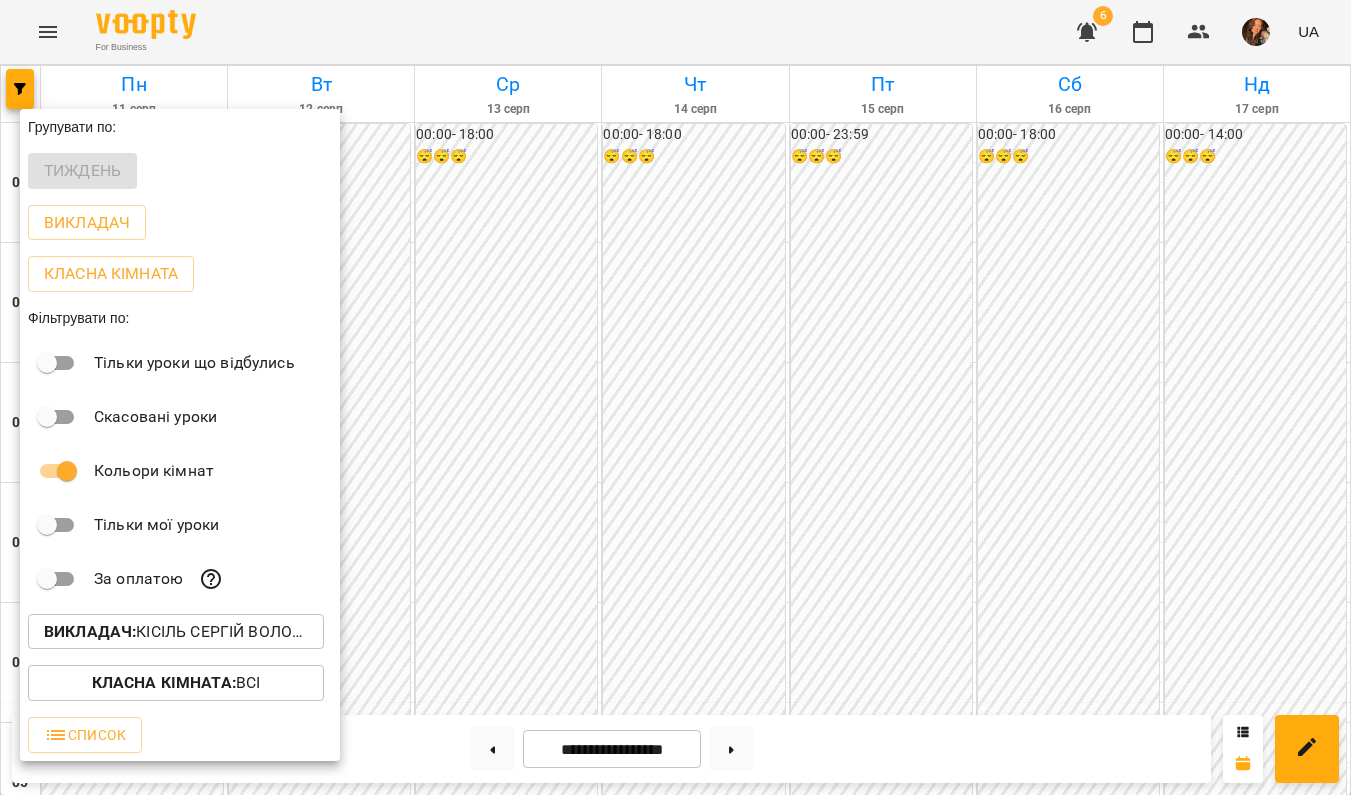 click at bounding box center (675, 397) 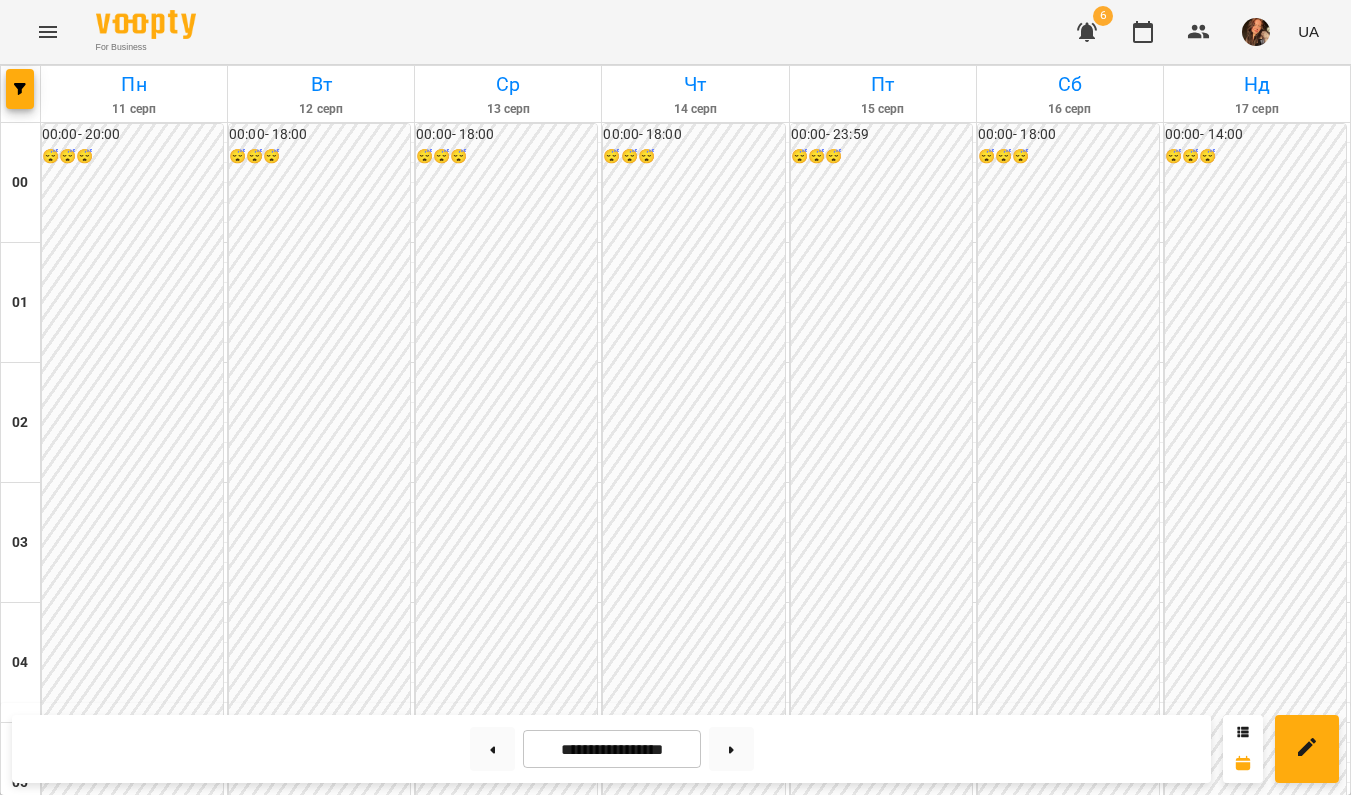 scroll, scrollTop: 2027, scrollLeft: 0, axis: vertical 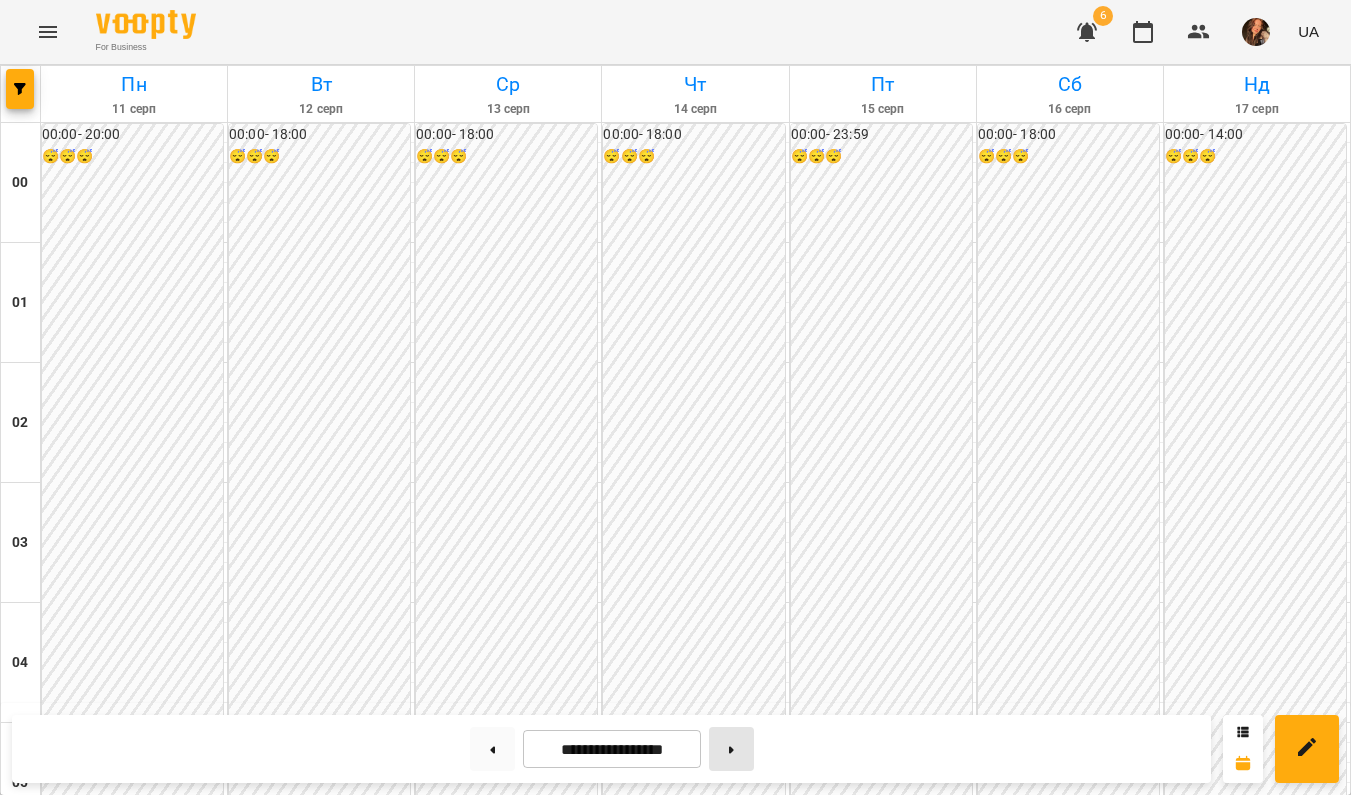 click at bounding box center [731, 749] 